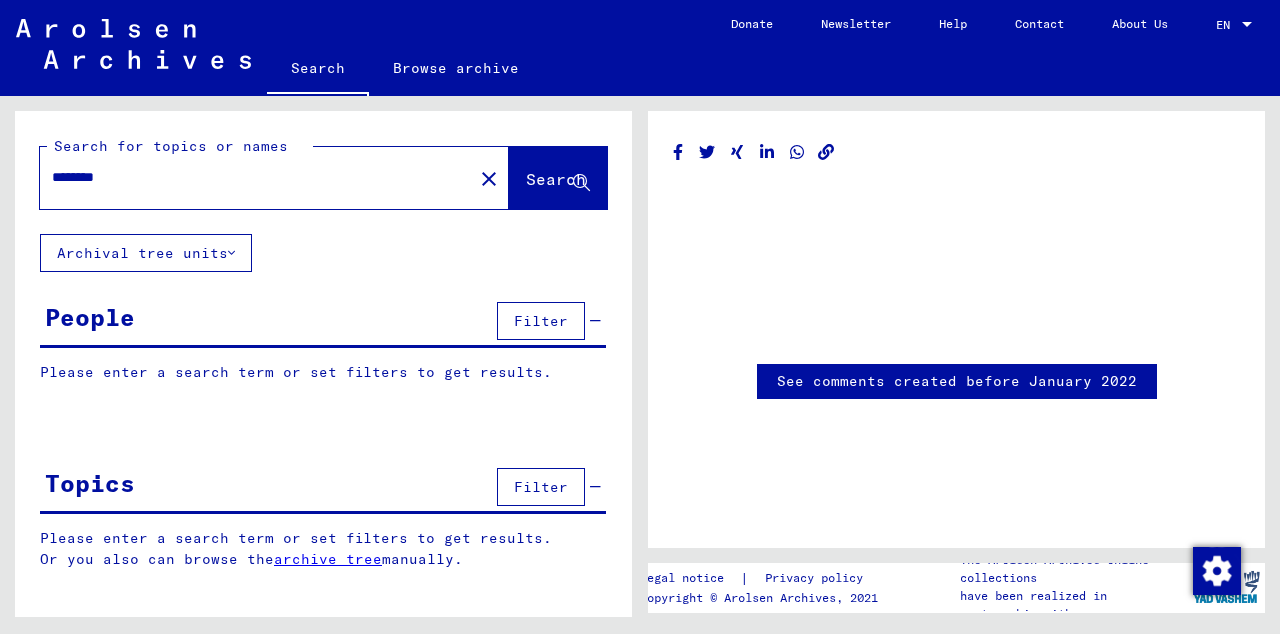 scroll, scrollTop: 0, scrollLeft: 0, axis: both 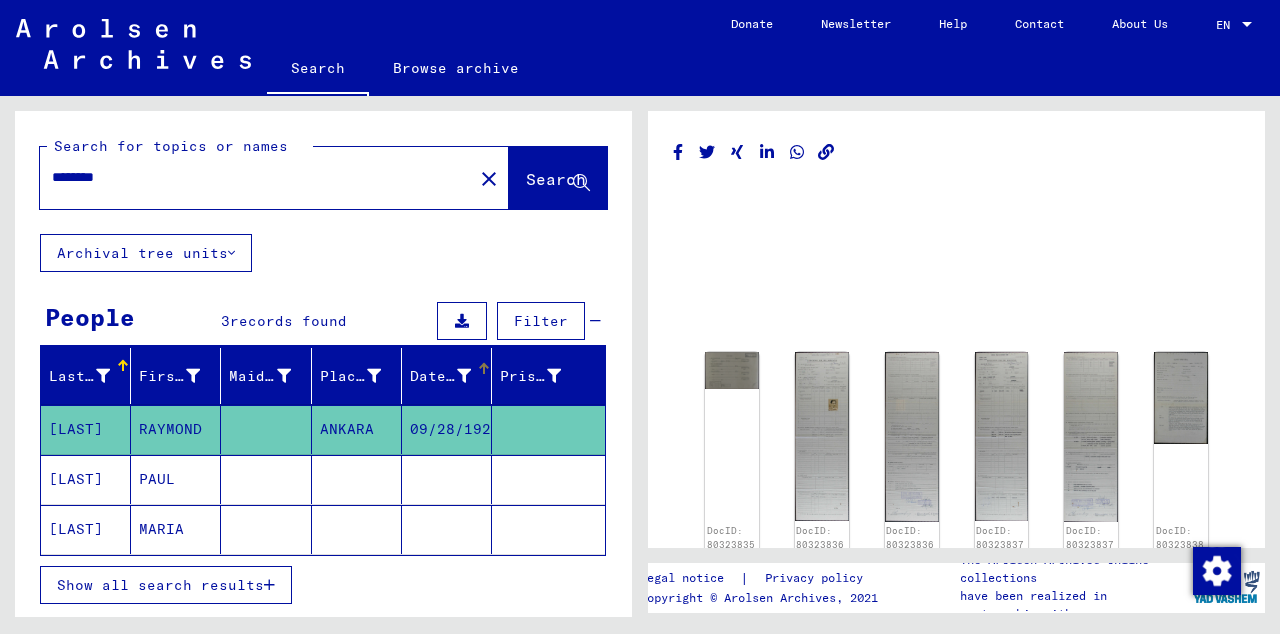 click on "Date of Birth" at bounding box center [447, 376] 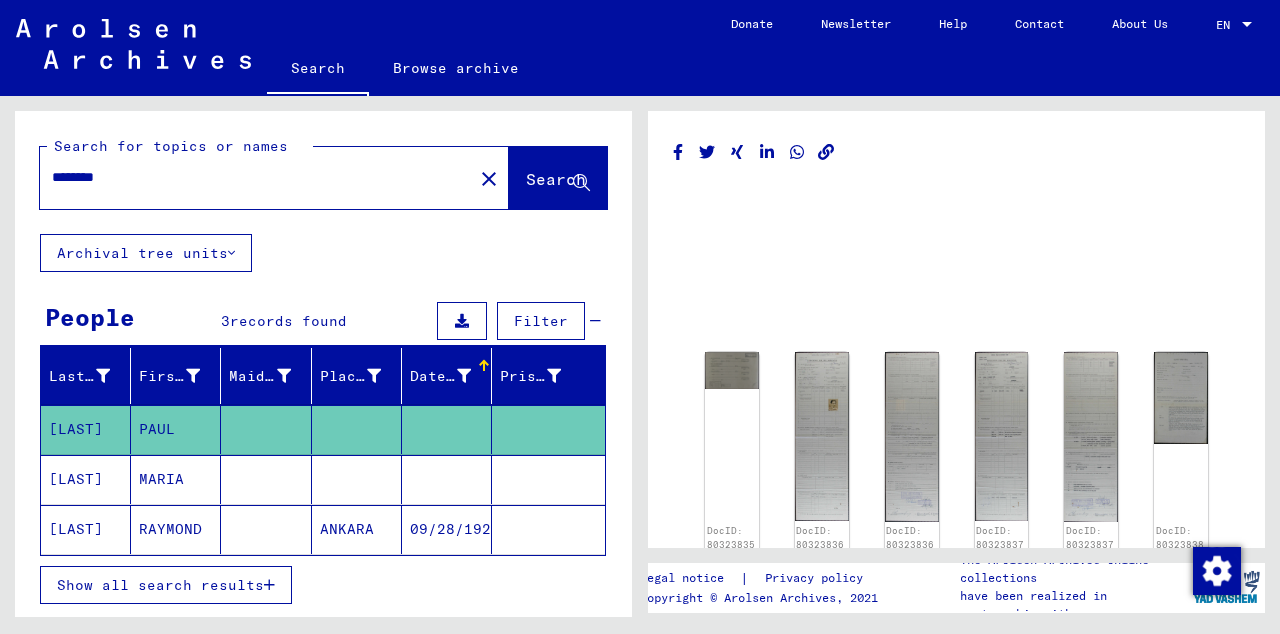 click 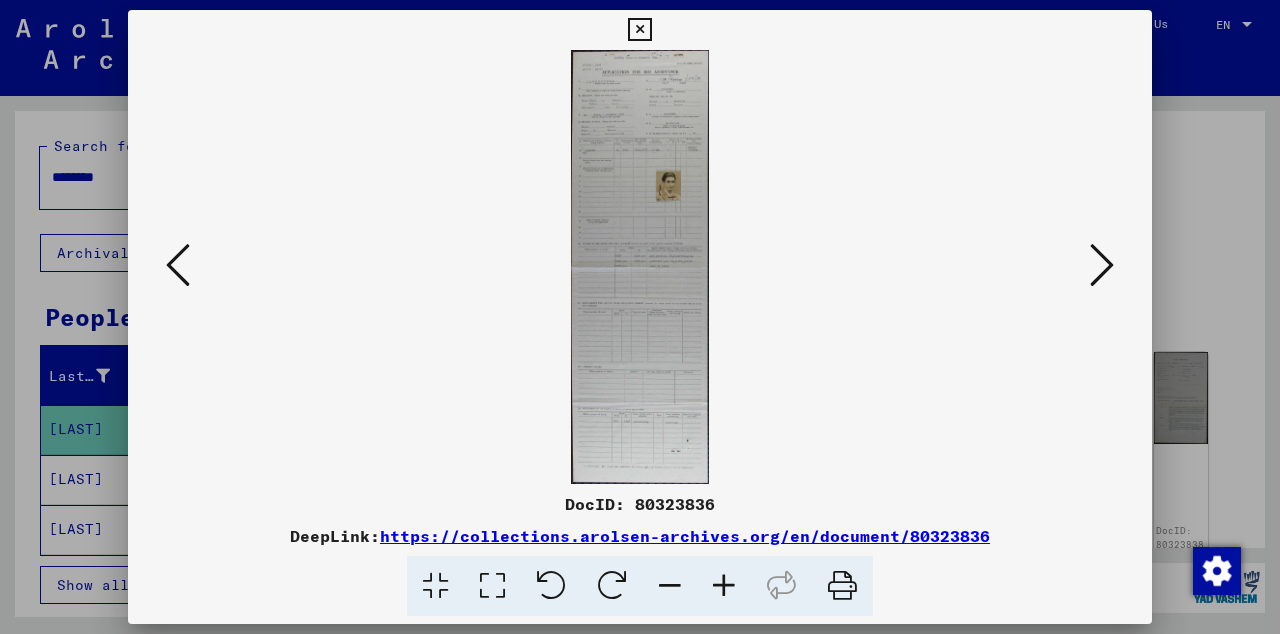 click at bounding box center (1102, 266) 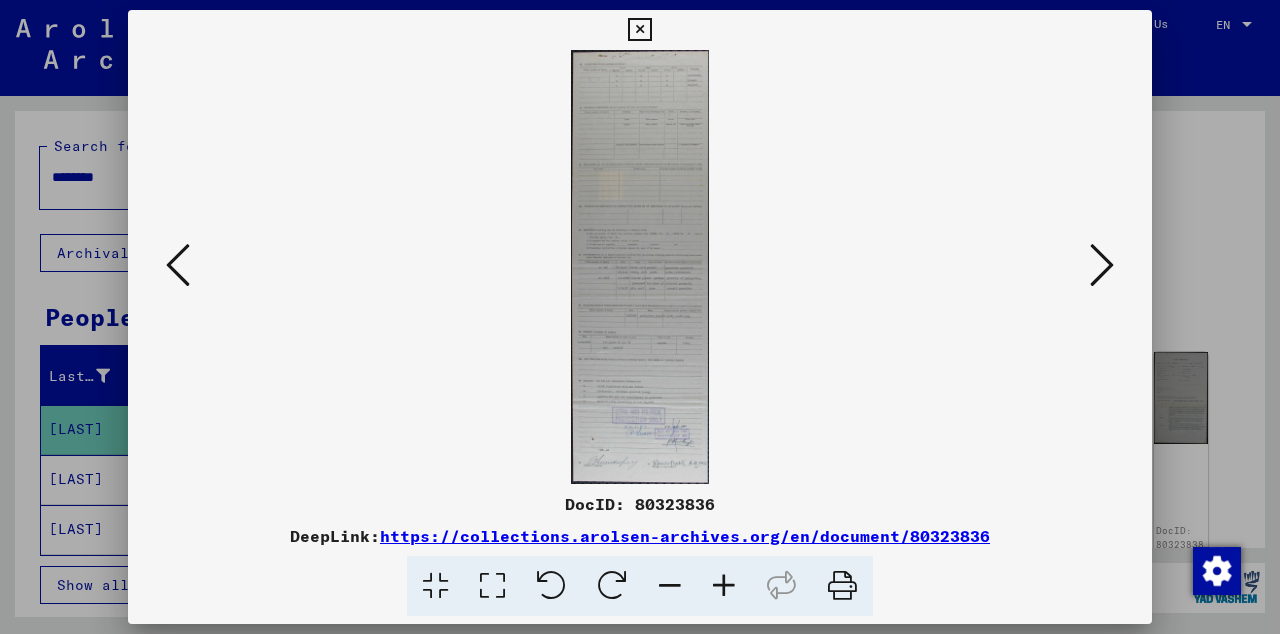 click at bounding box center (640, 317) 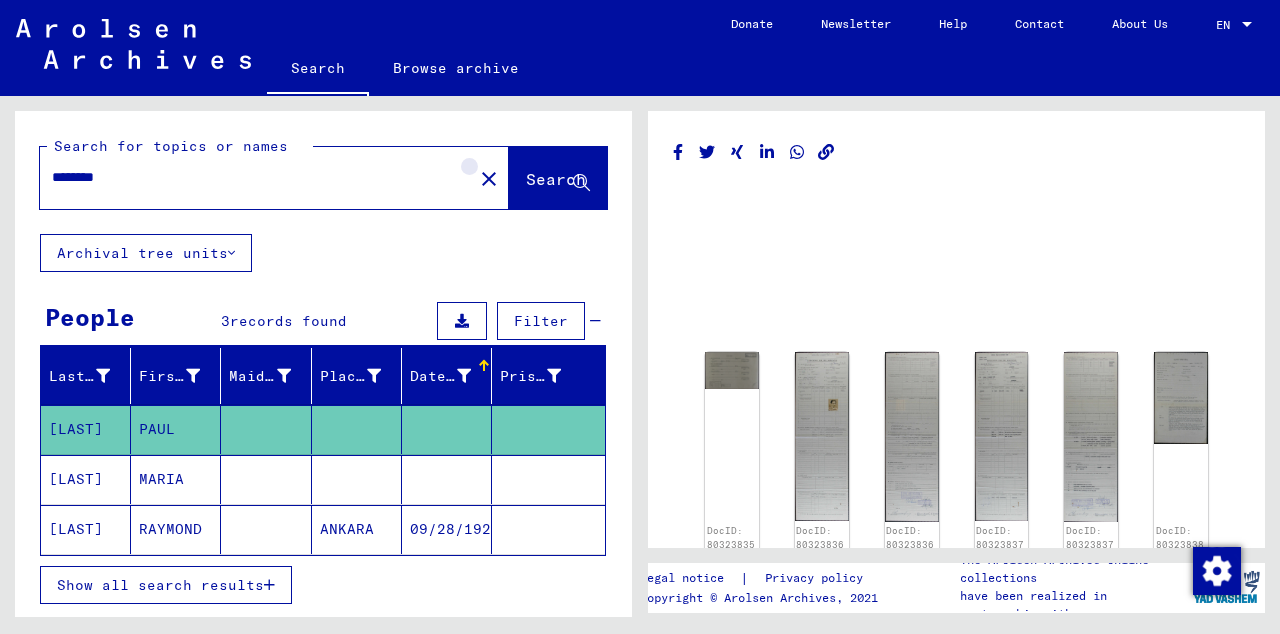 click on "close" 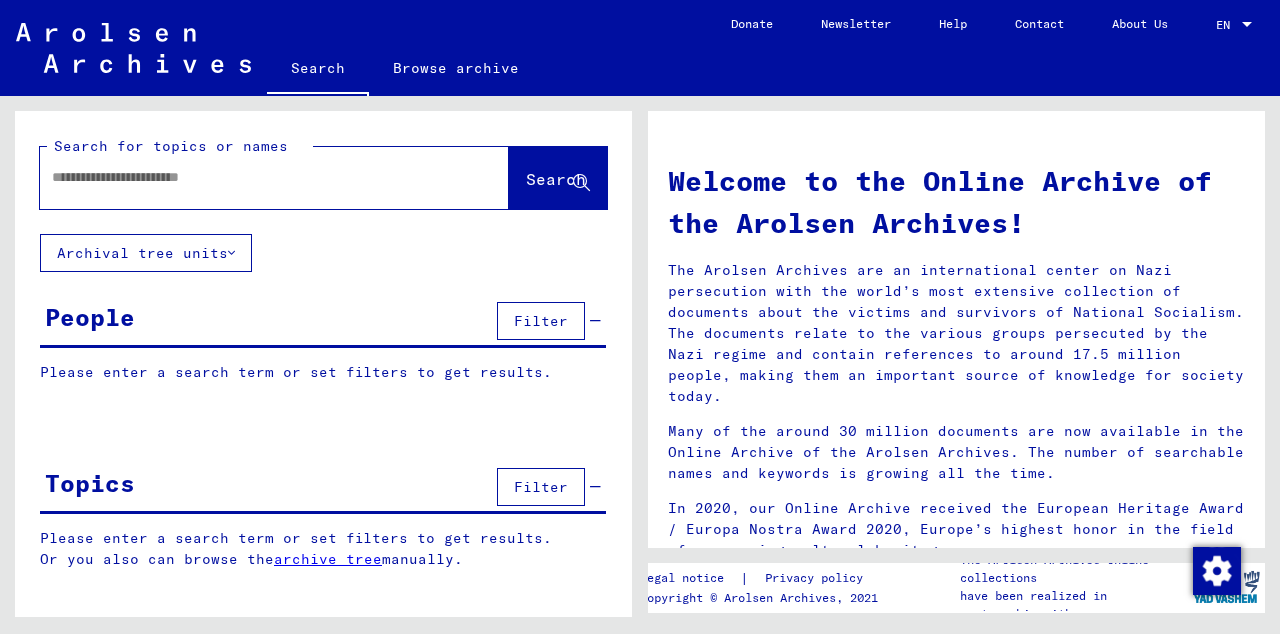 click at bounding box center (250, 177) 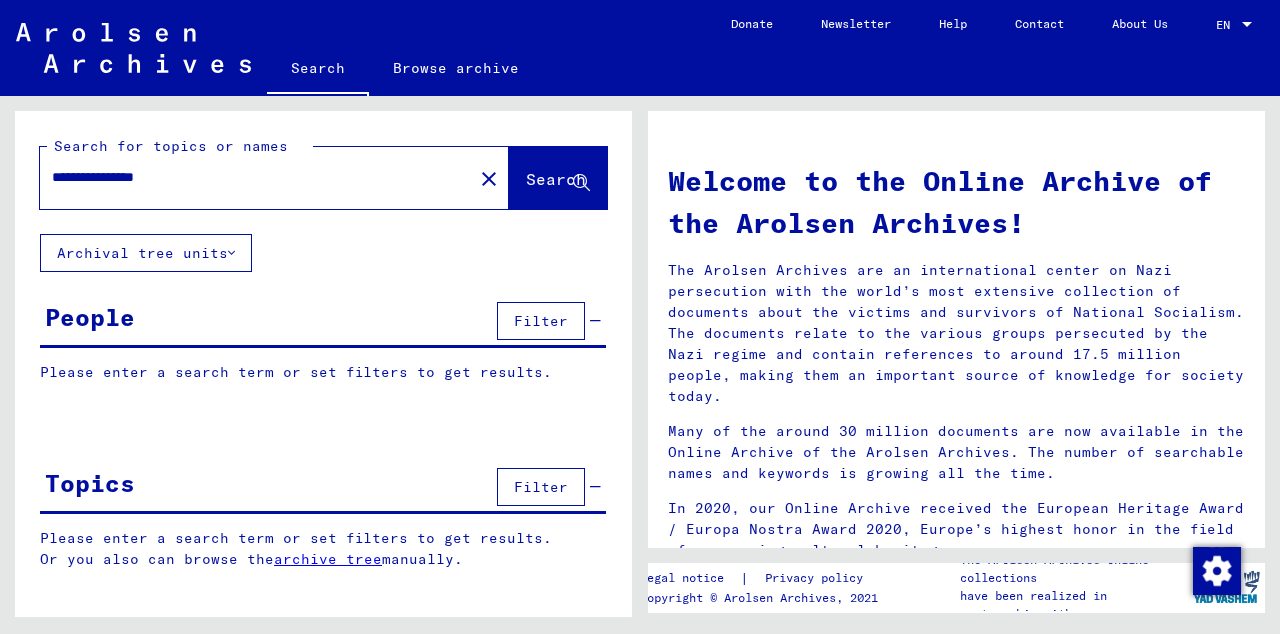 click on "Search" 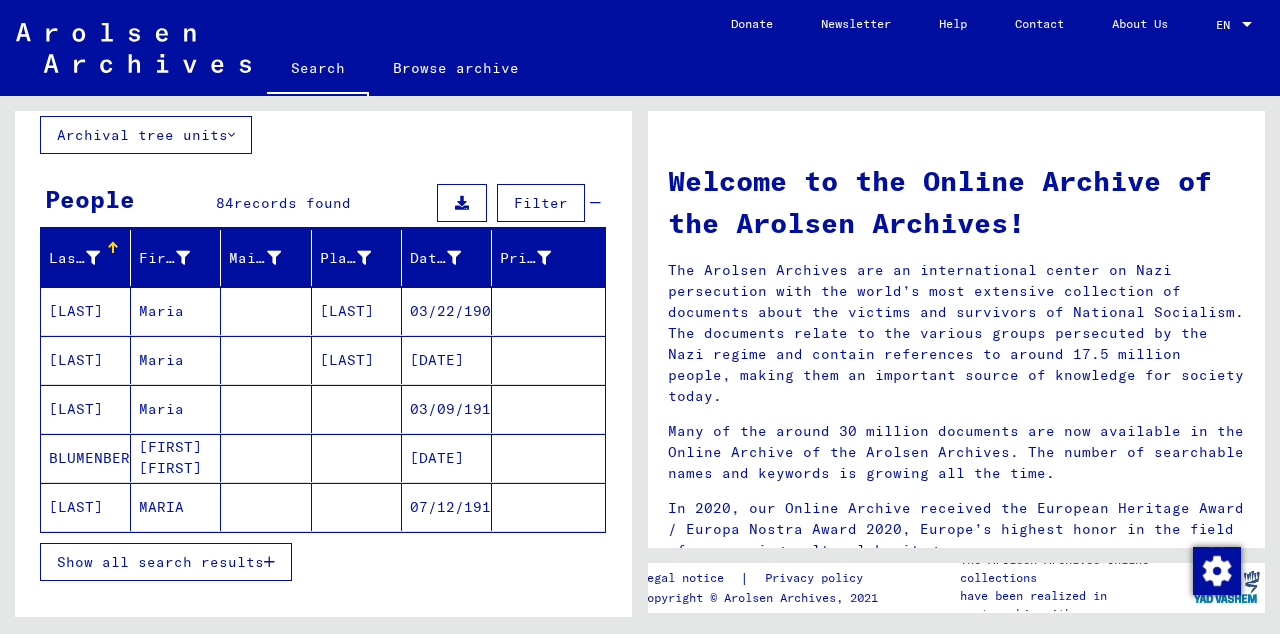 scroll, scrollTop: 117, scrollLeft: 0, axis: vertical 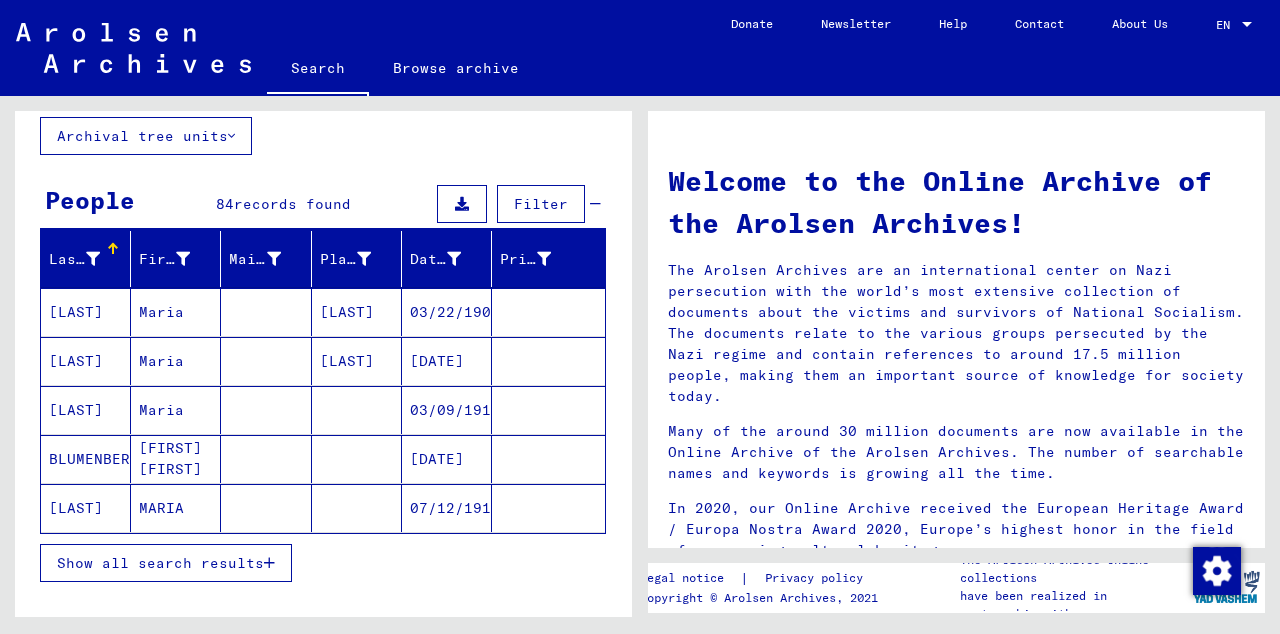 click on "Maria" at bounding box center (176, 361) 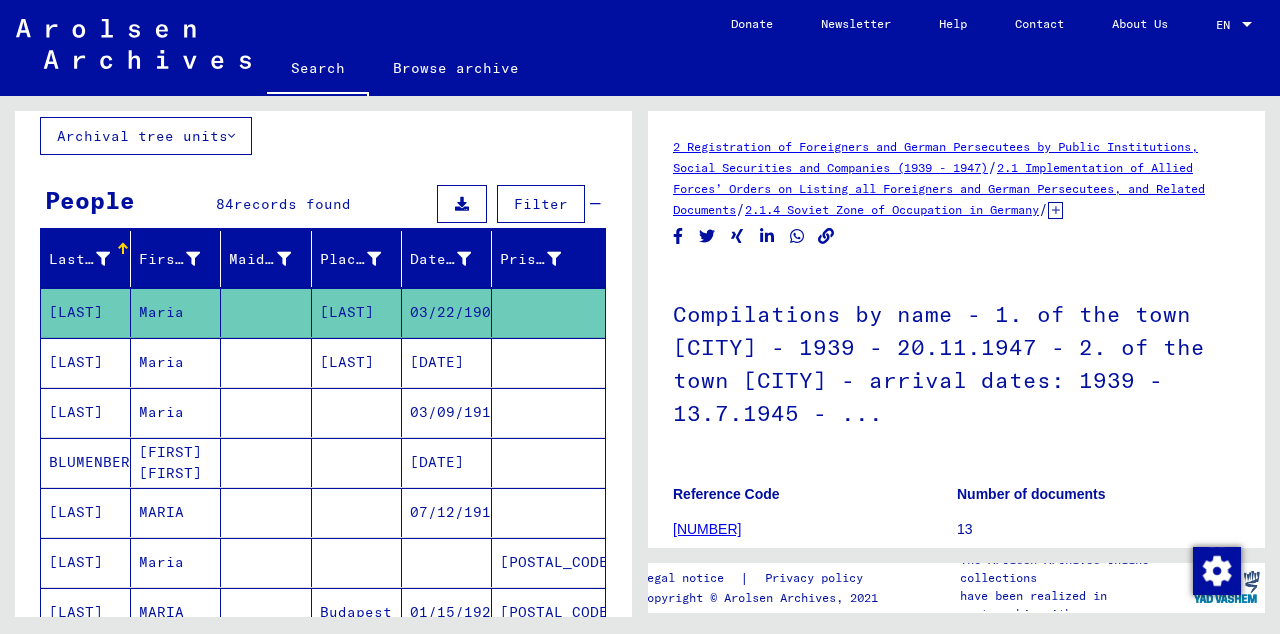 scroll, scrollTop: 0, scrollLeft: 0, axis: both 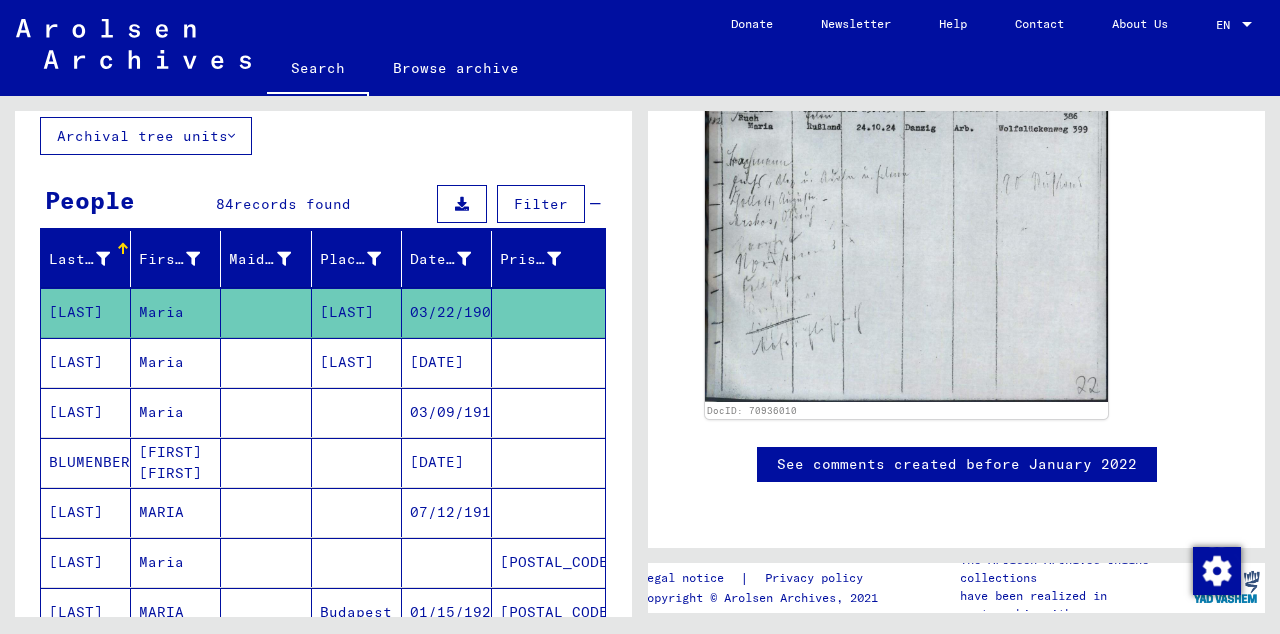 click on "[LAST]" at bounding box center (357, 412) 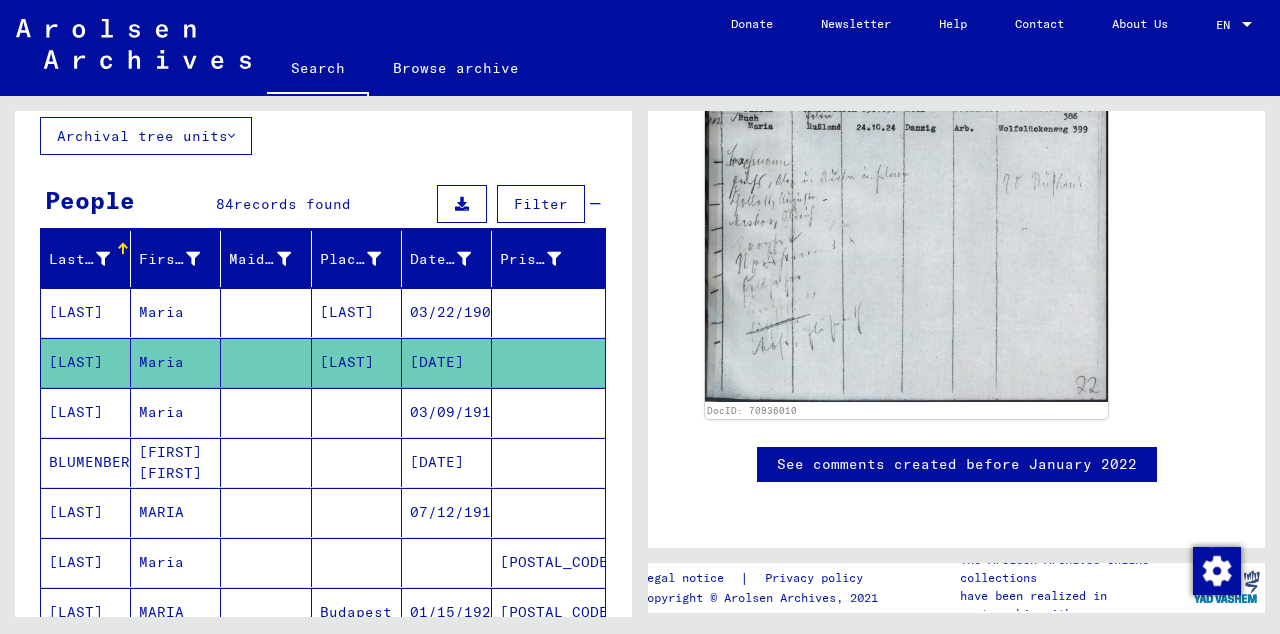 click at bounding box center [266, 562] 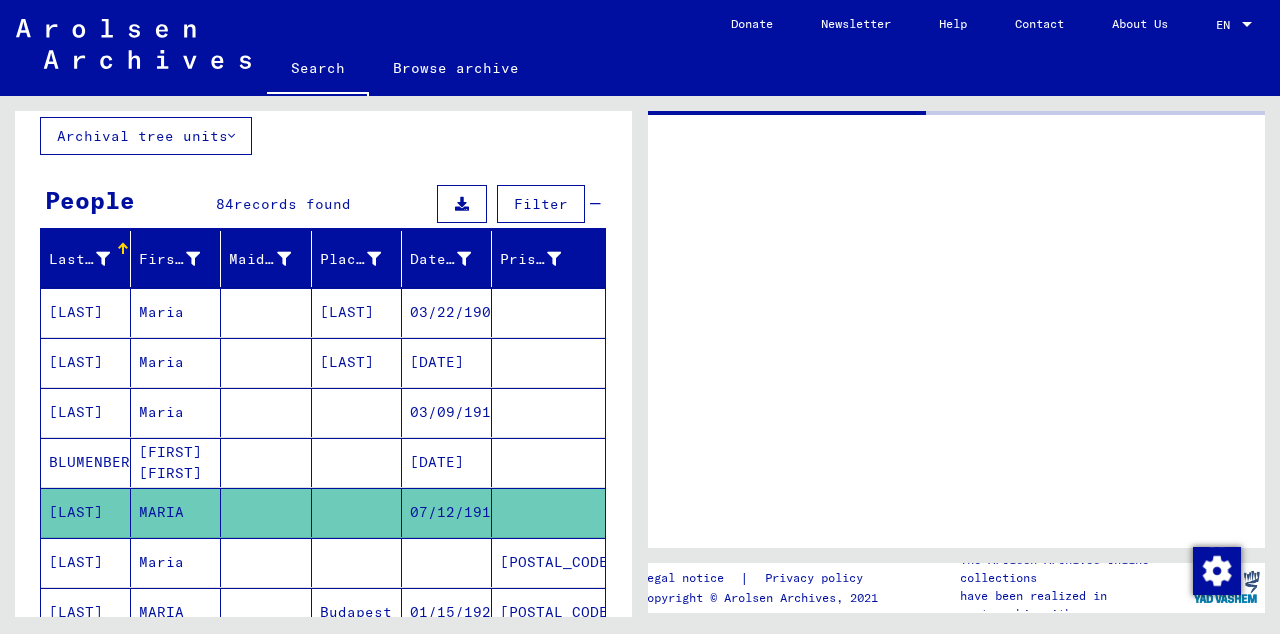 scroll, scrollTop: 0, scrollLeft: 0, axis: both 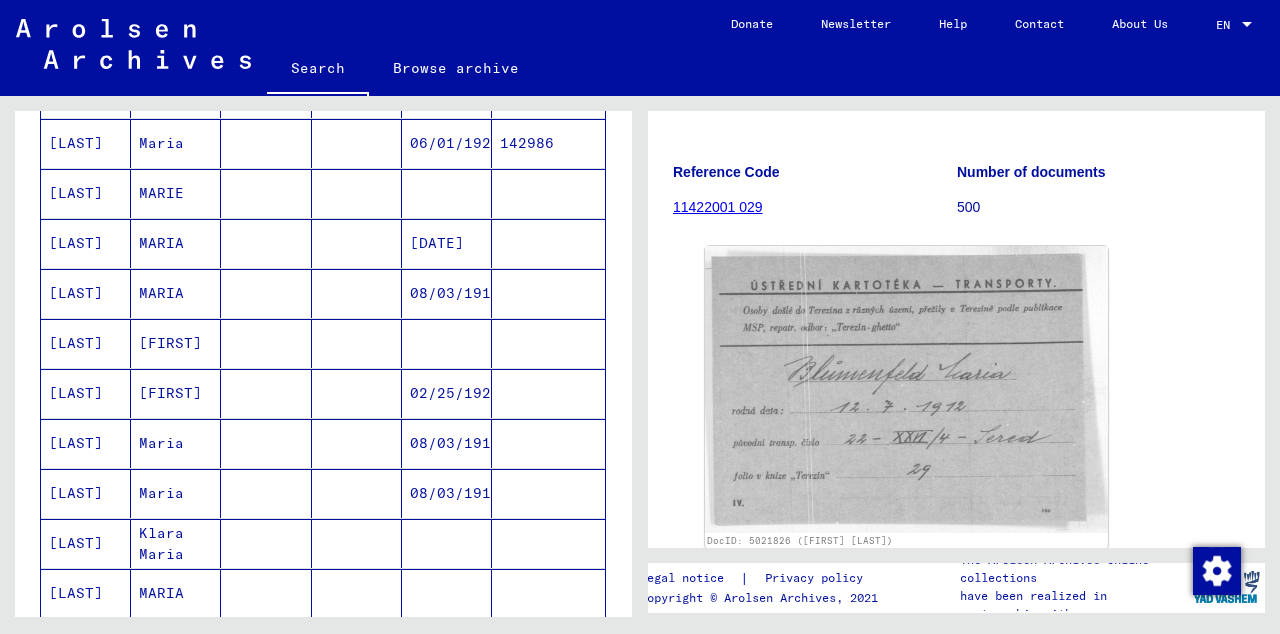click on "08/03/1914" at bounding box center [447, 493] 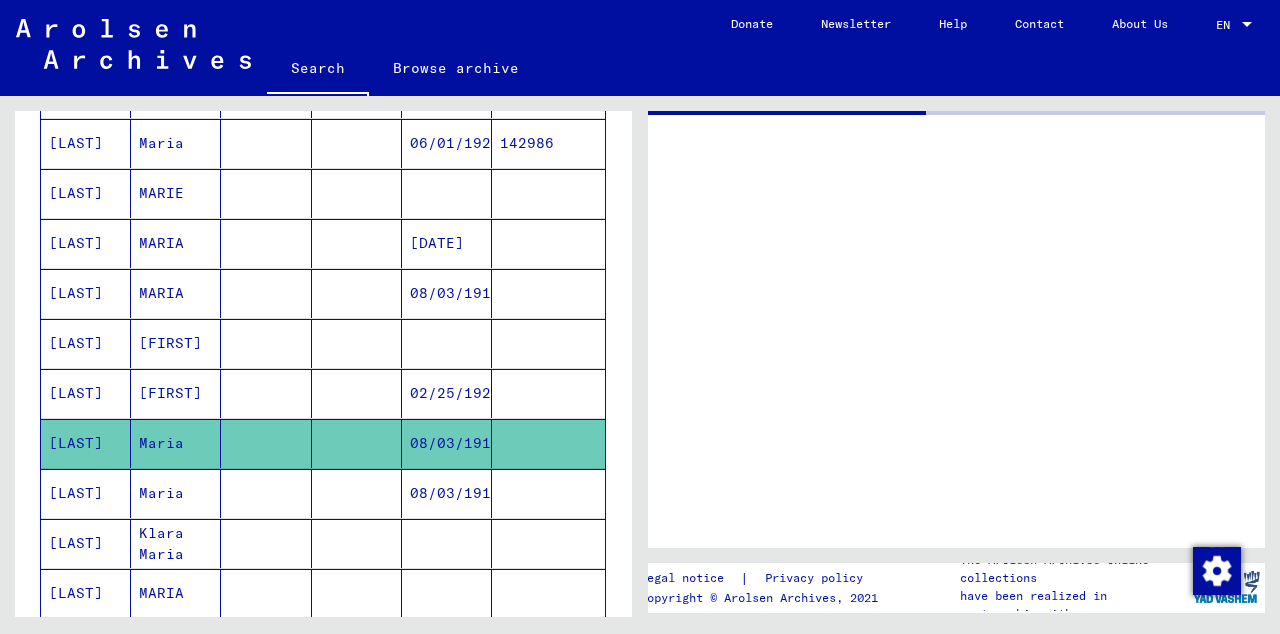 scroll, scrollTop: 0, scrollLeft: 0, axis: both 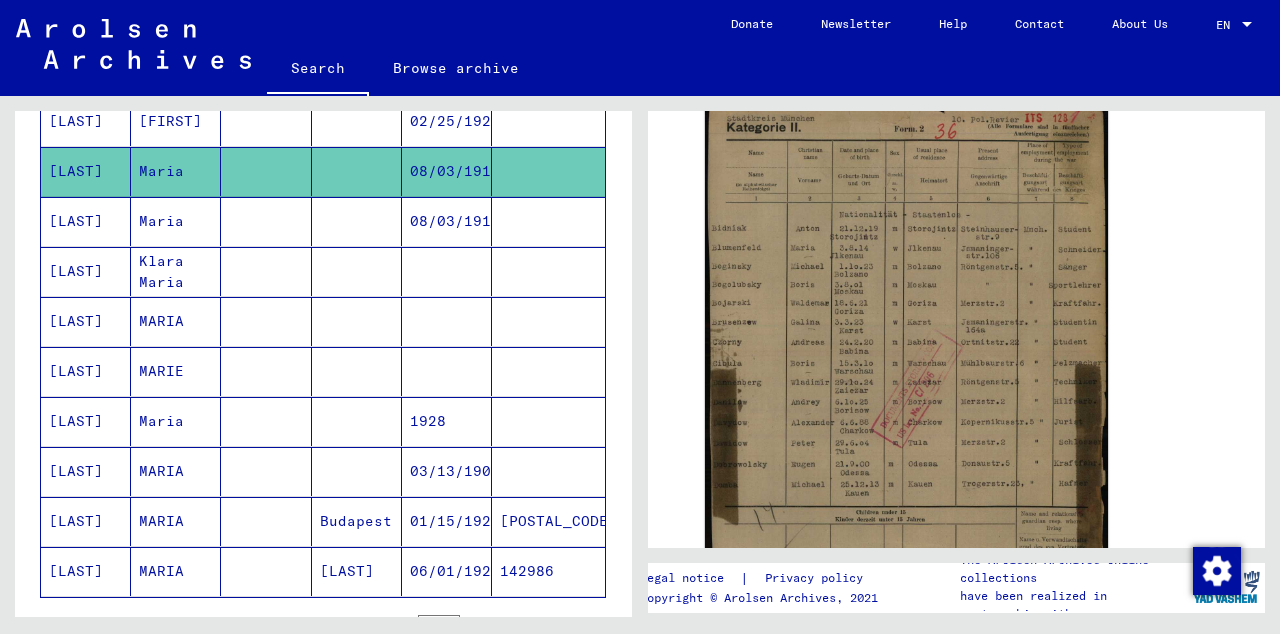click on "Budapest" at bounding box center (357, 571) 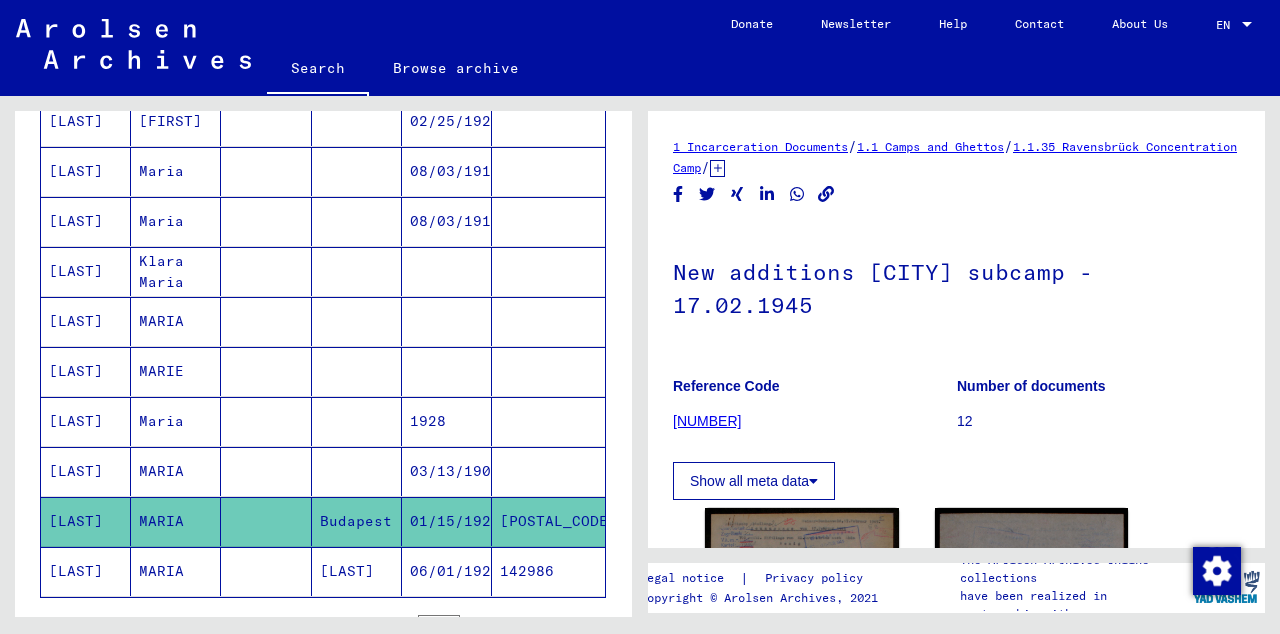 scroll, scrollTop: 0, scrollLeft: 0, axis: both 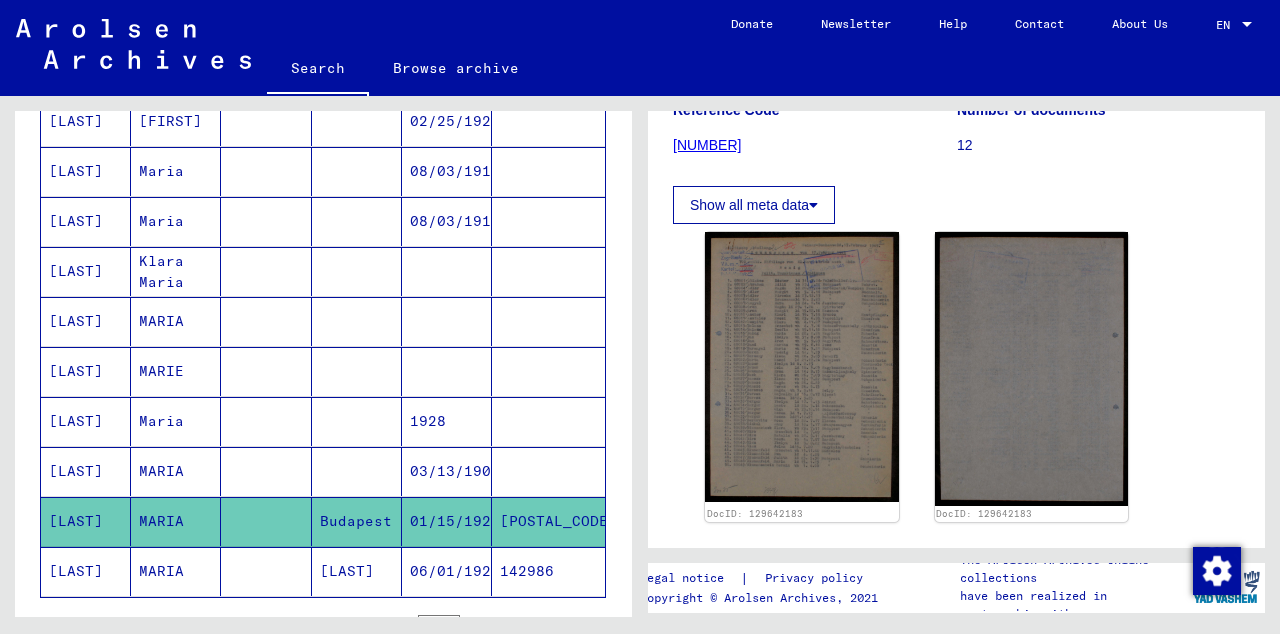 click on "1928" at bounding box center (447, 471) 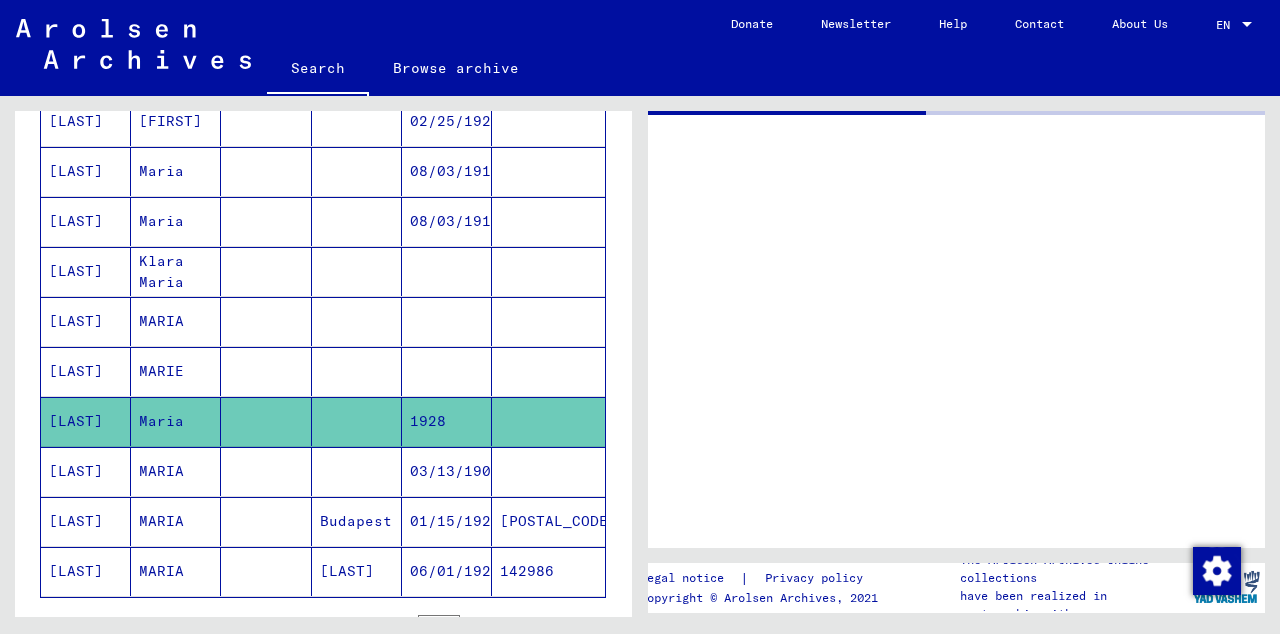 scroll, scrollTop: 0, scrollLeft: 0, axis: both 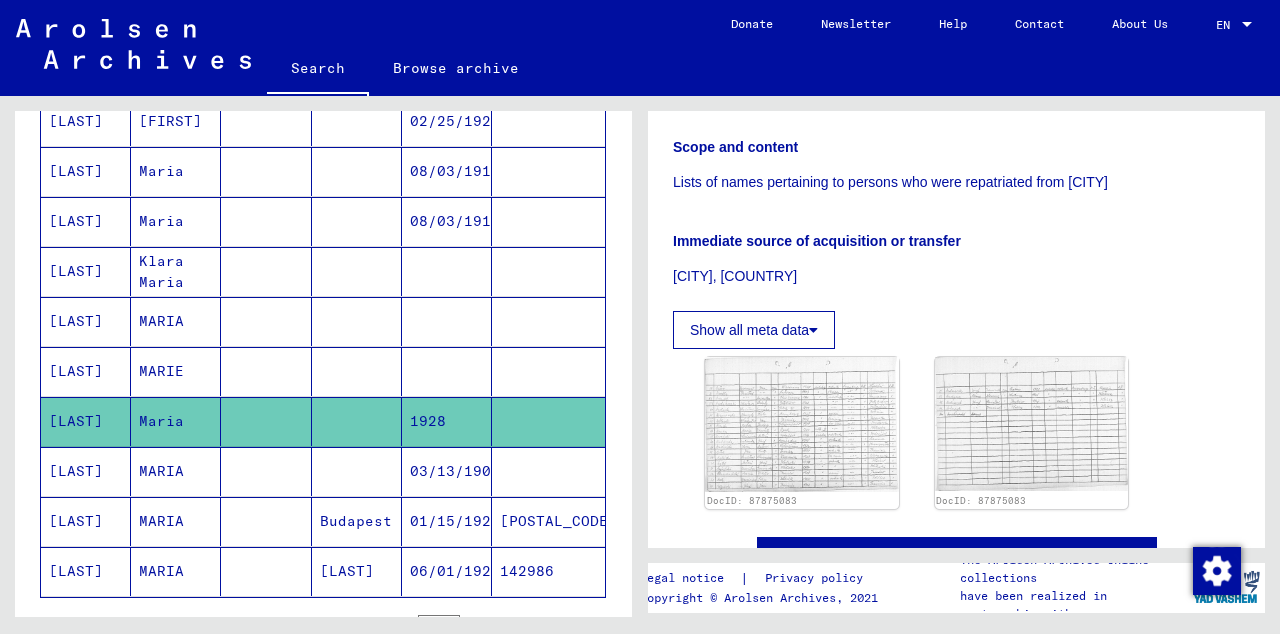 click on "03/13/1909" at bounding box center [447, 521] 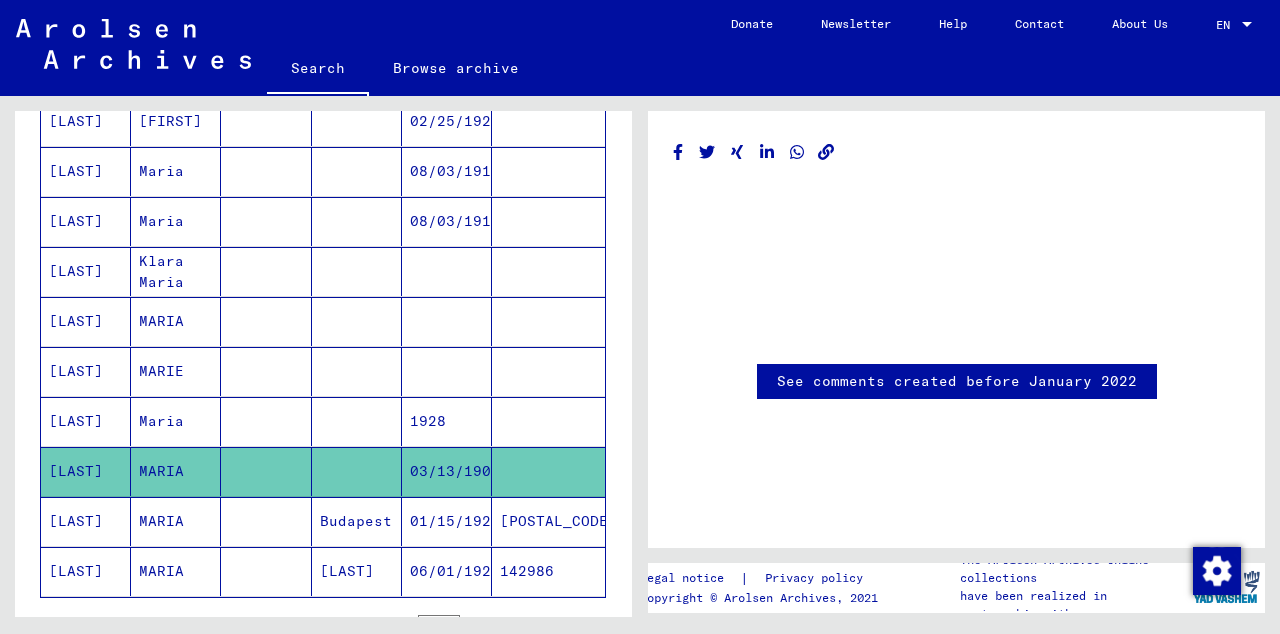 scroll, scrollTop: 532, scrollLeft: 0, axis: vertical 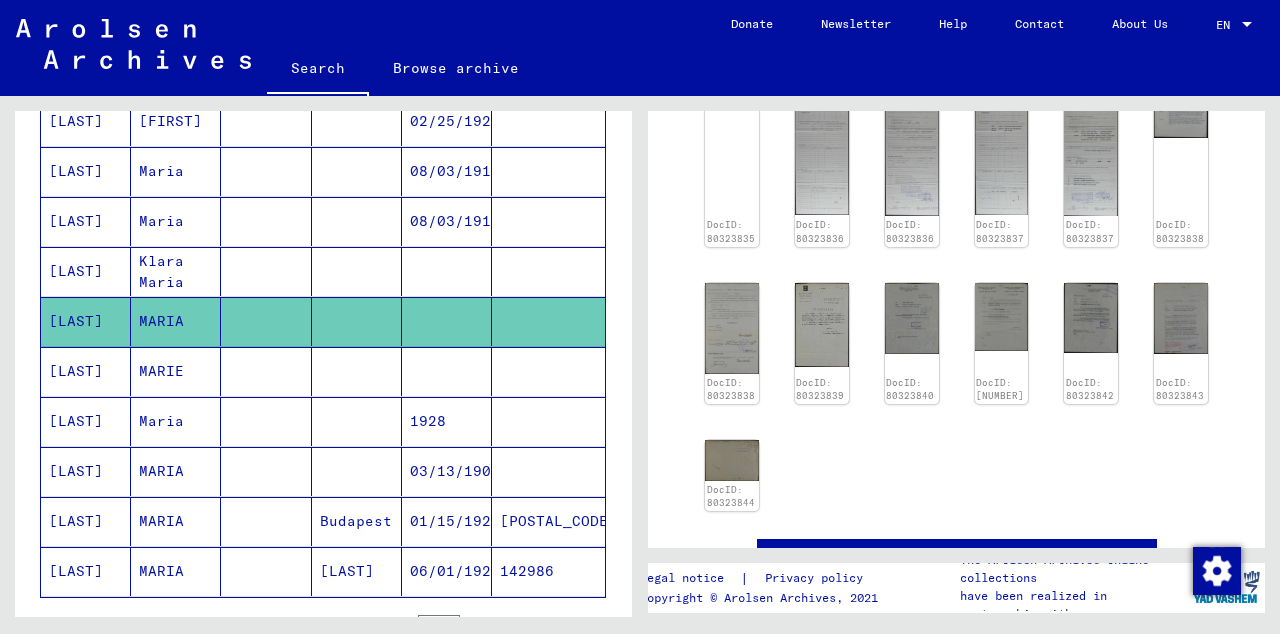click at bounding box center (357, 421) 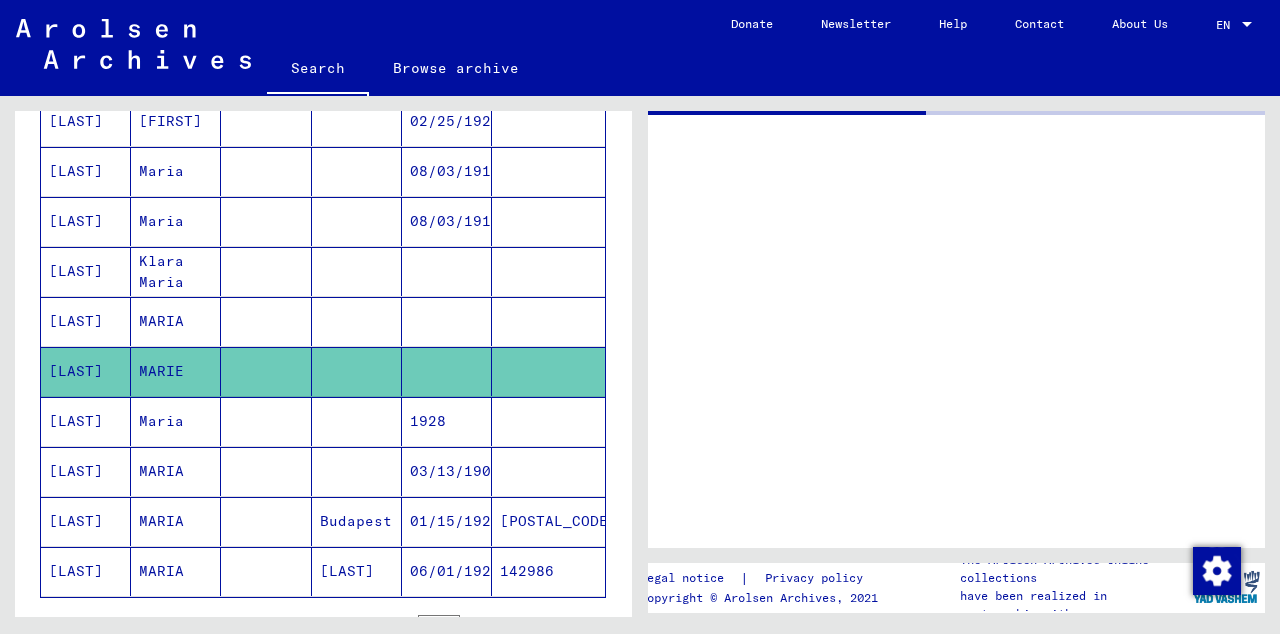 scroll, scrollTop: 0, scrollLeft: 0, axis: both 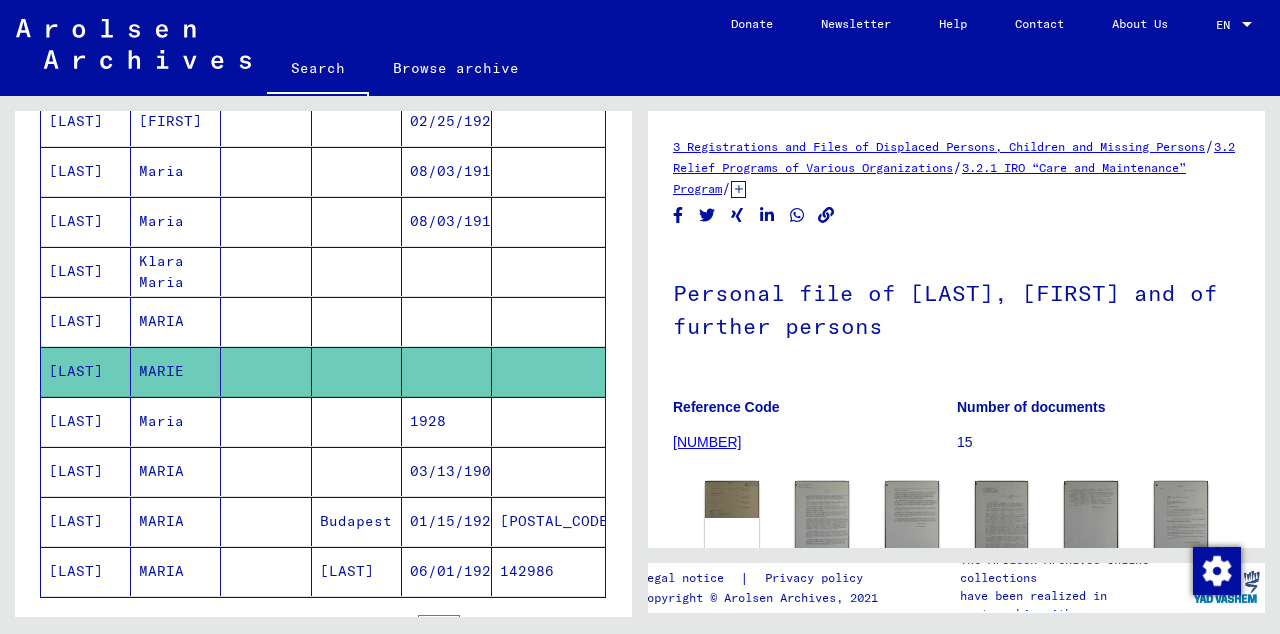 click 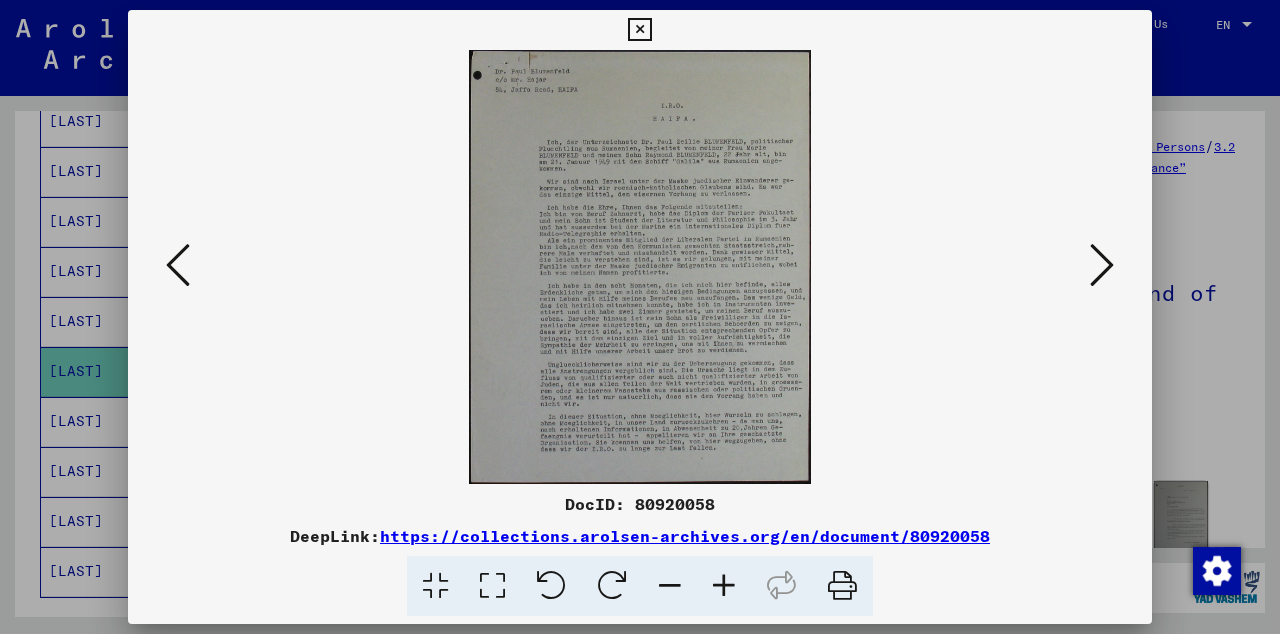 click at bounding box center [640, 267] 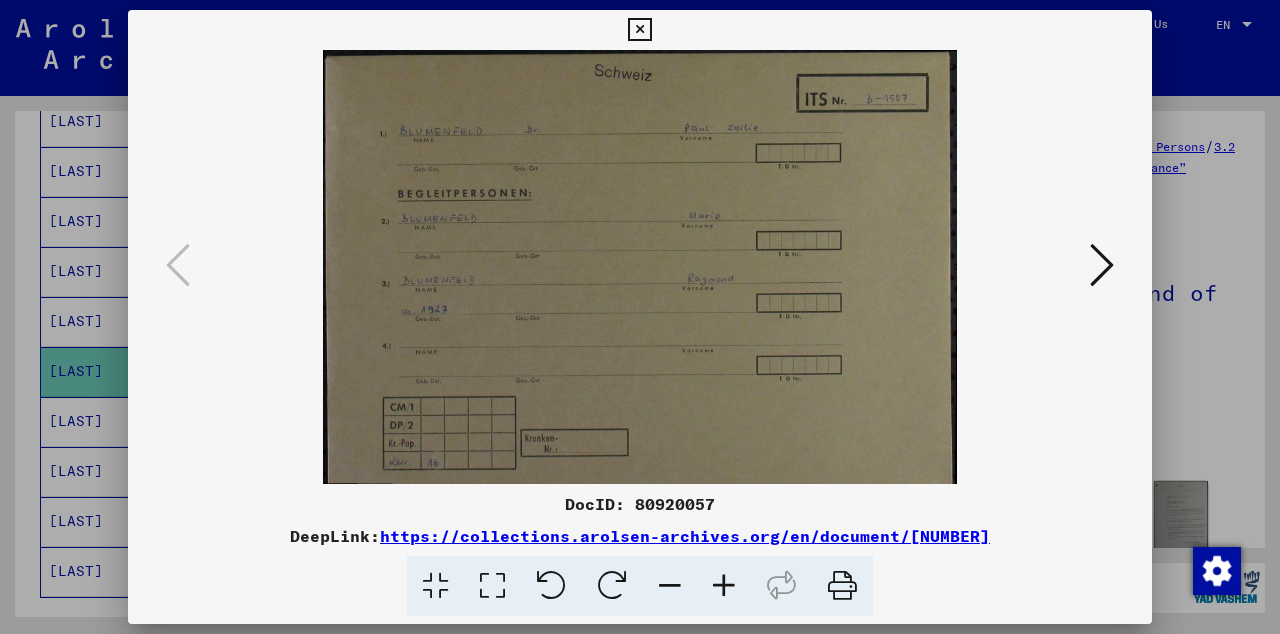 click at bounding box center (1102, 265) 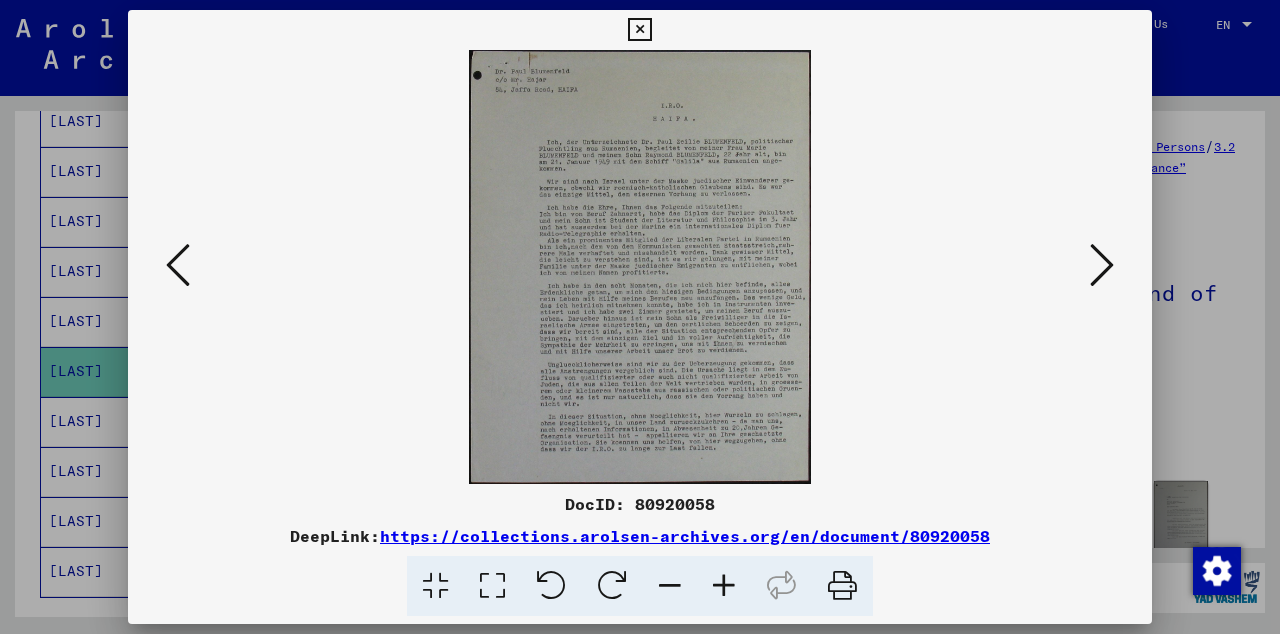 click at bounding box center [1102, 265] 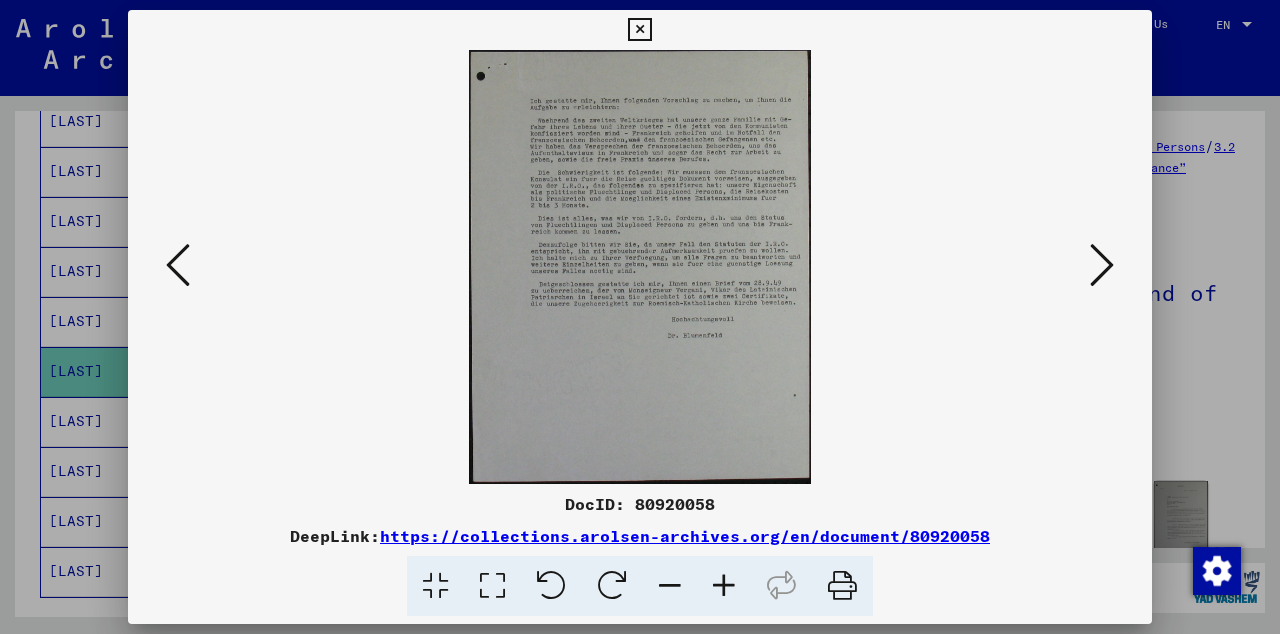 click at bounding box center [1102, 266] 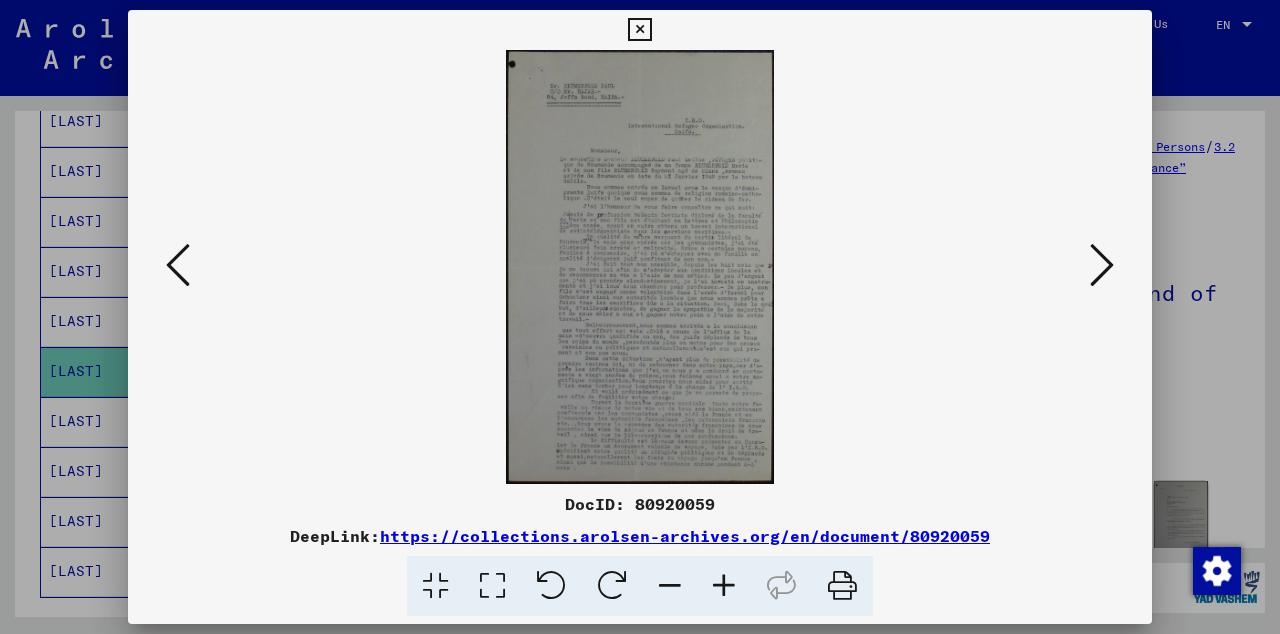 click at bounding box center [178, 265] 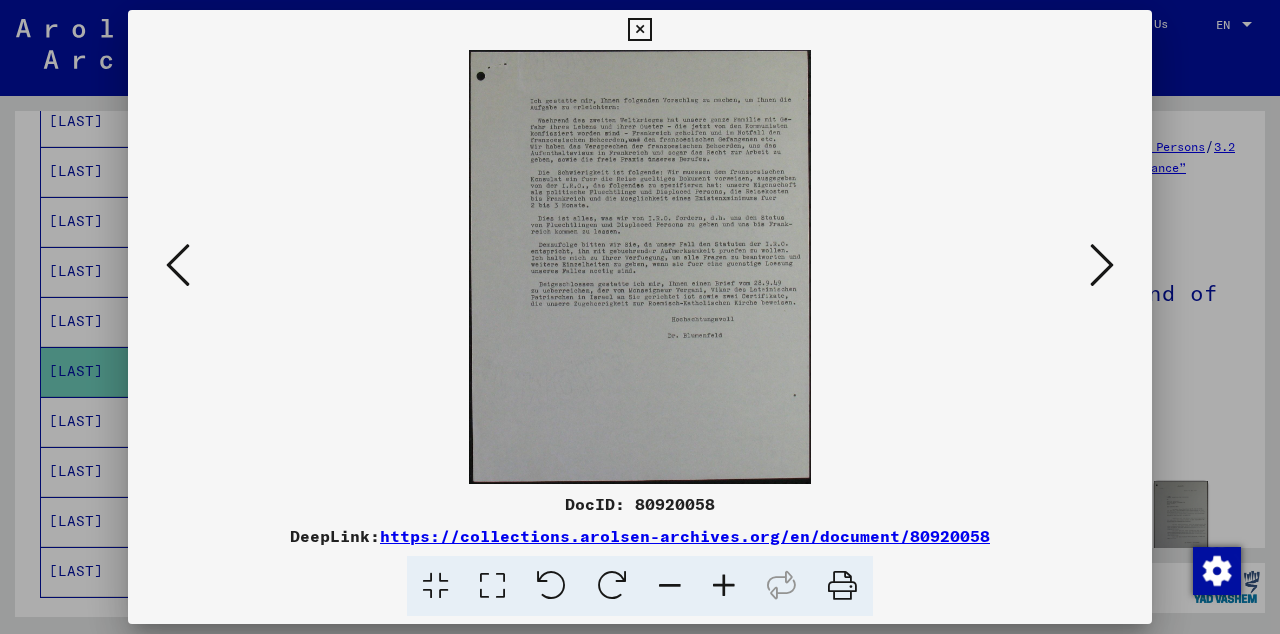 click at bounding box center [178, 266] 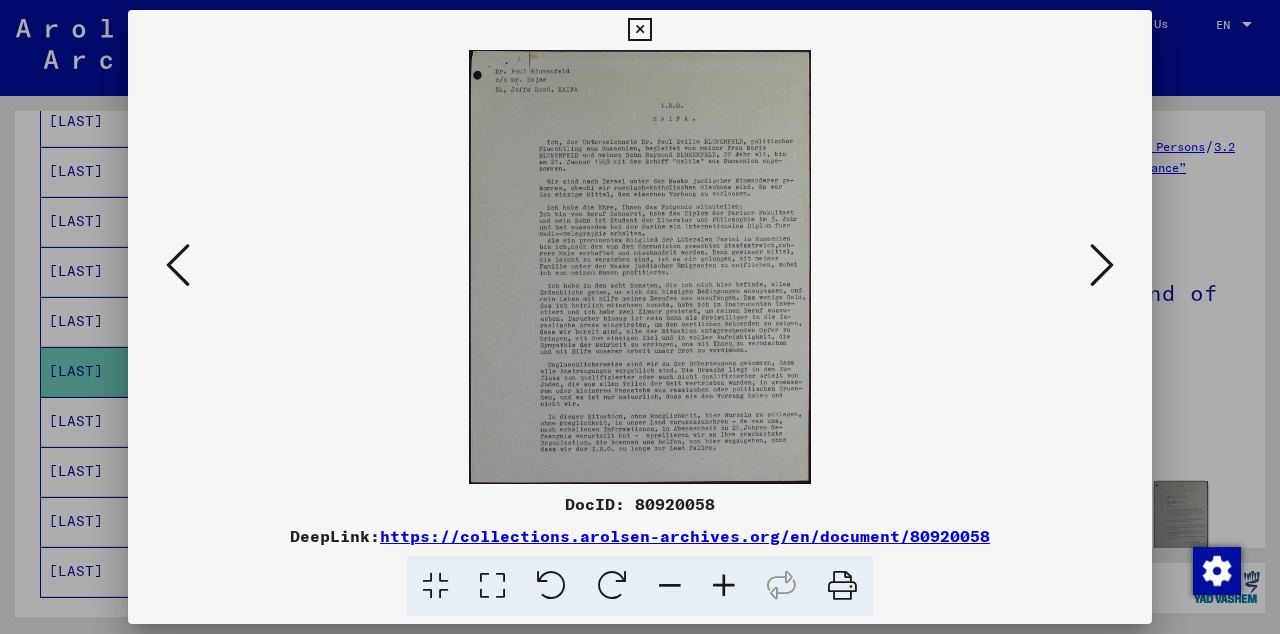 click at bounding box center [1102, 265] 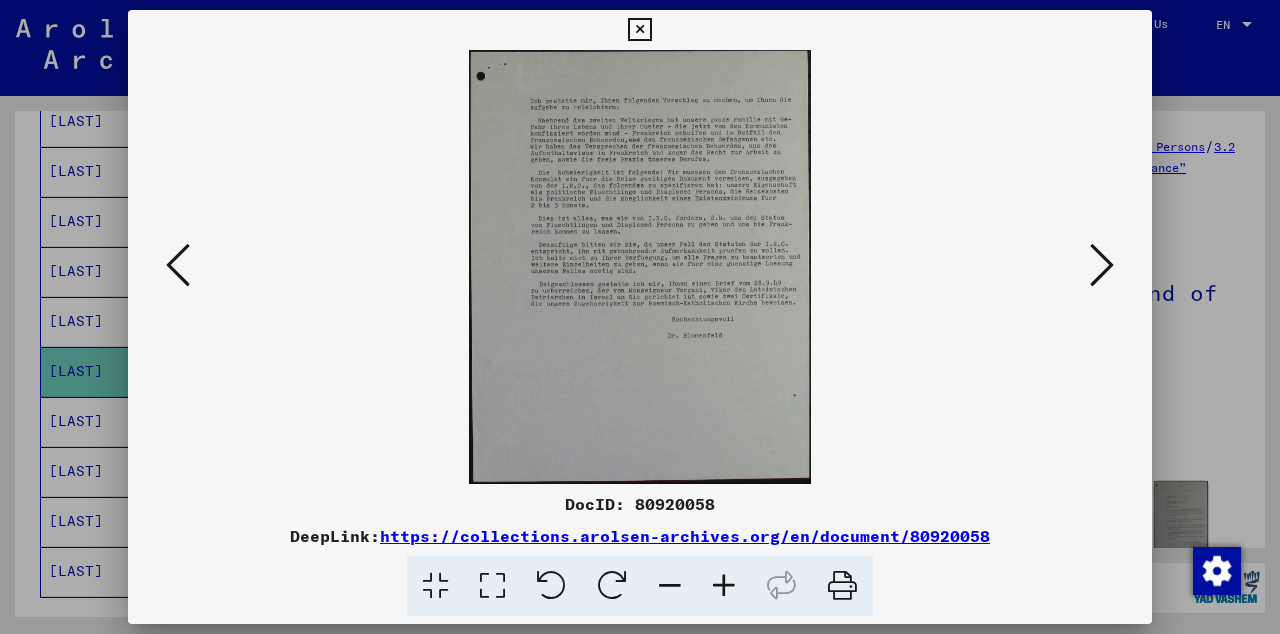 click at bounding box center (1102, 265) 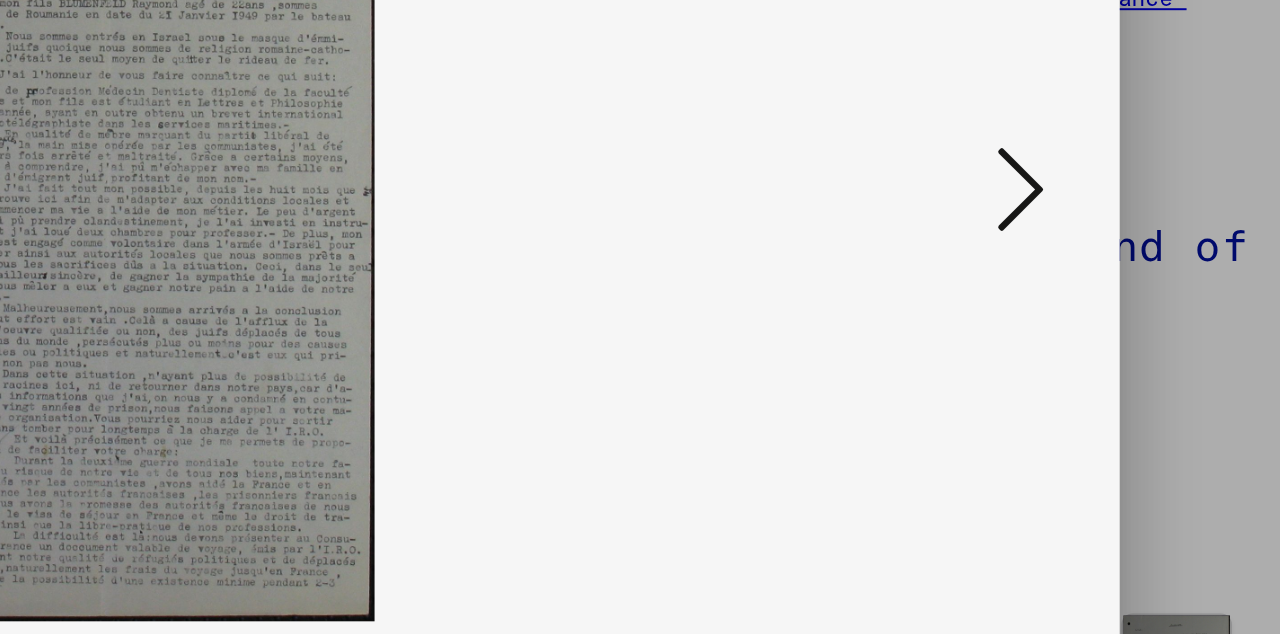 scroll, scrollTop: 0, scrollLeft: 0, axis: both 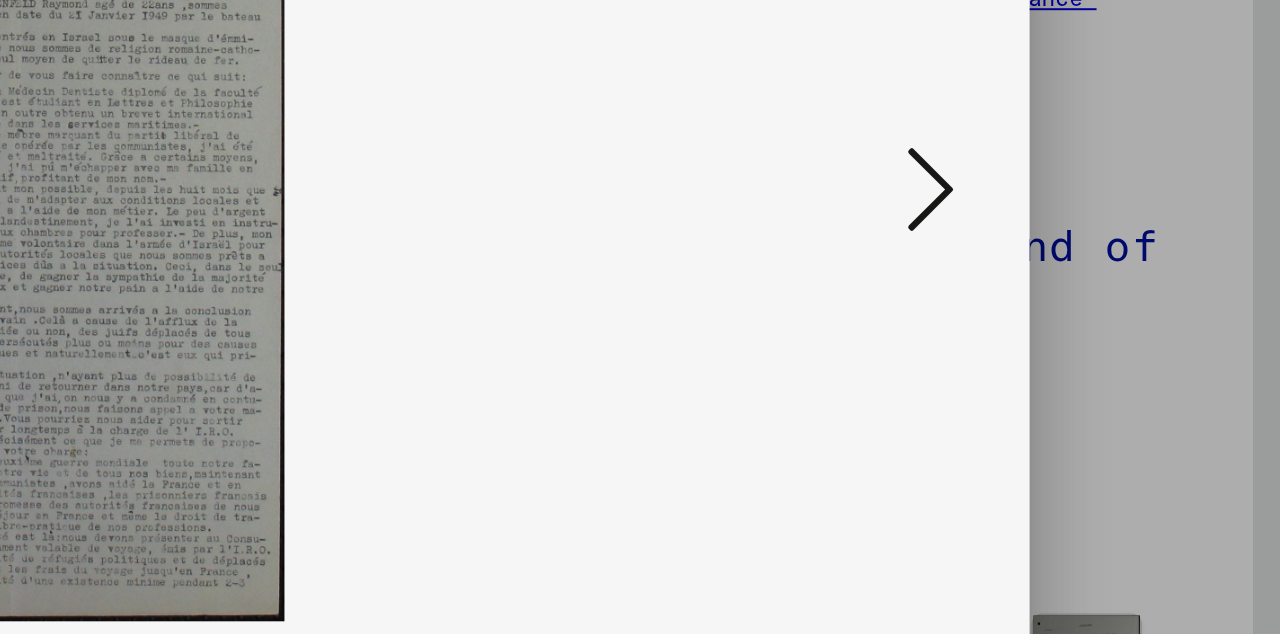 click at bounding box center [1102, 265] 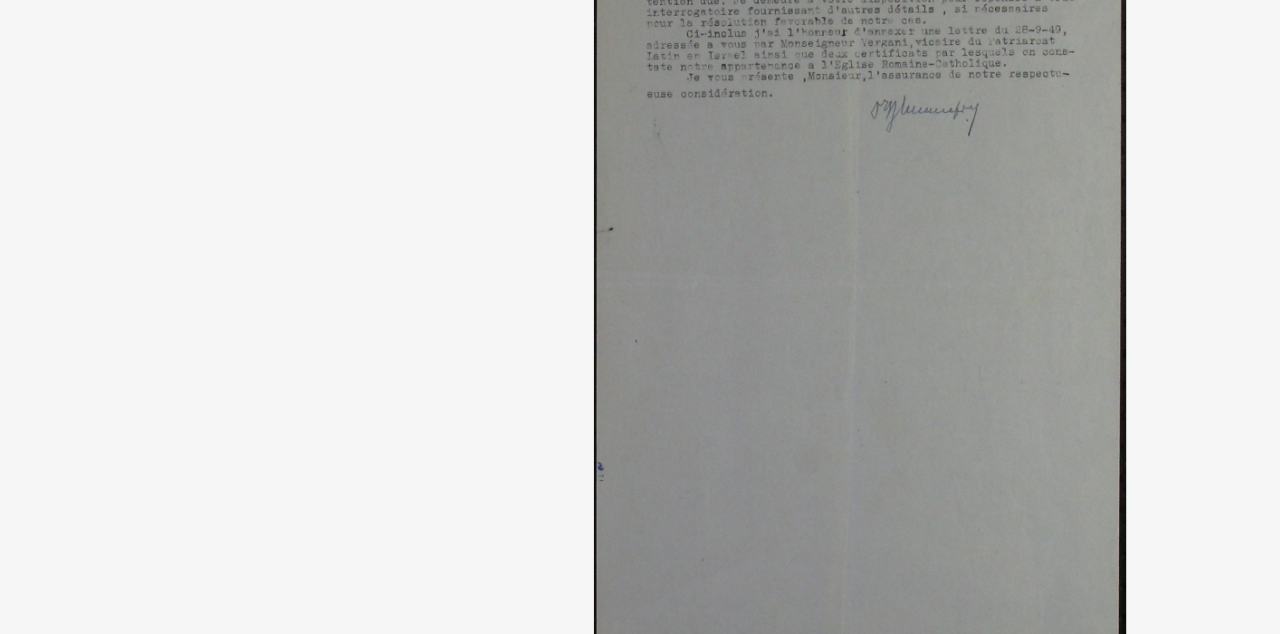 scroll, scrollTop: 0, scrollLeft: 0, axis: both 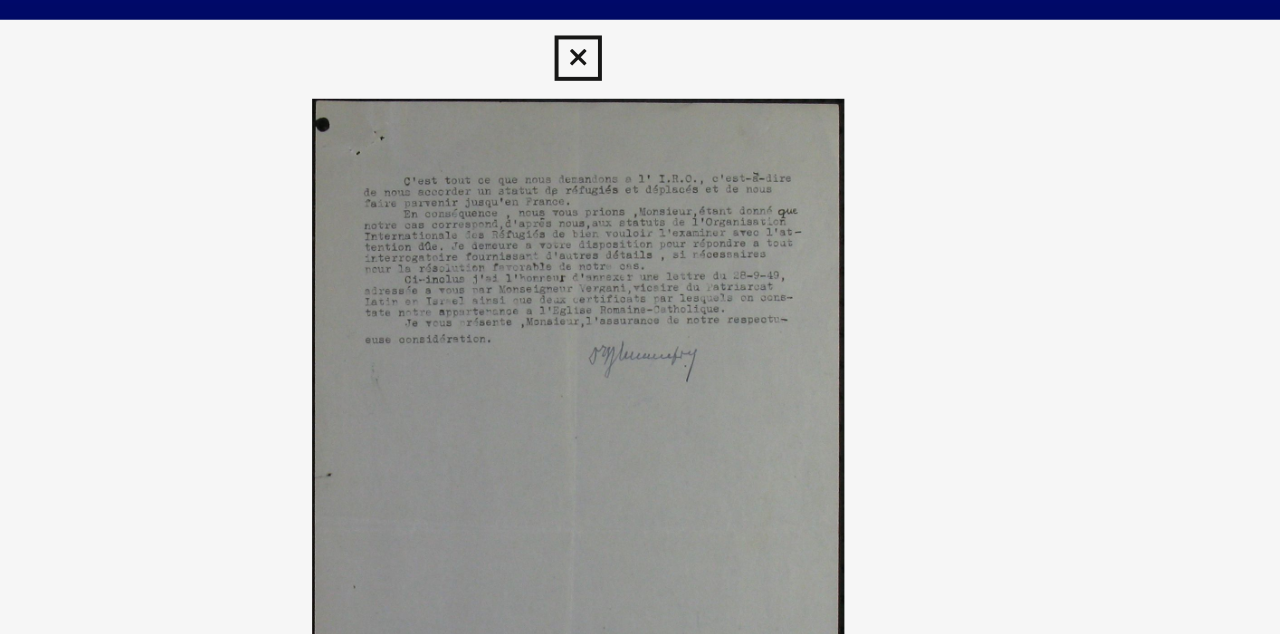 click at bounding box center (640, 267) 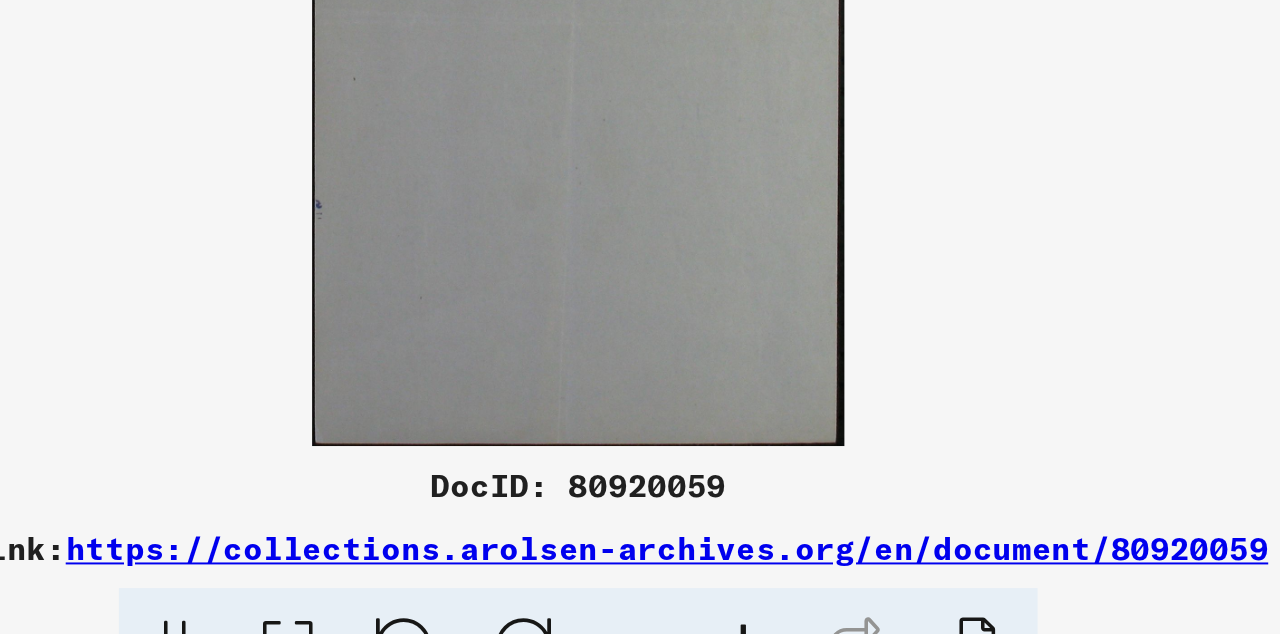 scroll, scrollTop: 0, scrollLeft: 0, axis: both 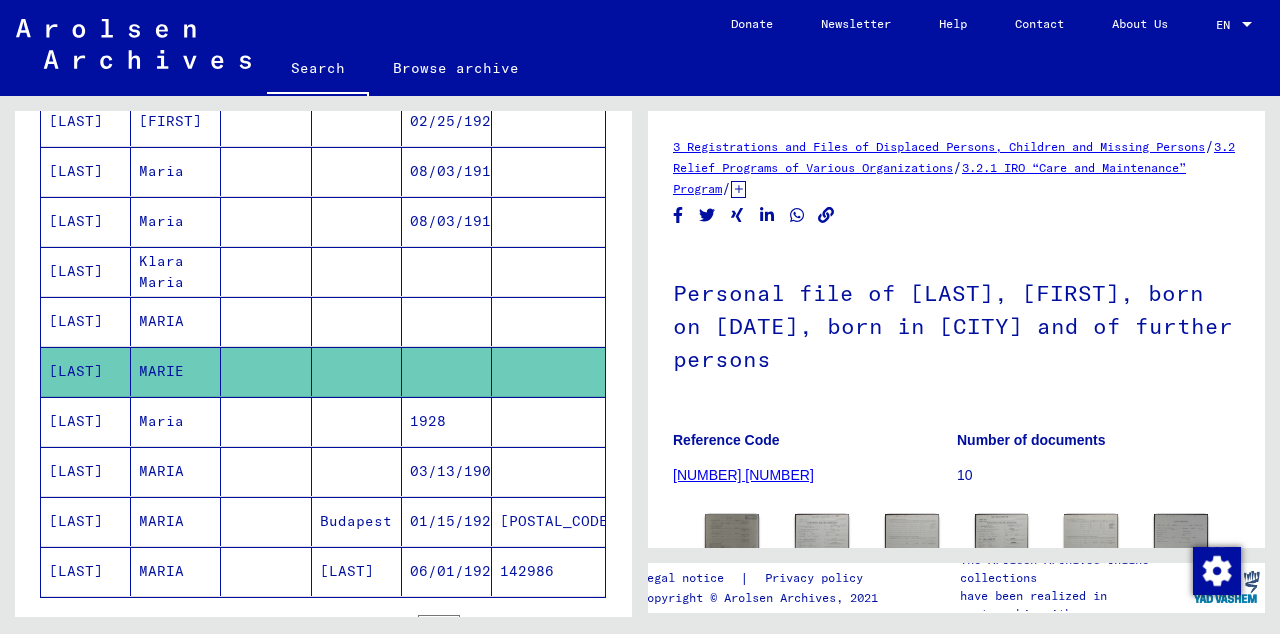 click at bounding box center (447, 371) 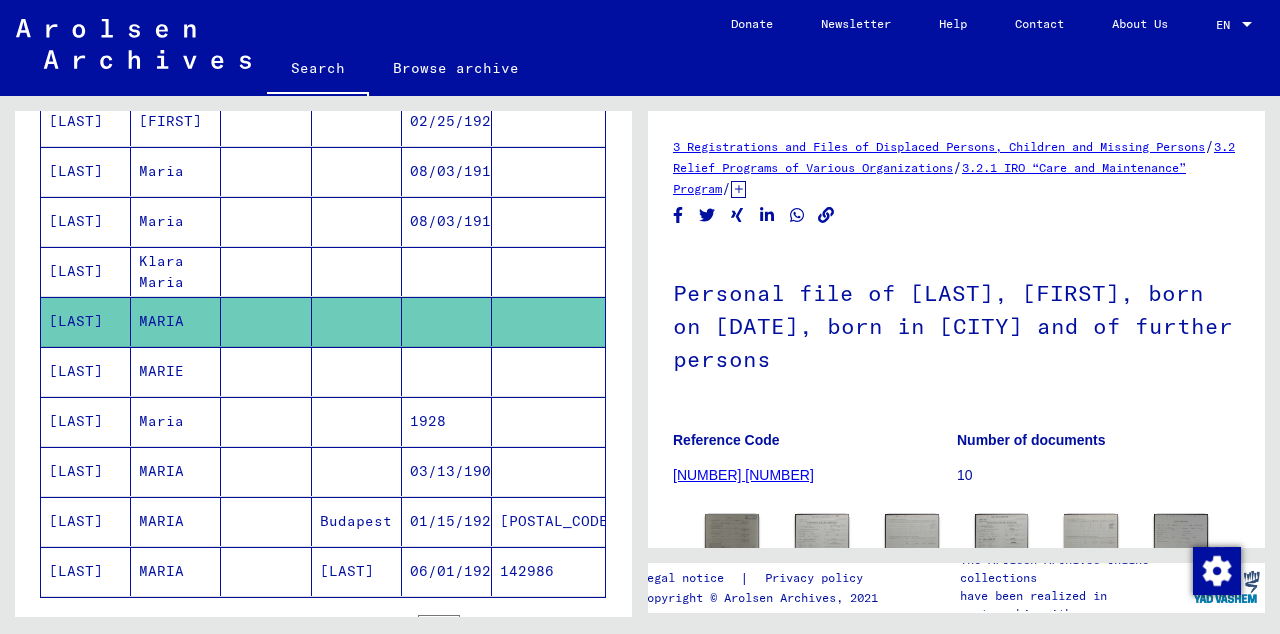 click 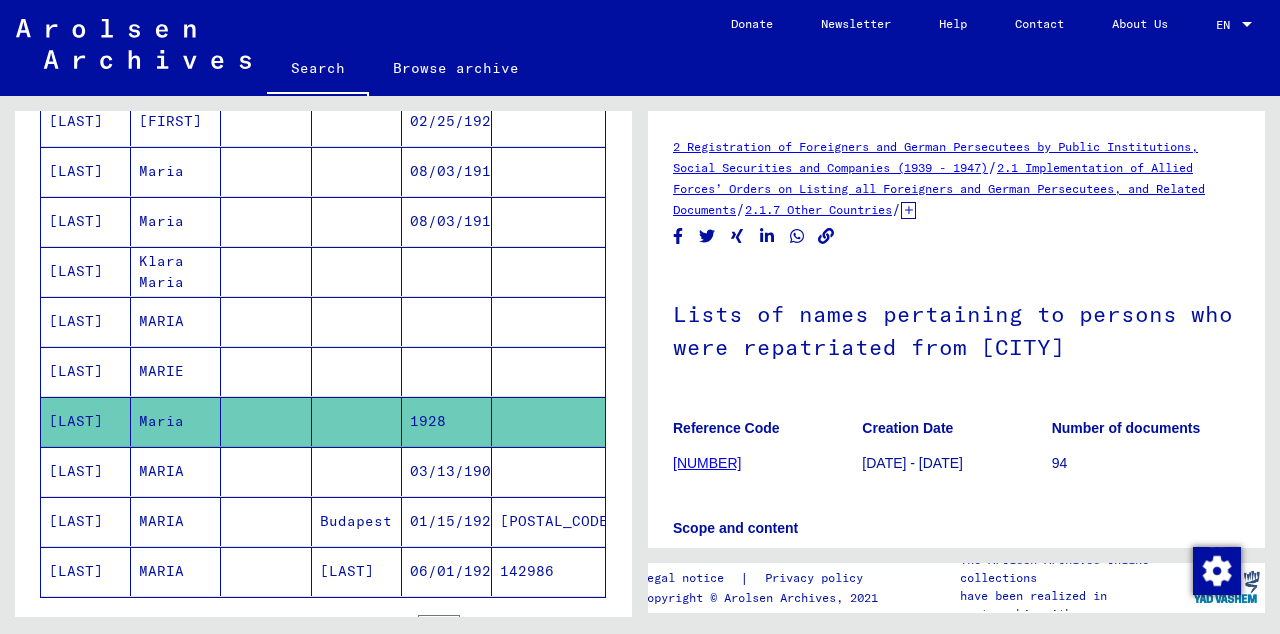 scroll, scrollTop: 0, scrollLeft: 0, axis: both 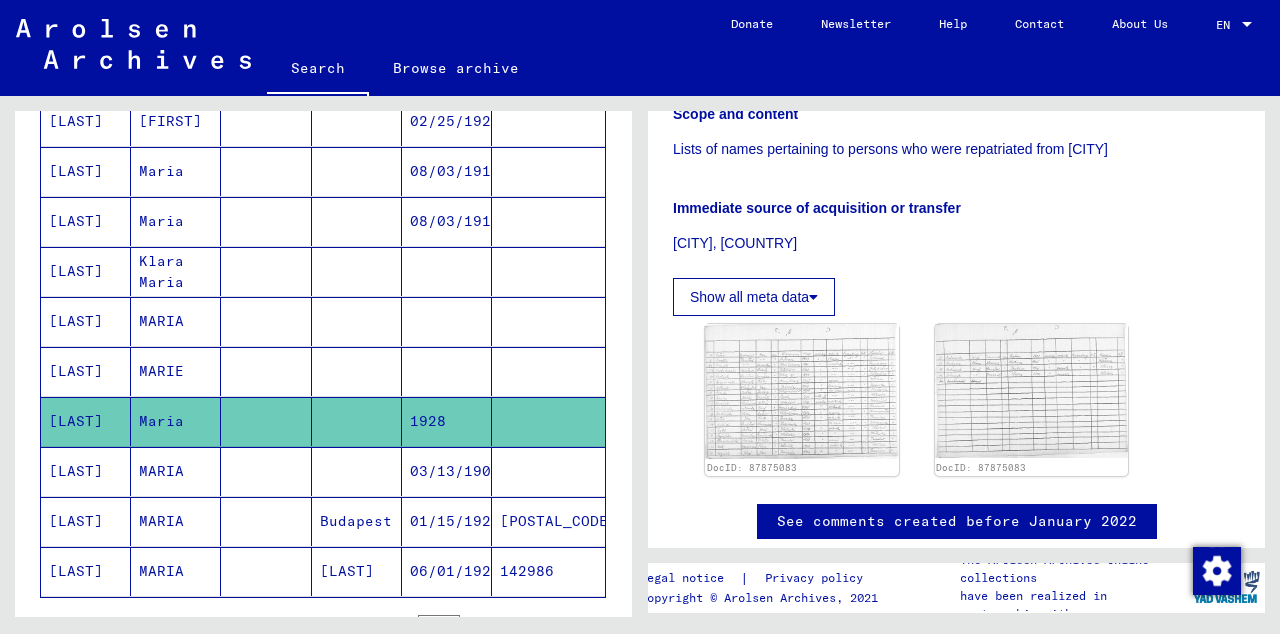 click at bounding box center (447, 421) 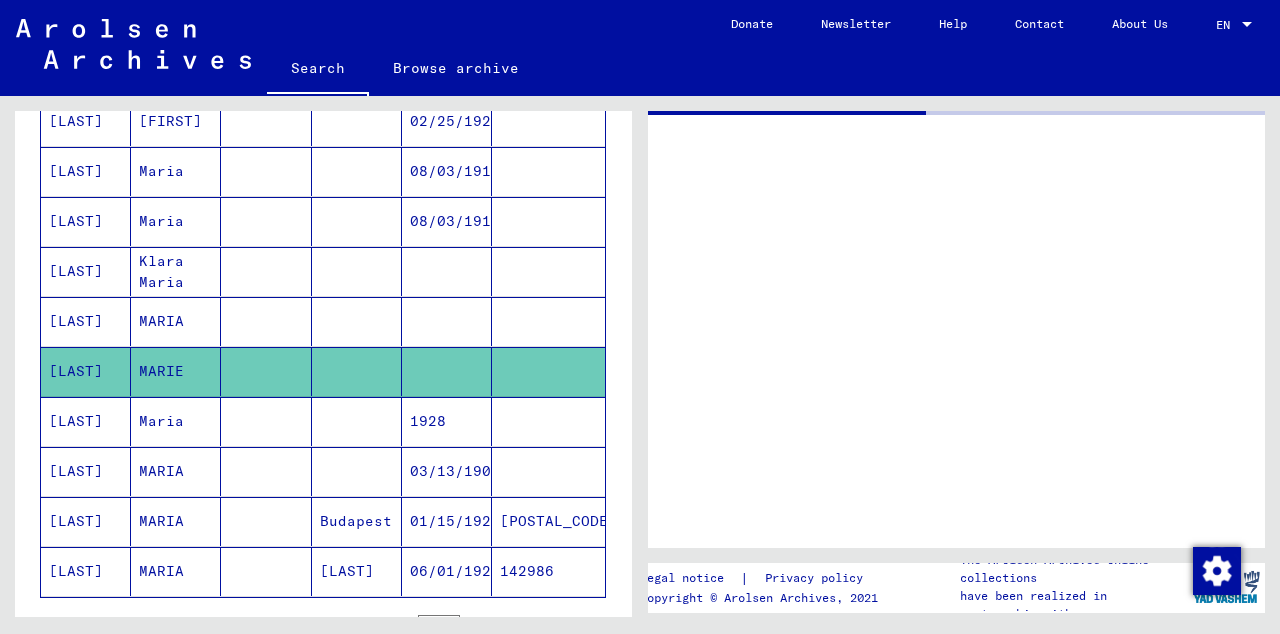scroll, scrollTop: 0, scrollLeft: 0, axis: both 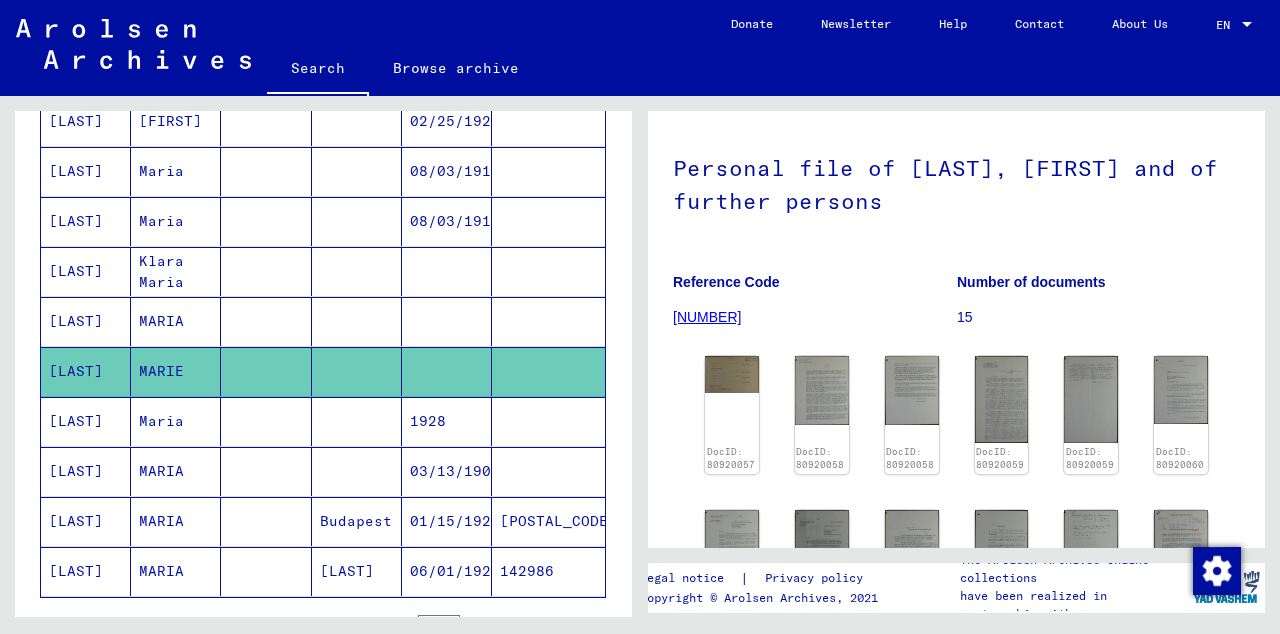 click 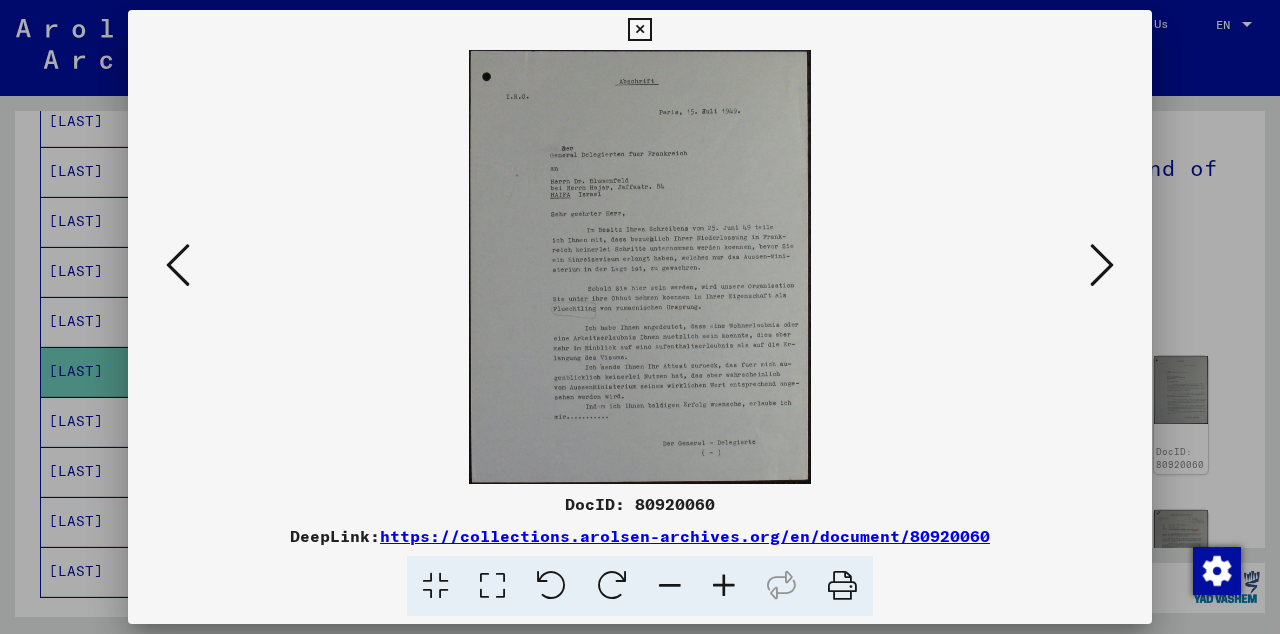 click at bounding box center [640, 267] 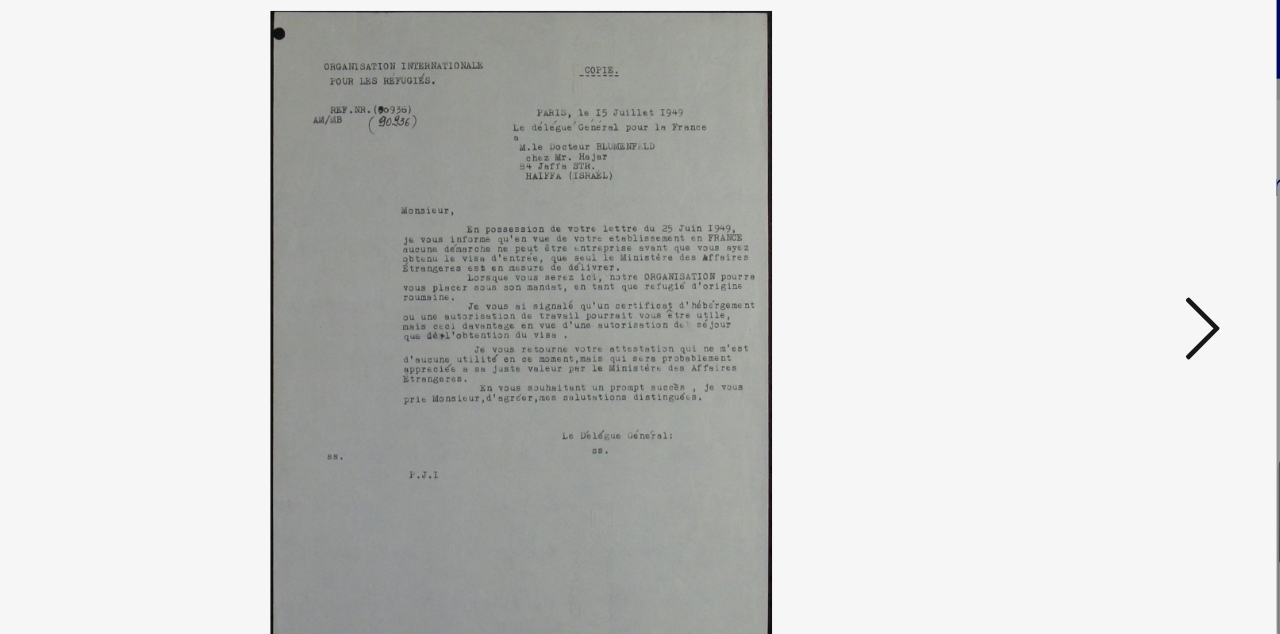 click at bounding box center (1102, 265) 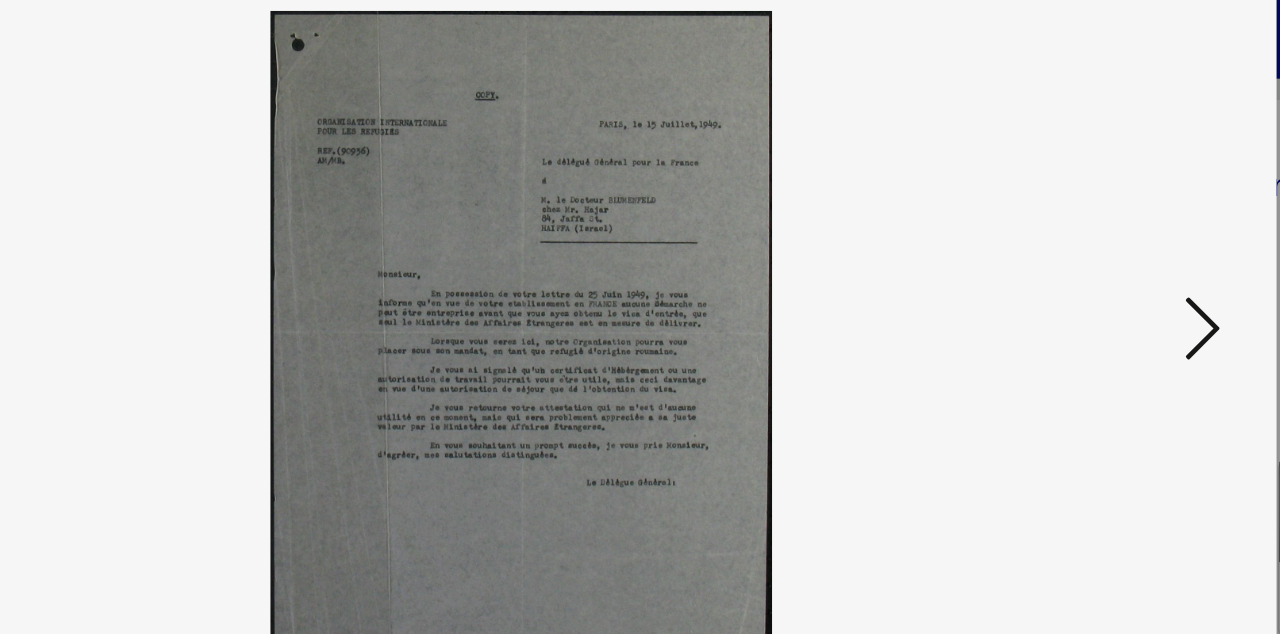 click at bounding box center (1102, 265) 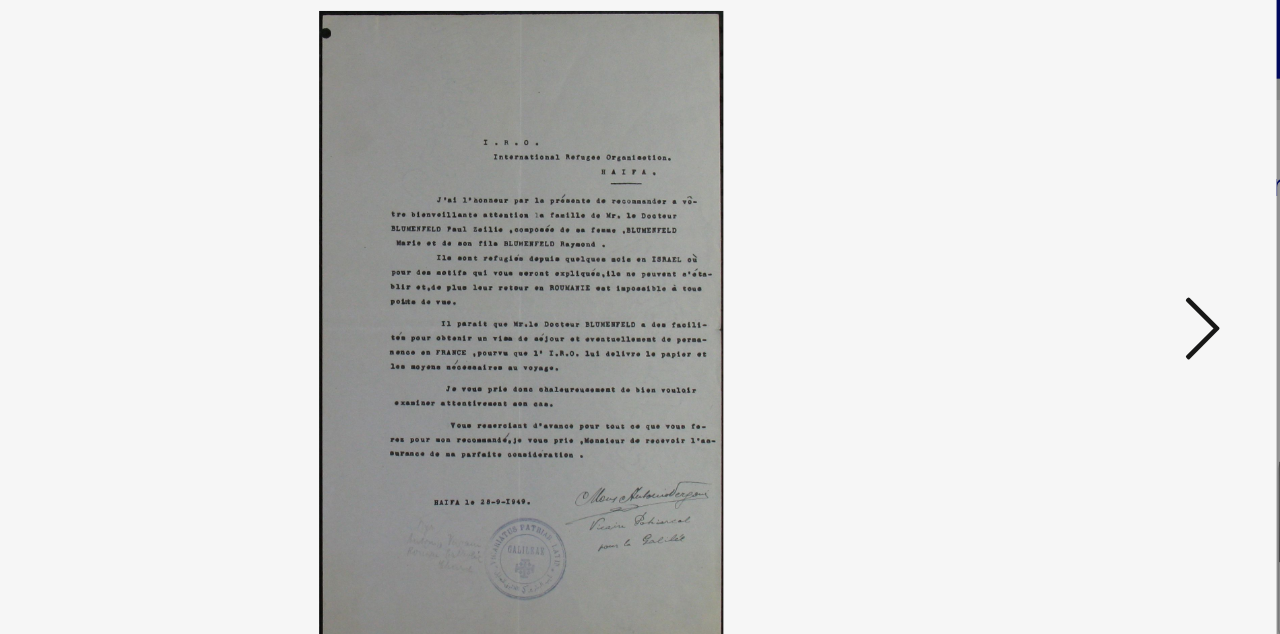 click at bounding box center (1102, 266) 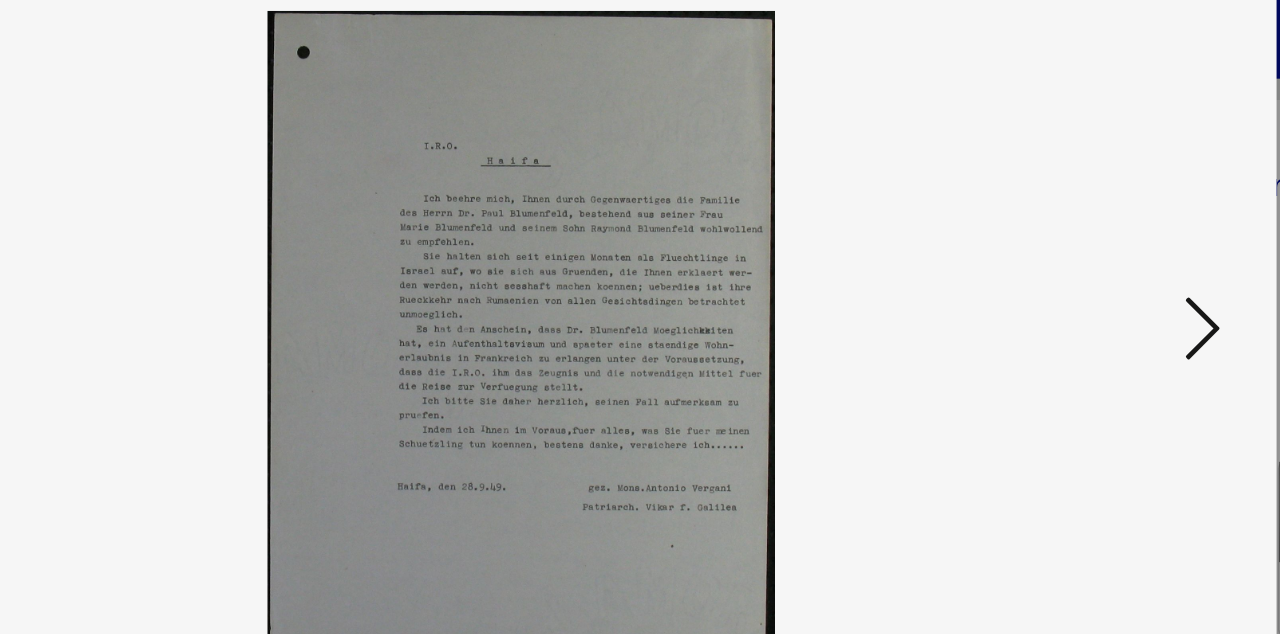 click at bounding box center (1102, 265) 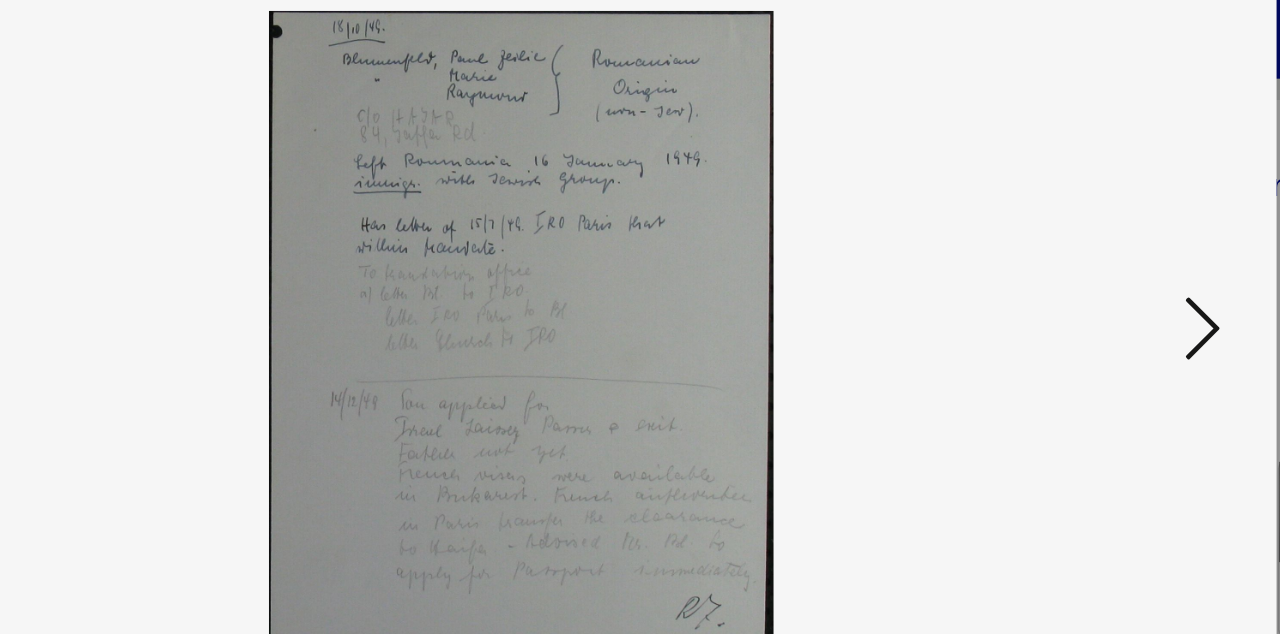 click at bounding box center [640, 267] 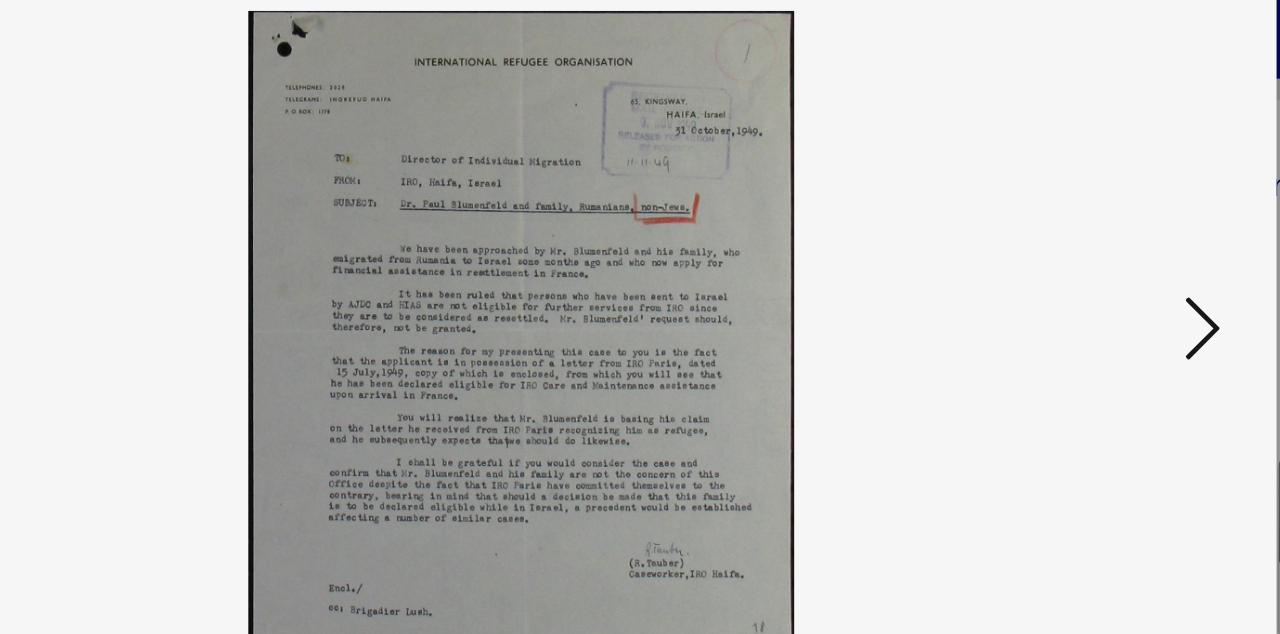 click at bounding box center (1102, 265) 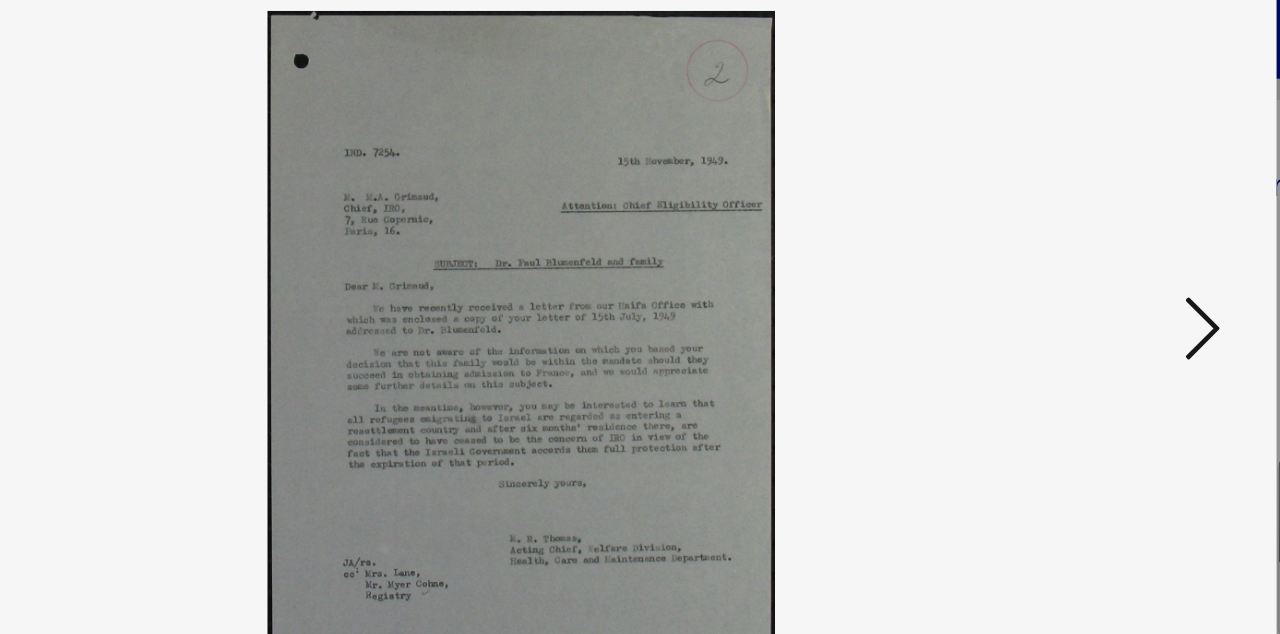 click at bounding box center [1102, 266] 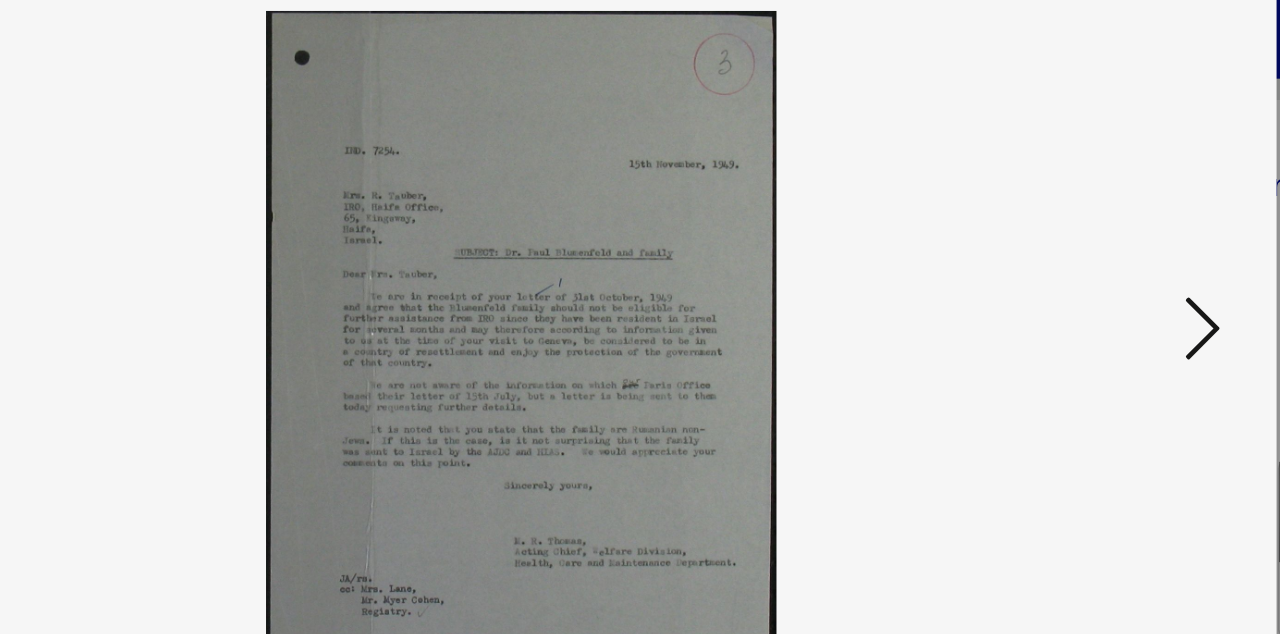 click at bounding box center [1102, 265] 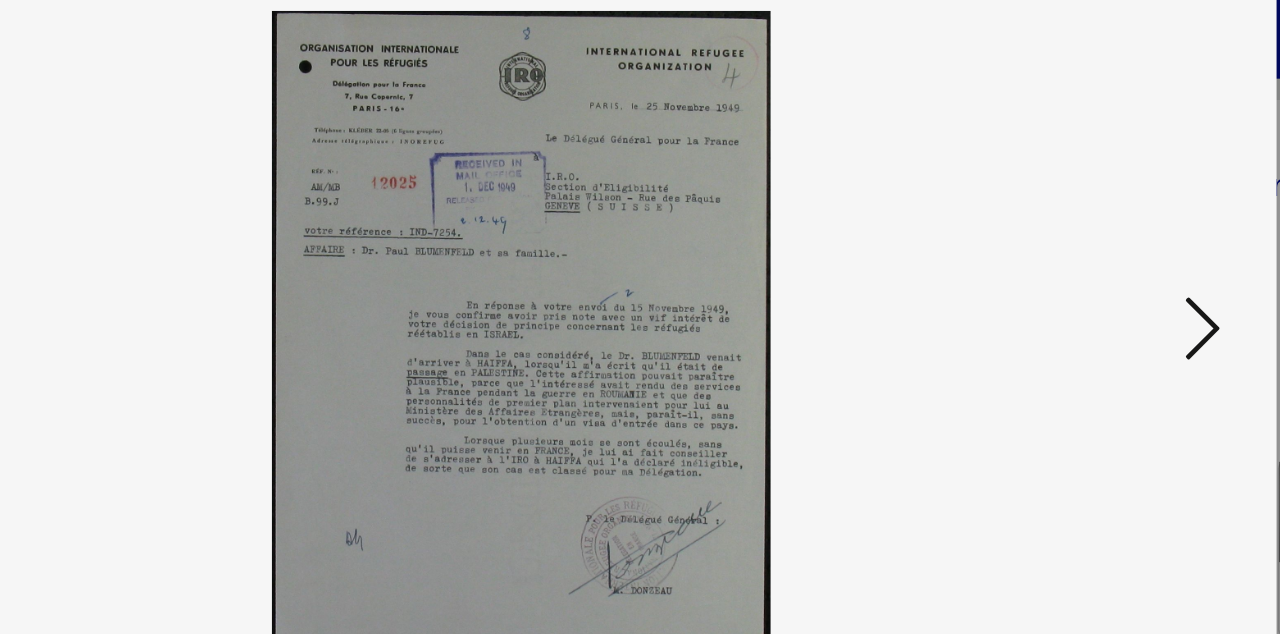 click at bounding box center (1102, 266) 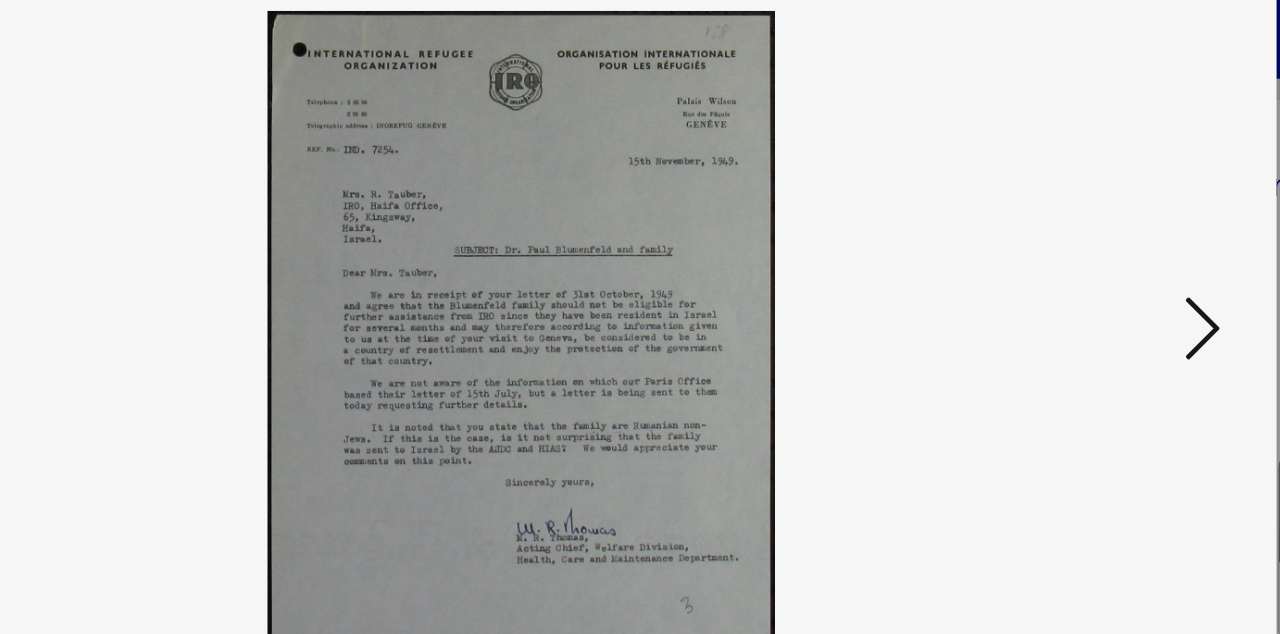 click at bounding box center (1102, 266) 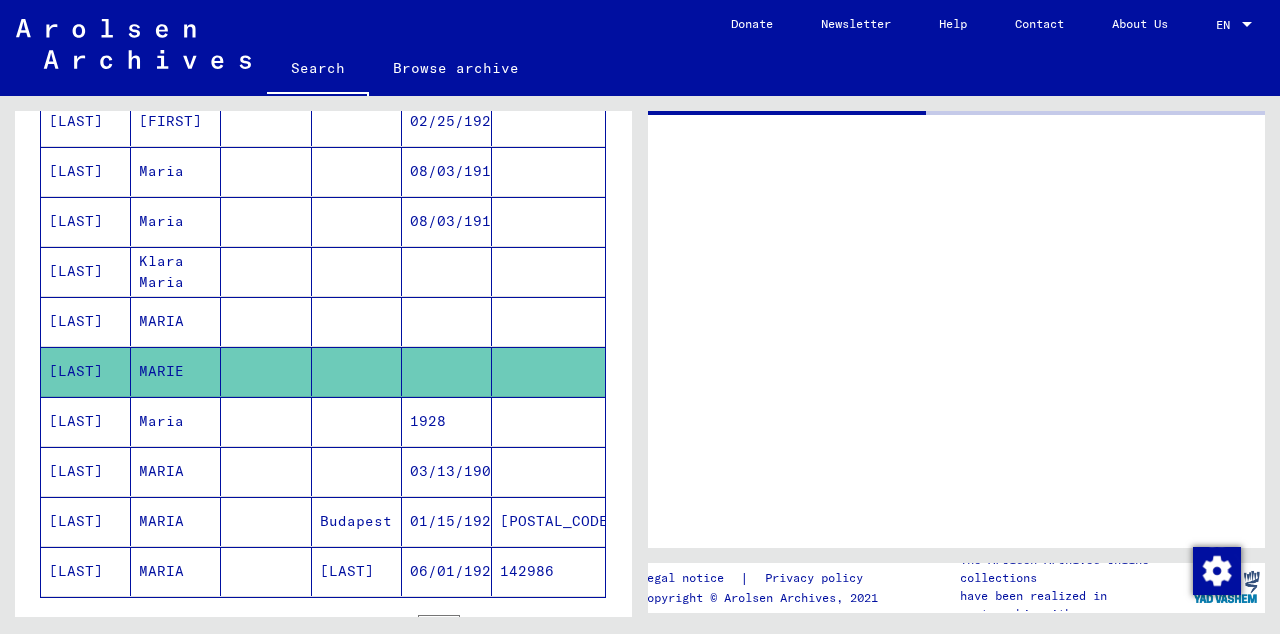 scroll, scrollTop: 0, scrollLeft: 0, axis: both 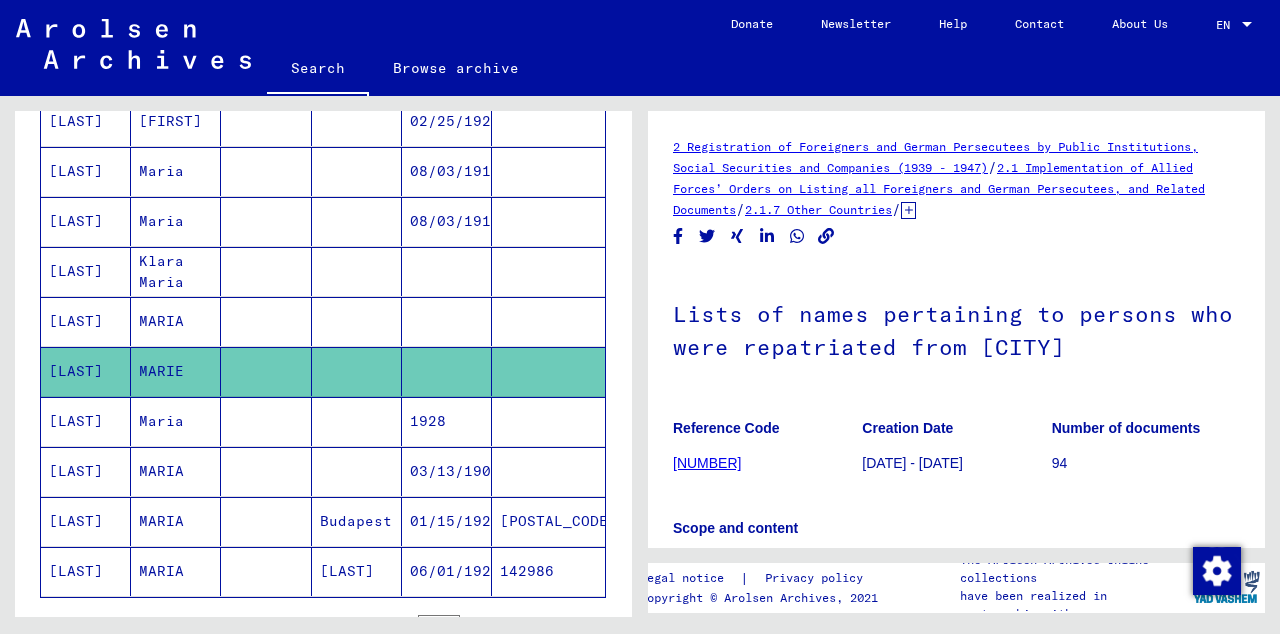 click 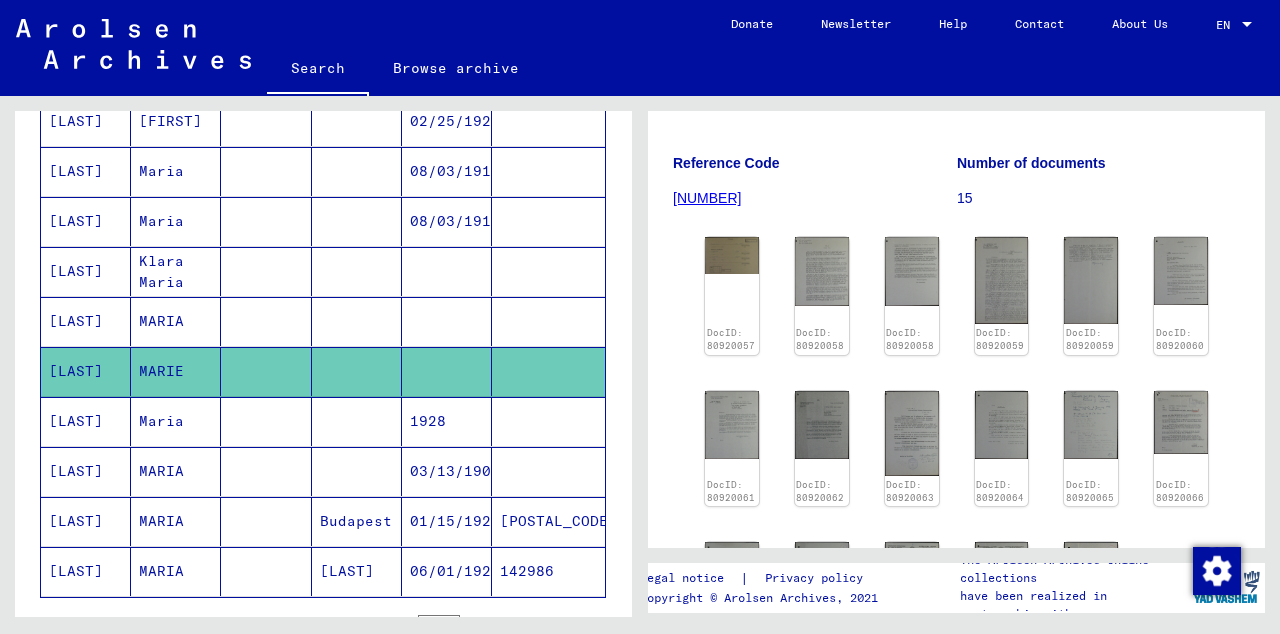 scroll, scrollTop: 270, scrollLeft: 0, axis: vertical 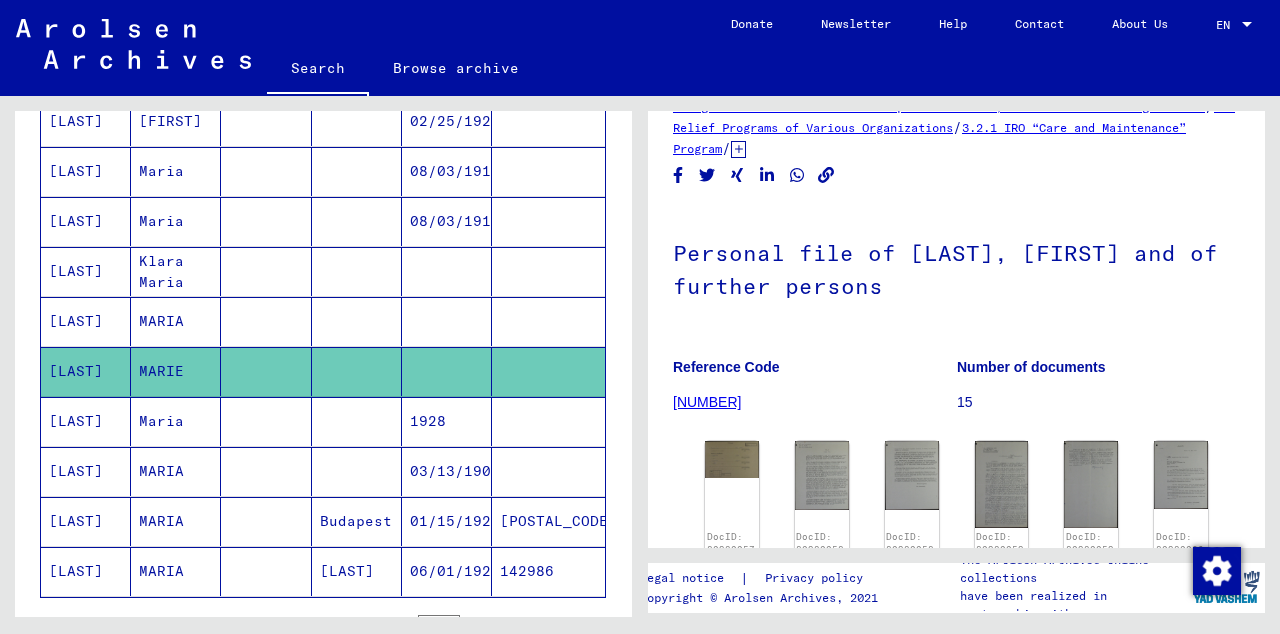 click on "1928" at bounding box center (447, 471) 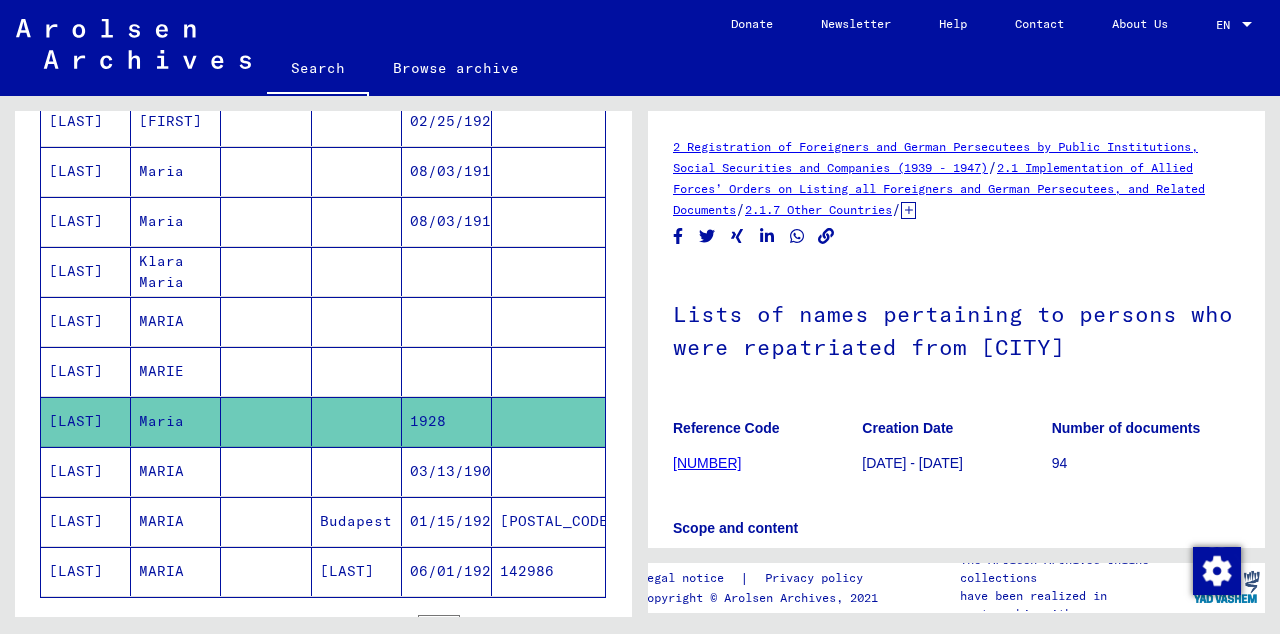 scroll, scrollTop: 108, scrollLeft: 0, axis: vertical 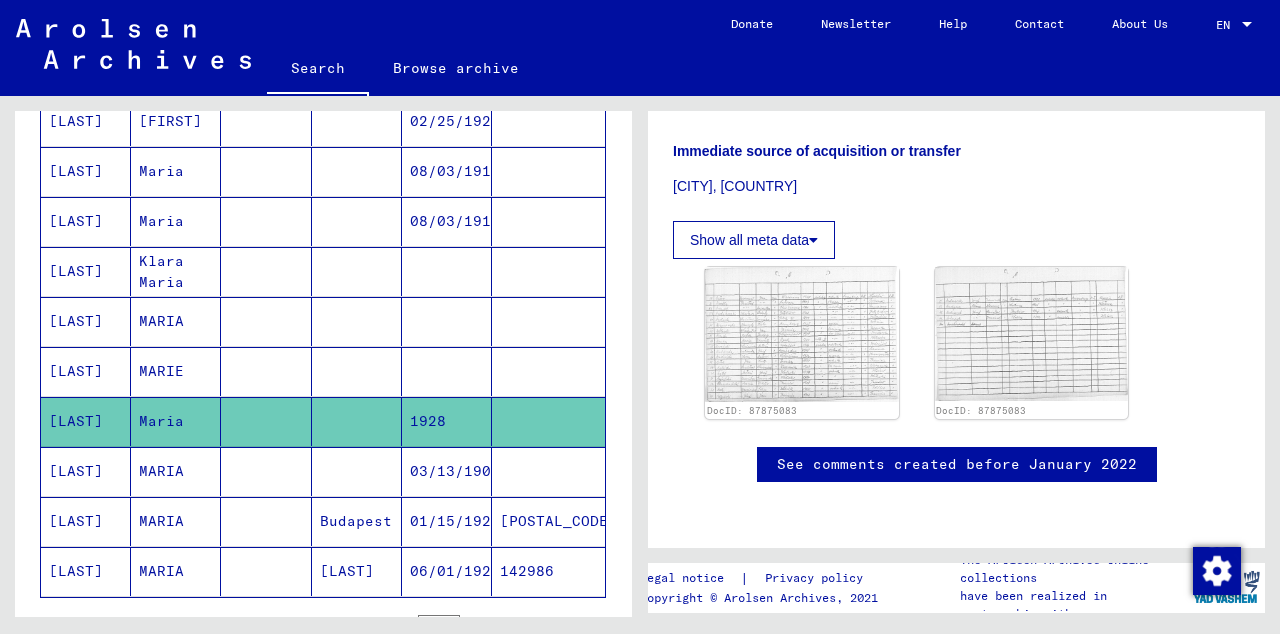 click 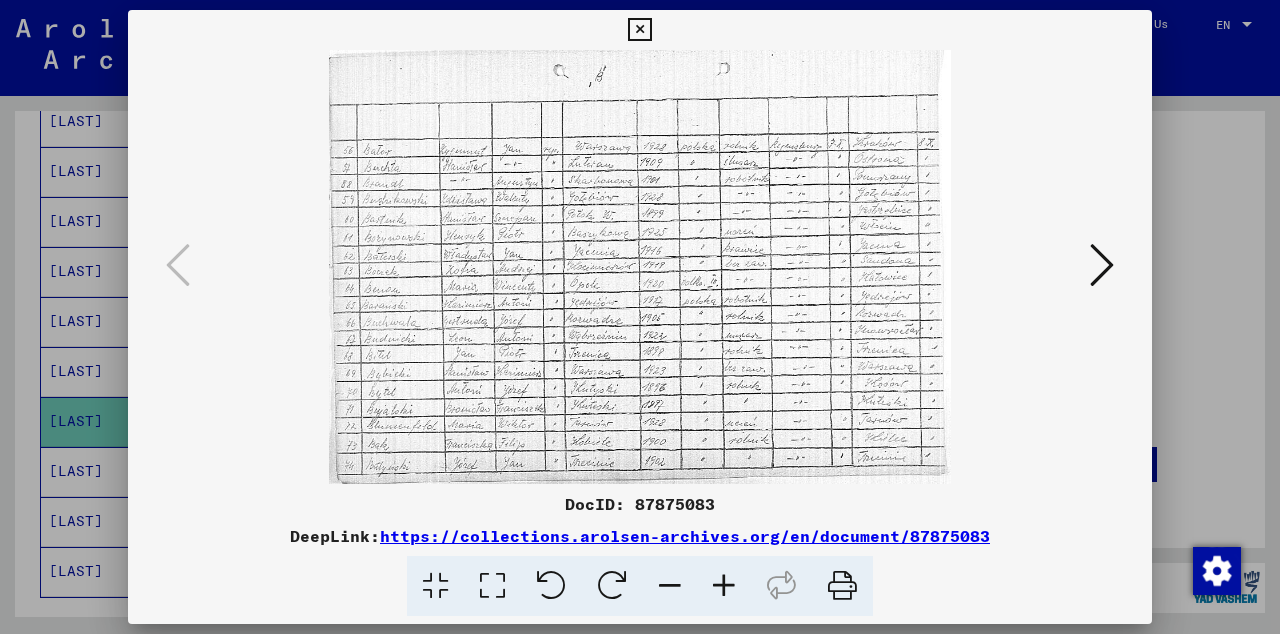 click at bounding box center [639, 30] 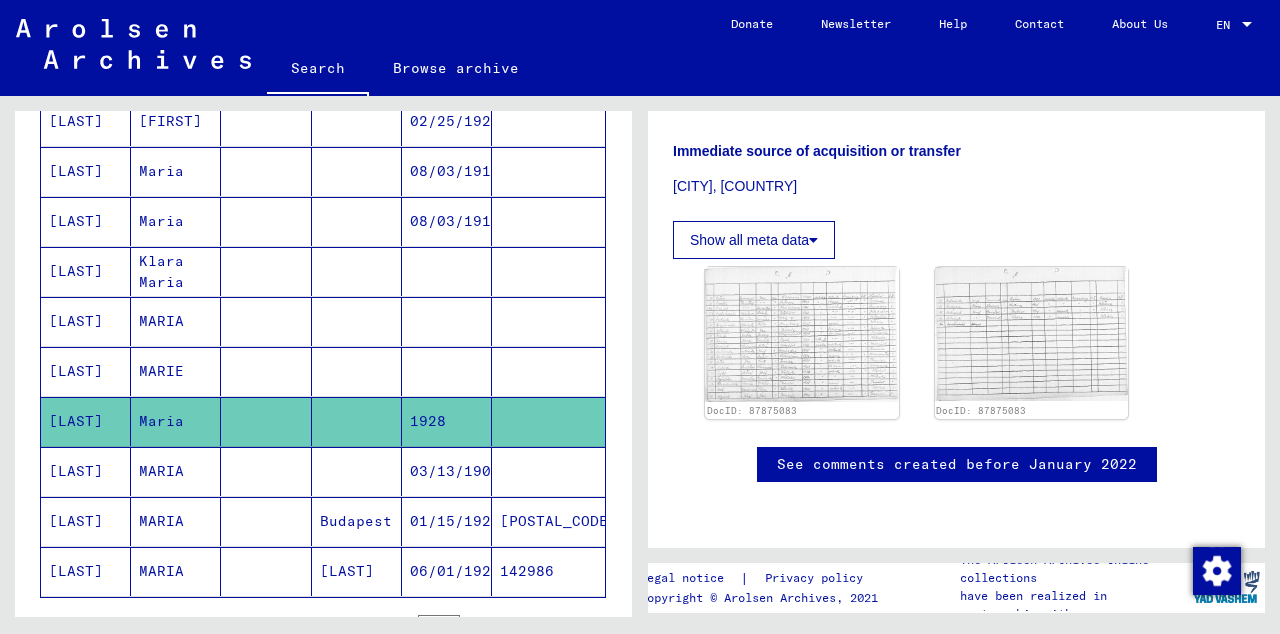 click on "03/13/1909" at bounding box center [447, 521] 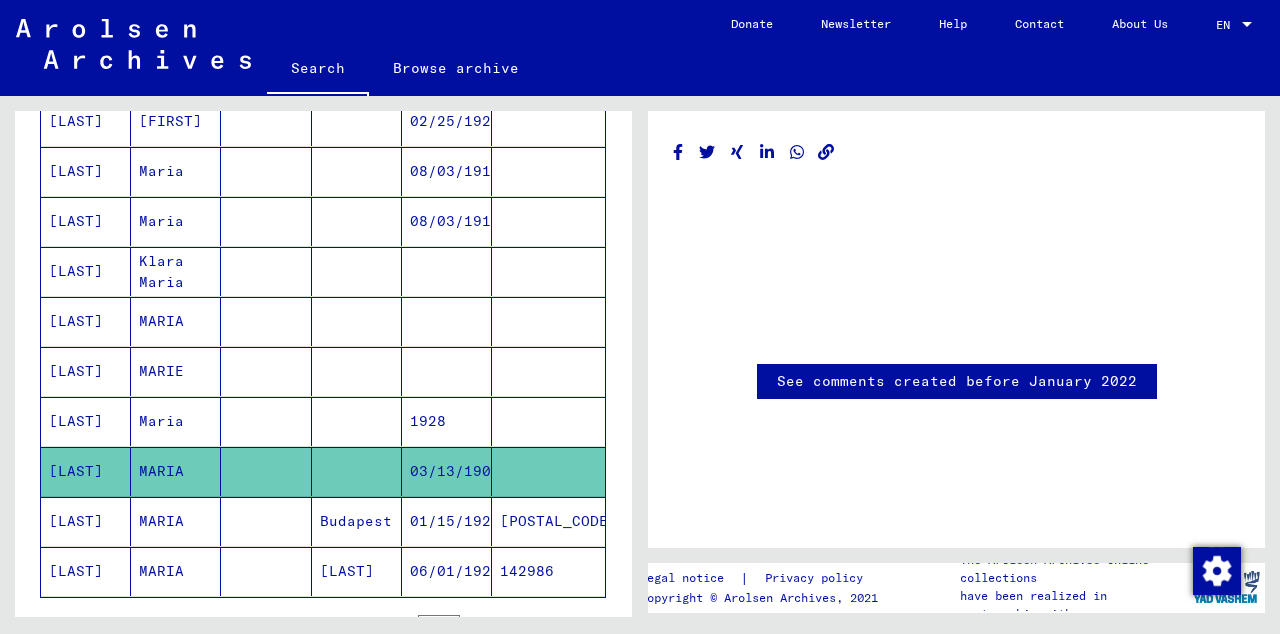 click at bounding box center (447, 421) 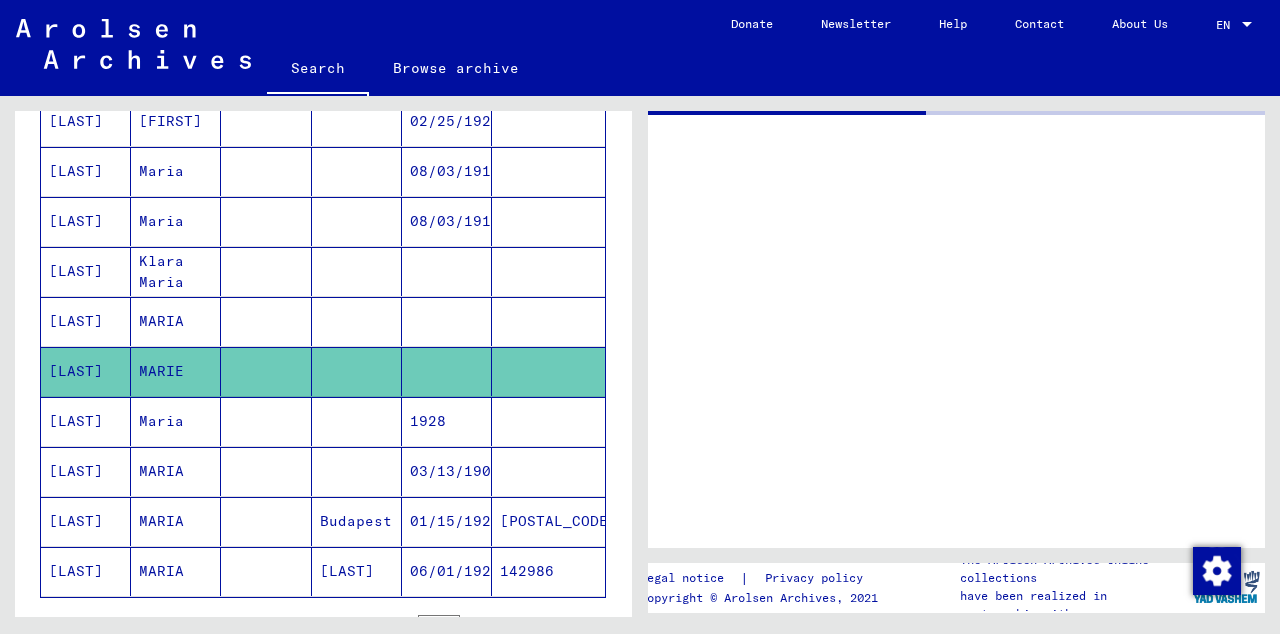 scroll, scrollTop: 0, scrollLeft: 0, axis: both 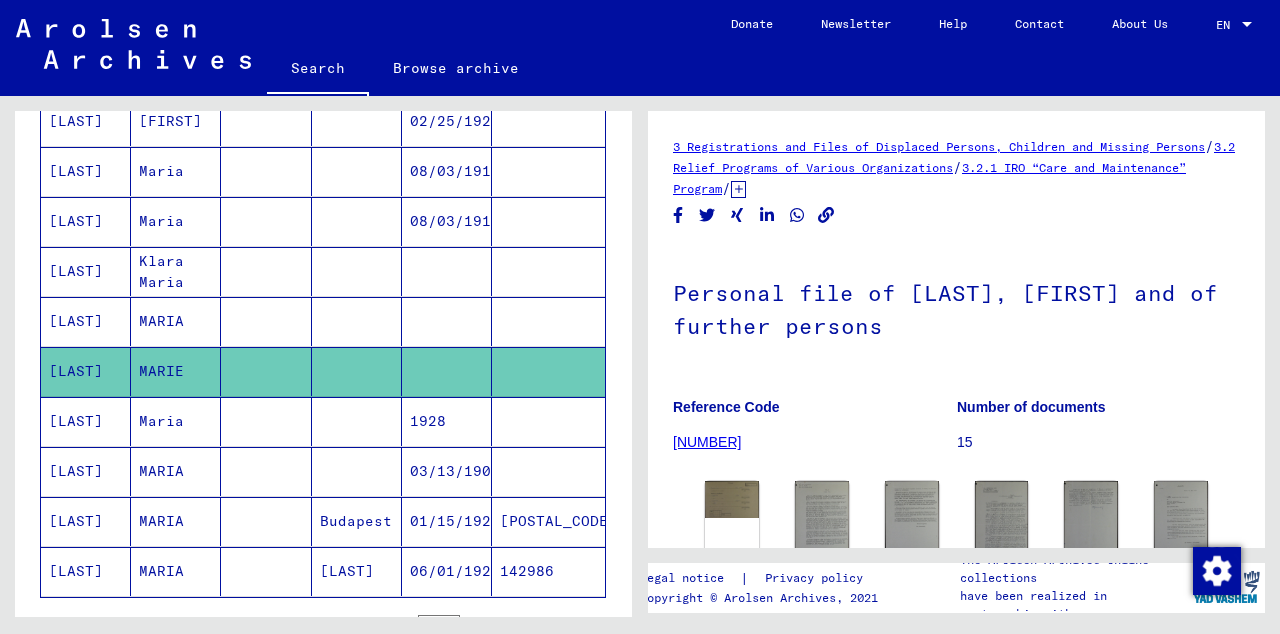 click at bounding box center [447, 371] 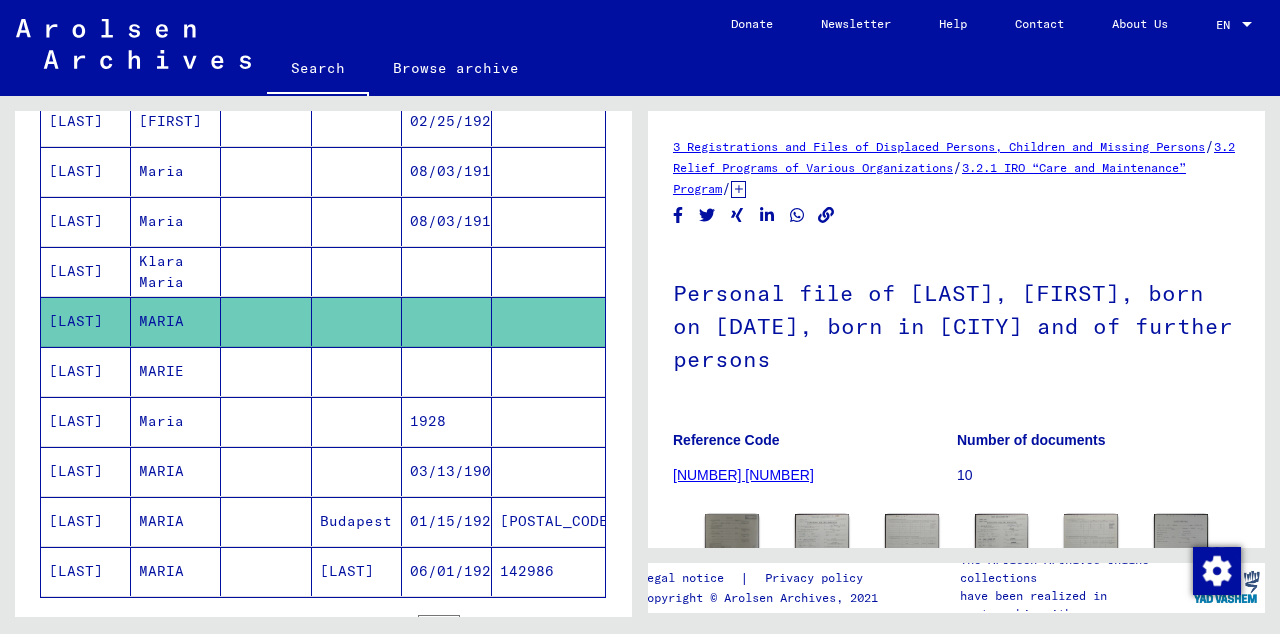 scroll, scrollTop: 0, scrollLeft: 0, axis: both 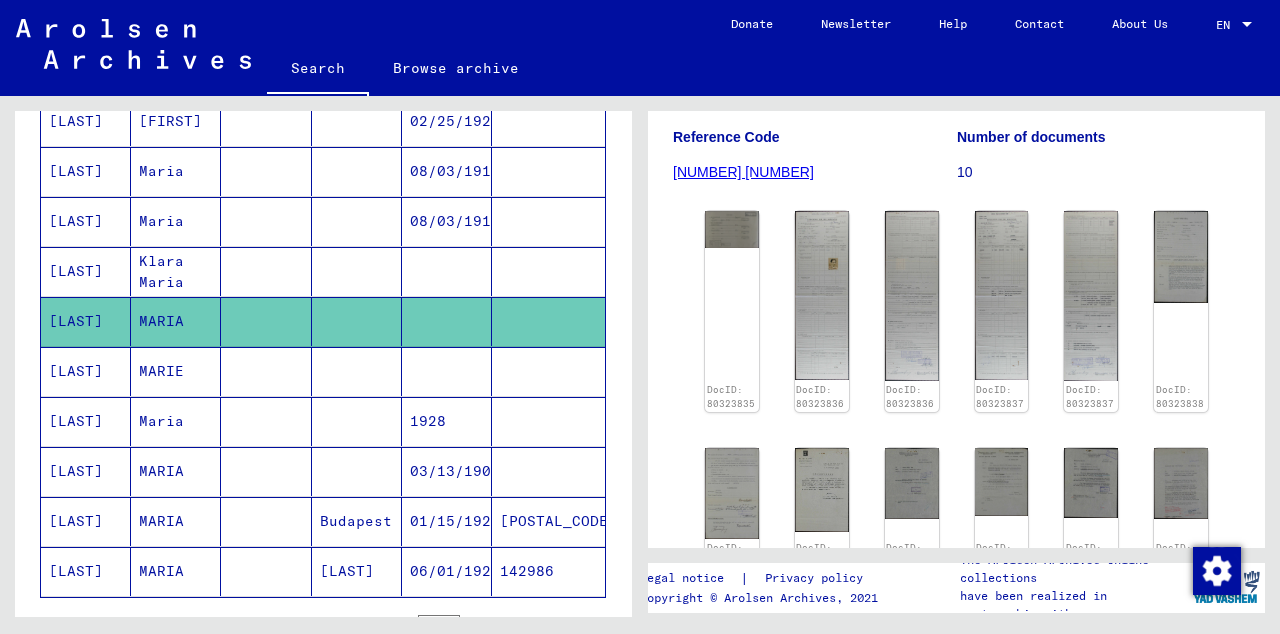 click on "DocID: 80323835" 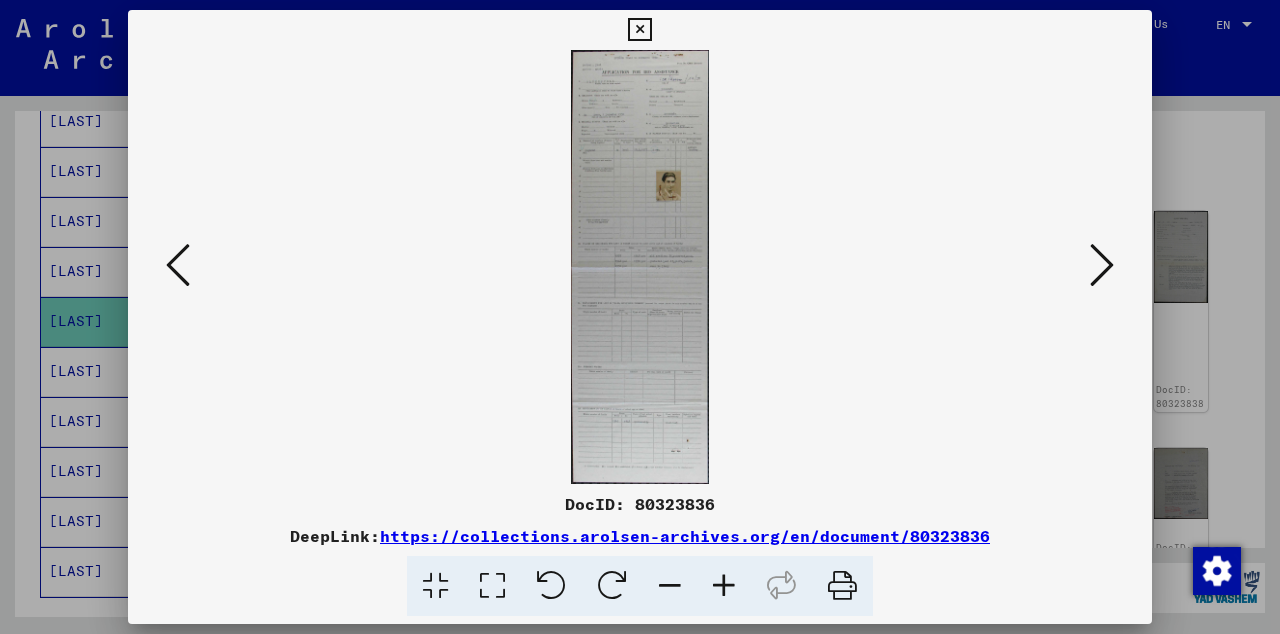 click at bounding box center (1102, 266) 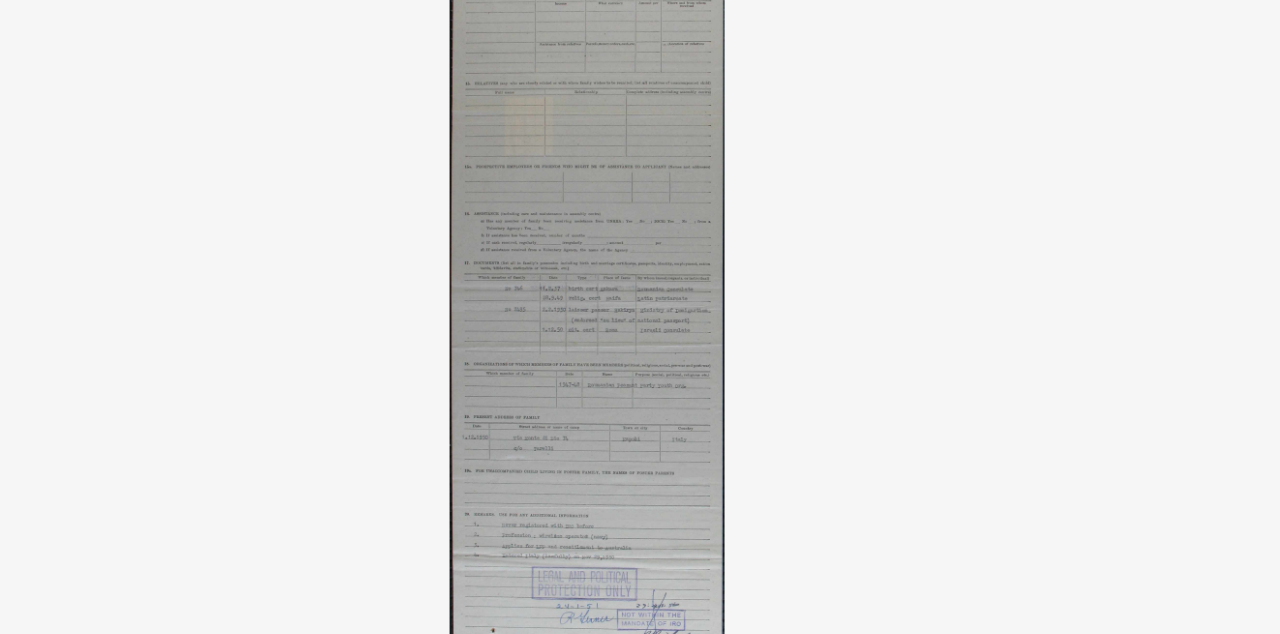 click at bounding box center (640, 267) 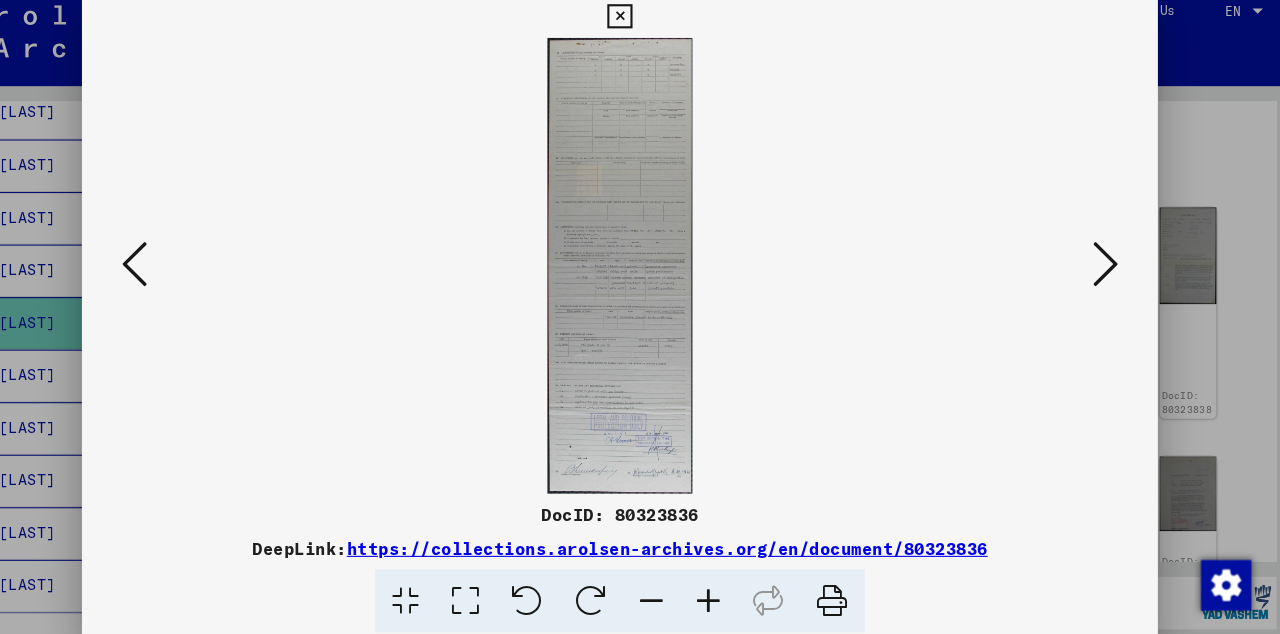 click at bounding box center (1102, 265) 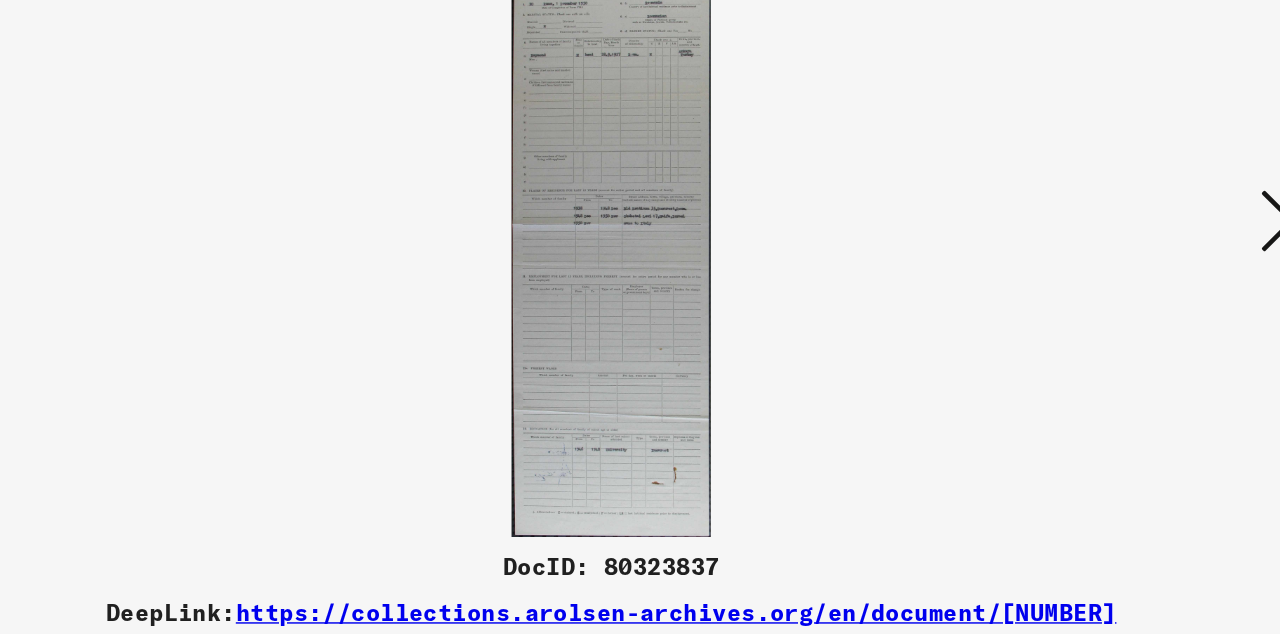 click at bounding box center (1102, 265) 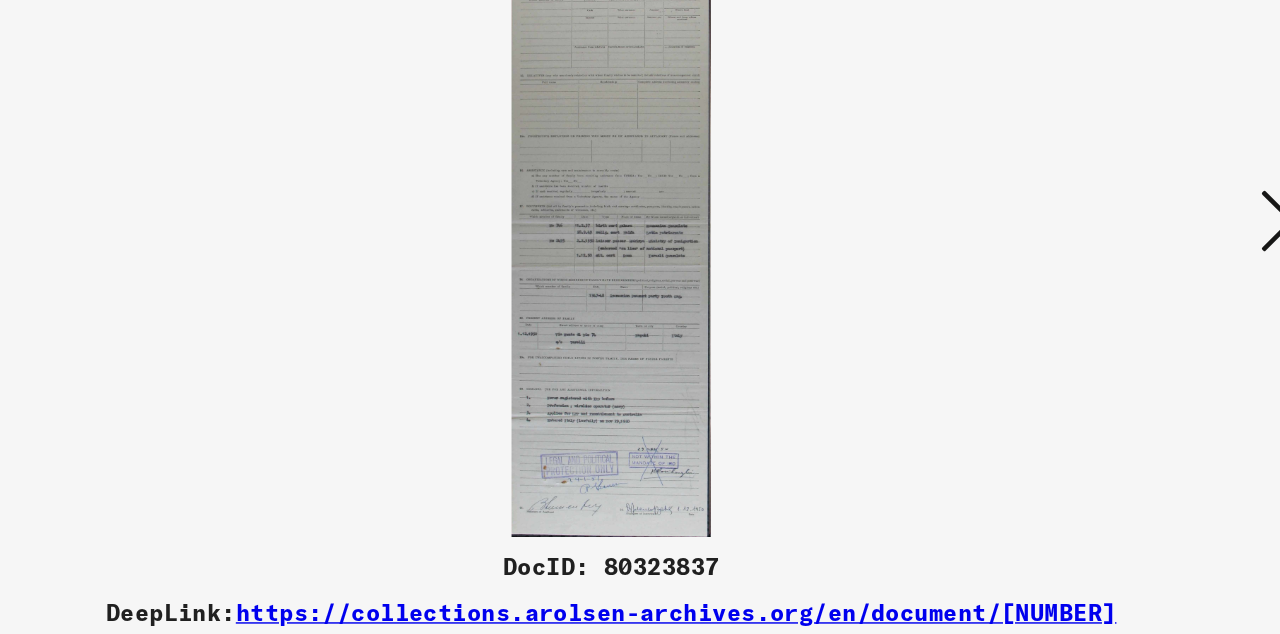 click at bounding box center (1102, 265) 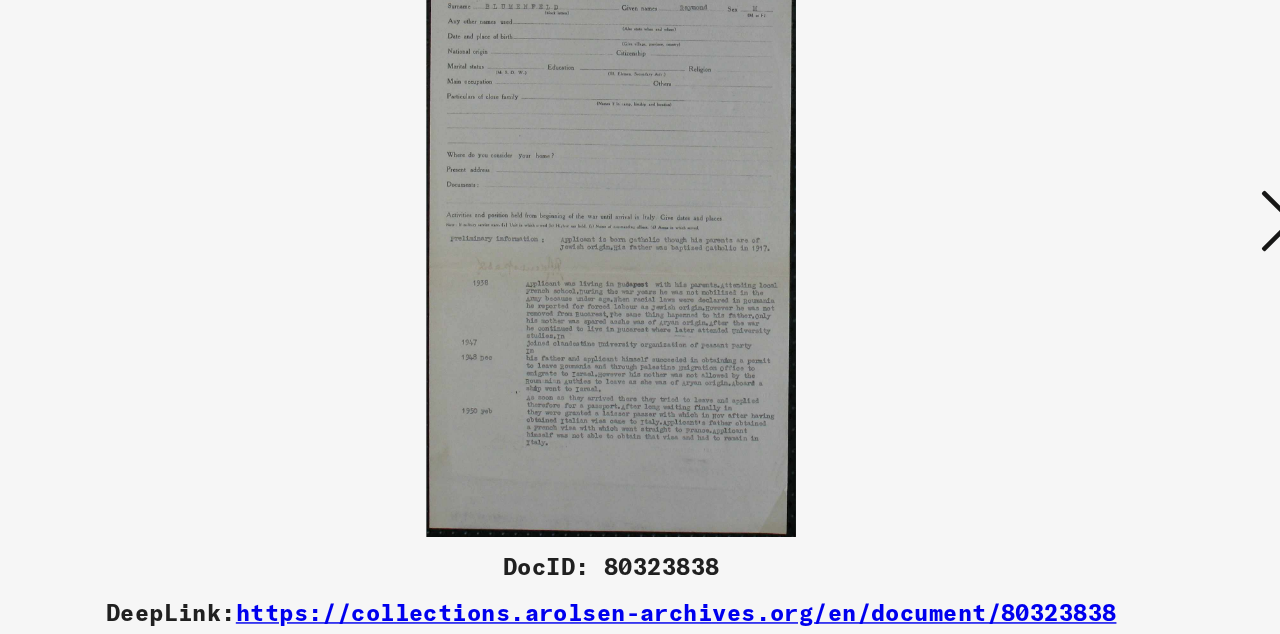 click at bounding box center (1102, 266) 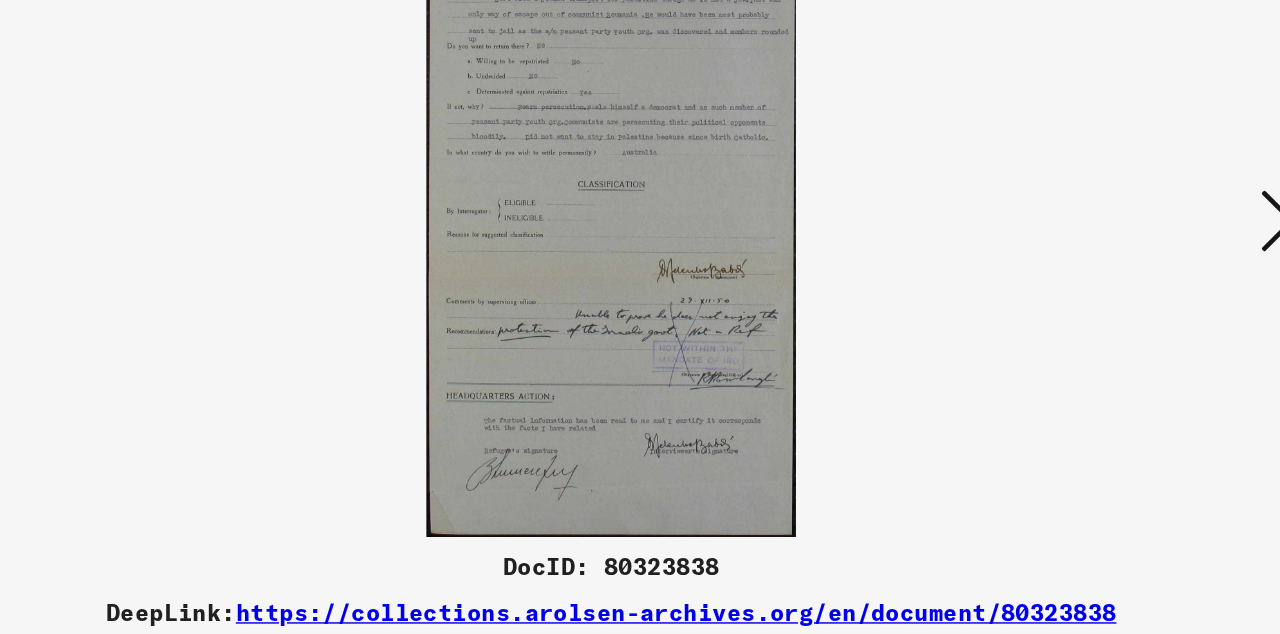 click at bounding box center (1102, 265) 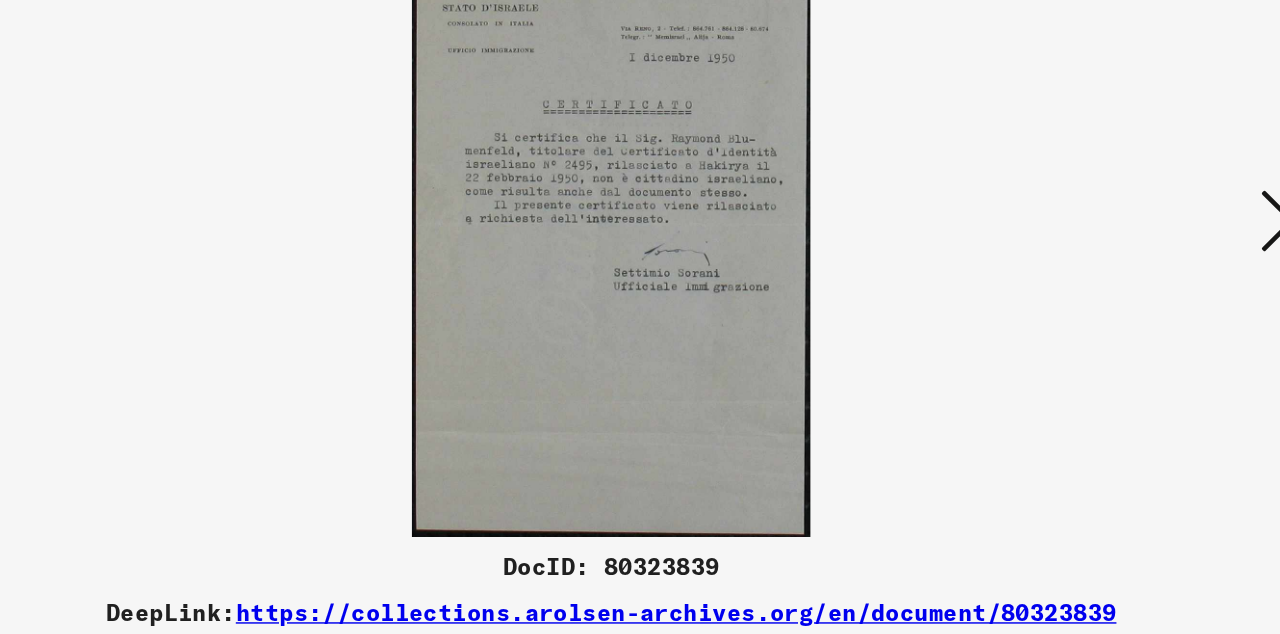 click at bounding box center (1102, 266) 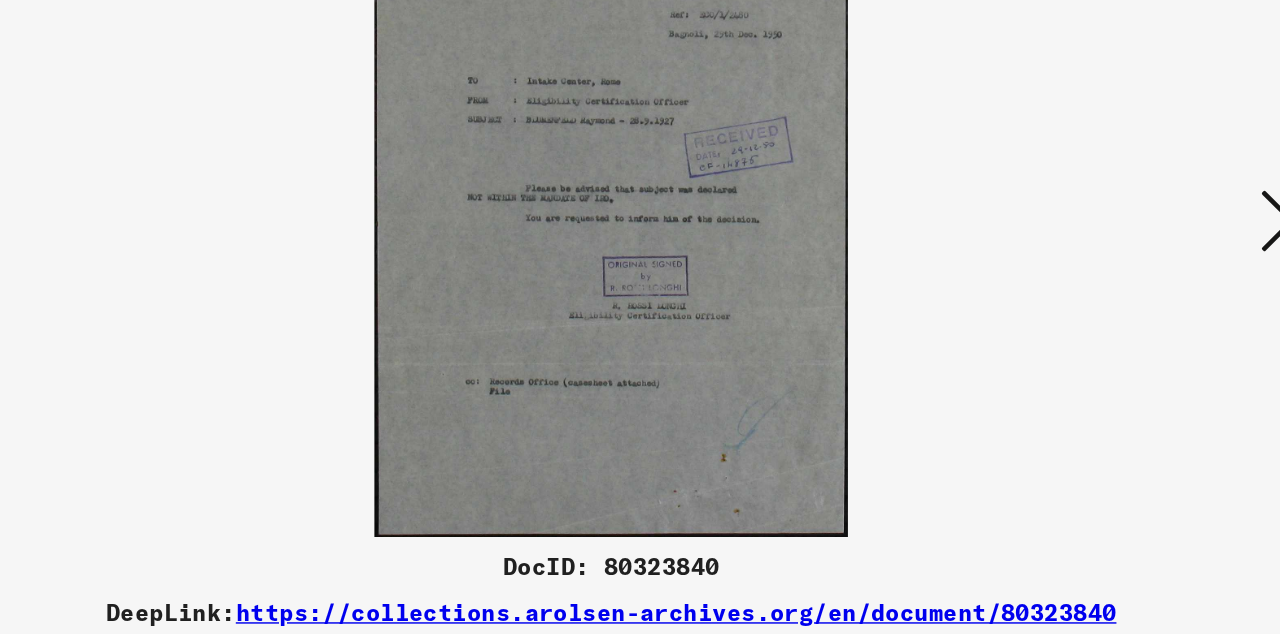 click at bounding box center (1102, 266) 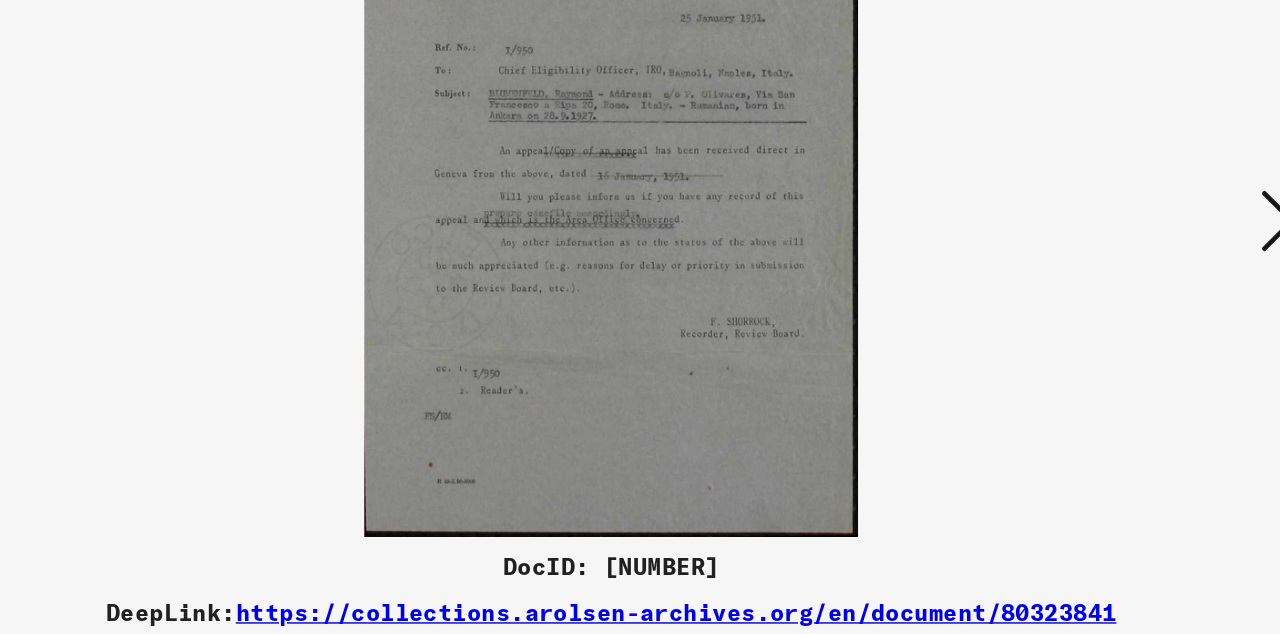click at bounding box center (1102, 265) 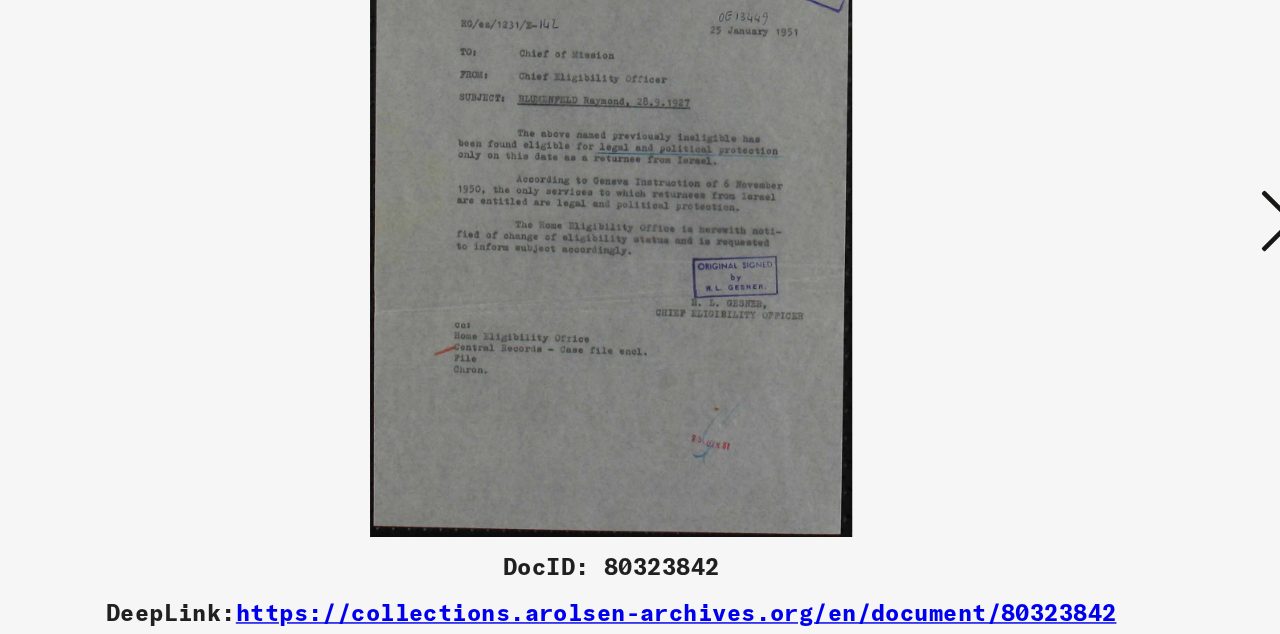 click at bounding box center (1102, 266) 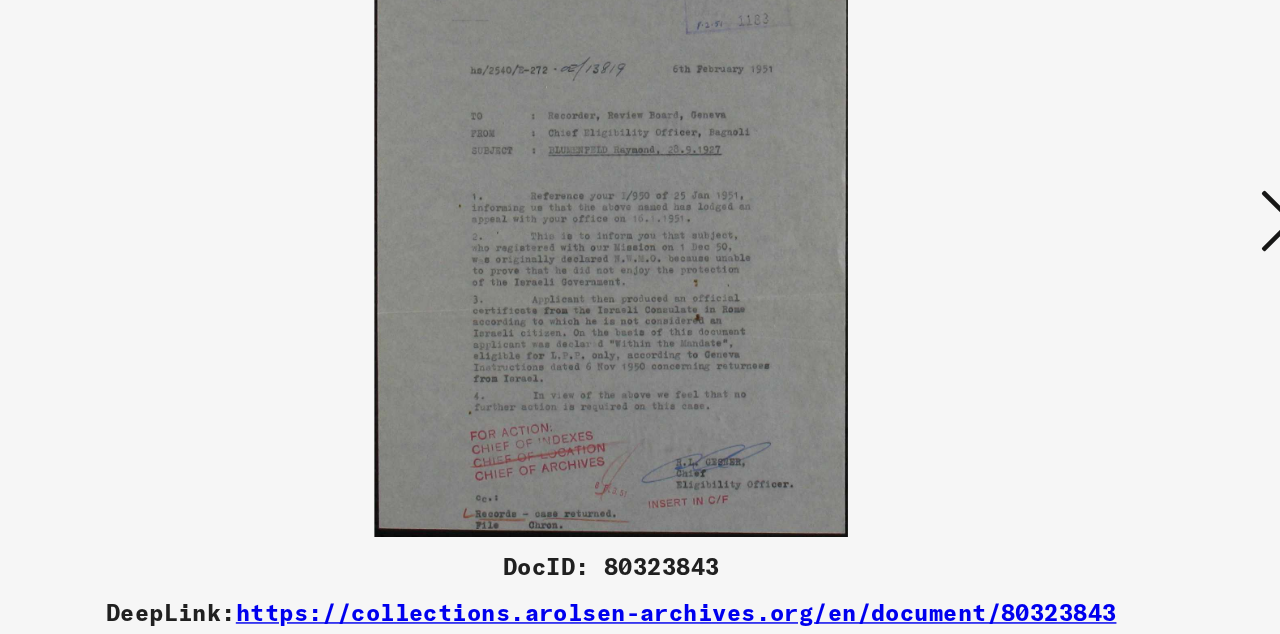 click at bounding box center [640, 267] 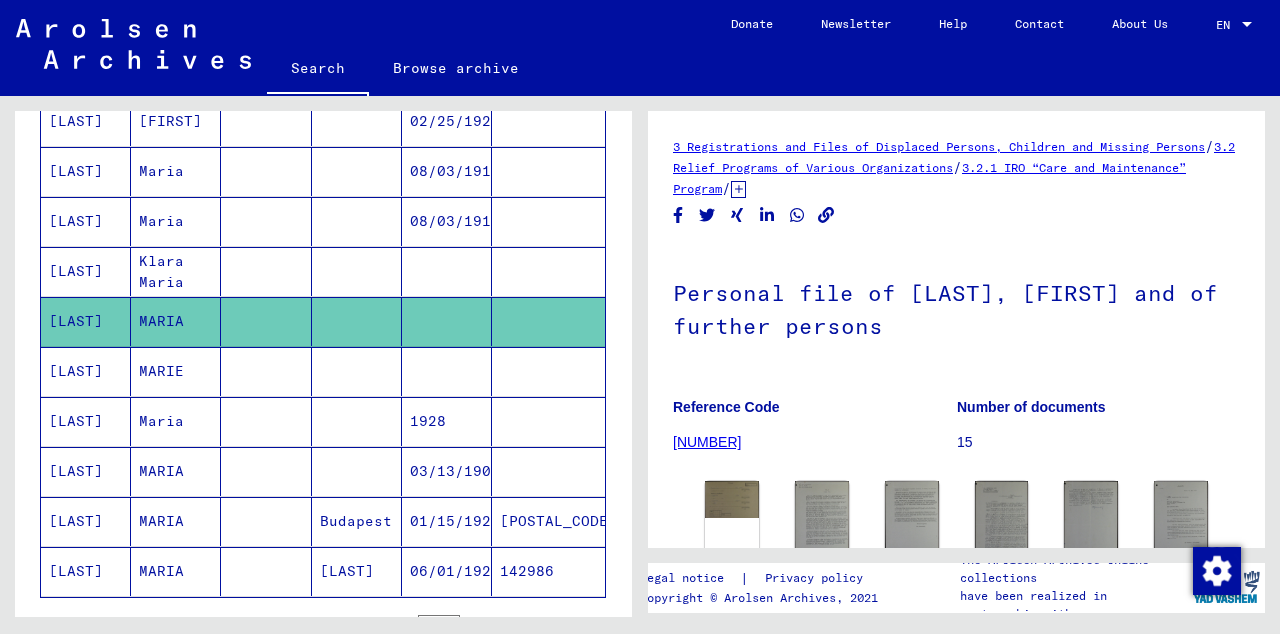 scroll, scrollTop: 419, scrollLeft: 0, axis: vertical 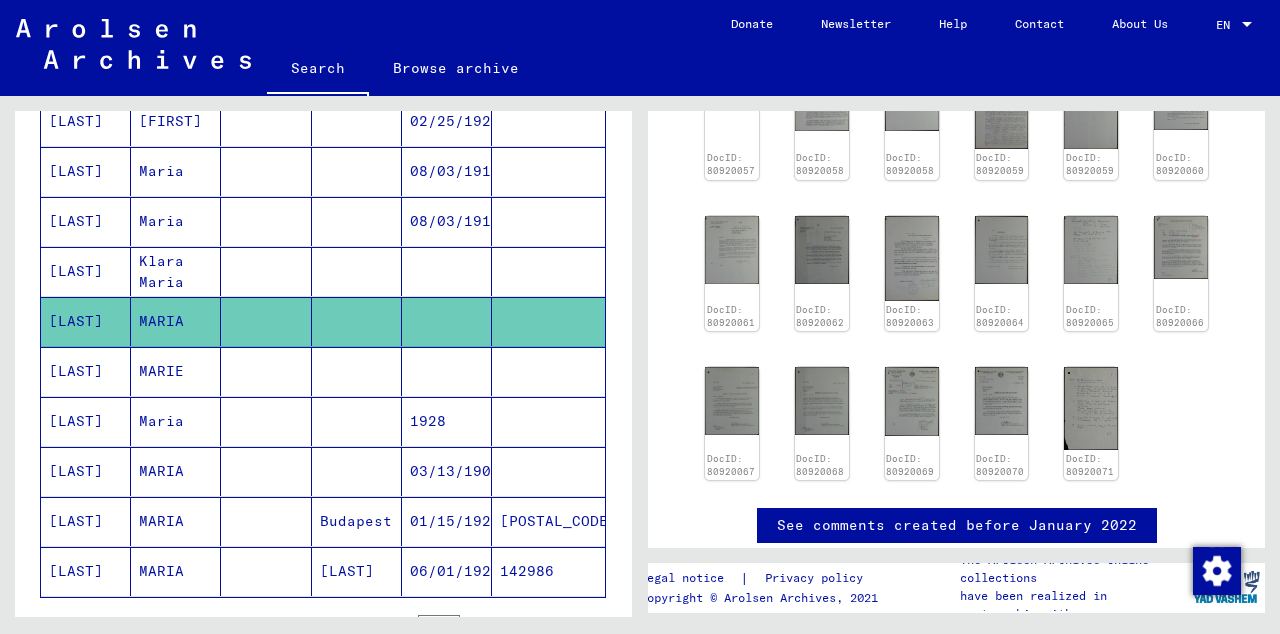 click 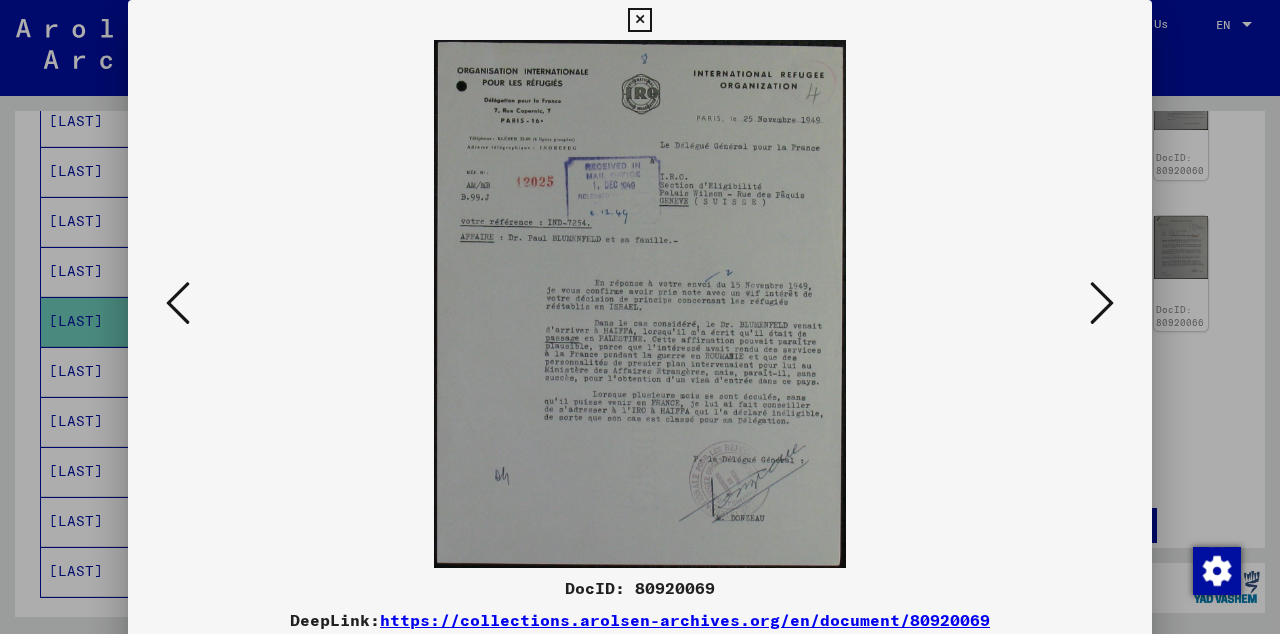 click at bounding box center [1102, 303] 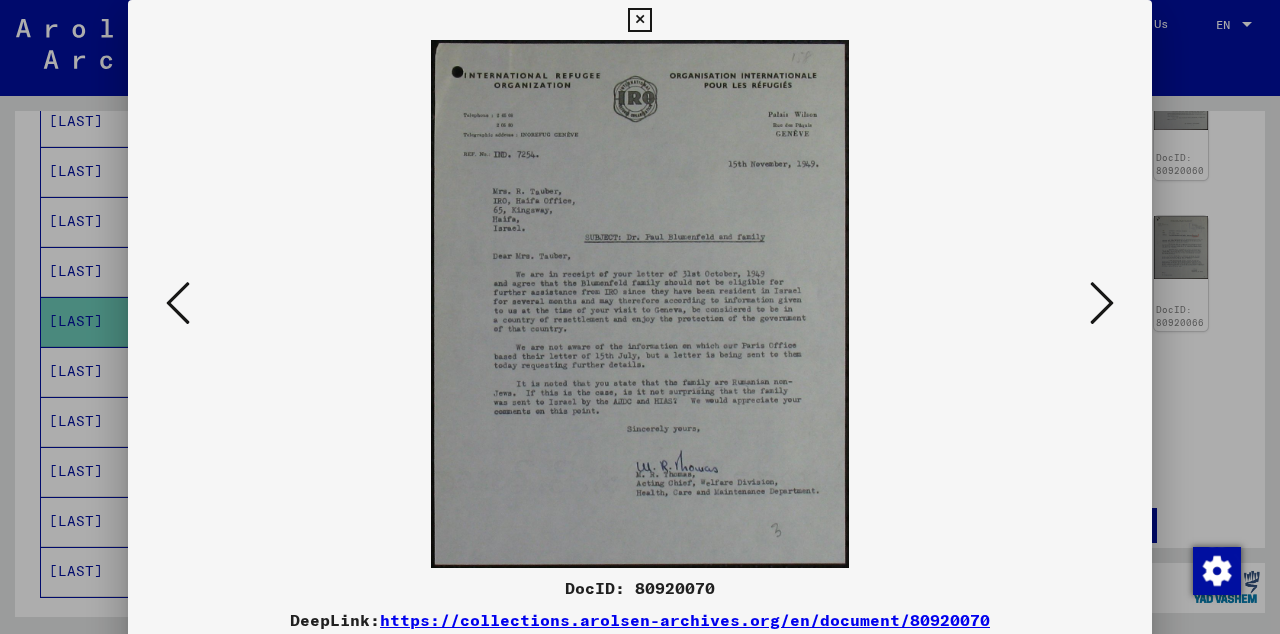 click at bounding box center (1102, 304) 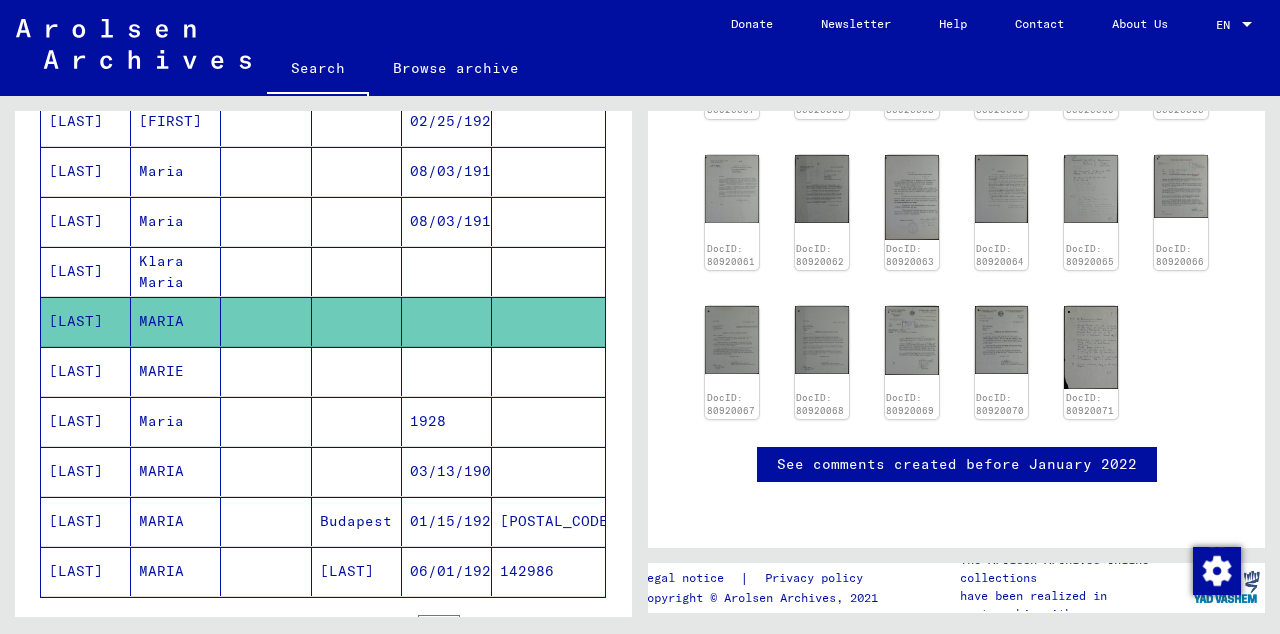 scroll, scrollTop: 290, scrollLeft: 0, axis: vertical 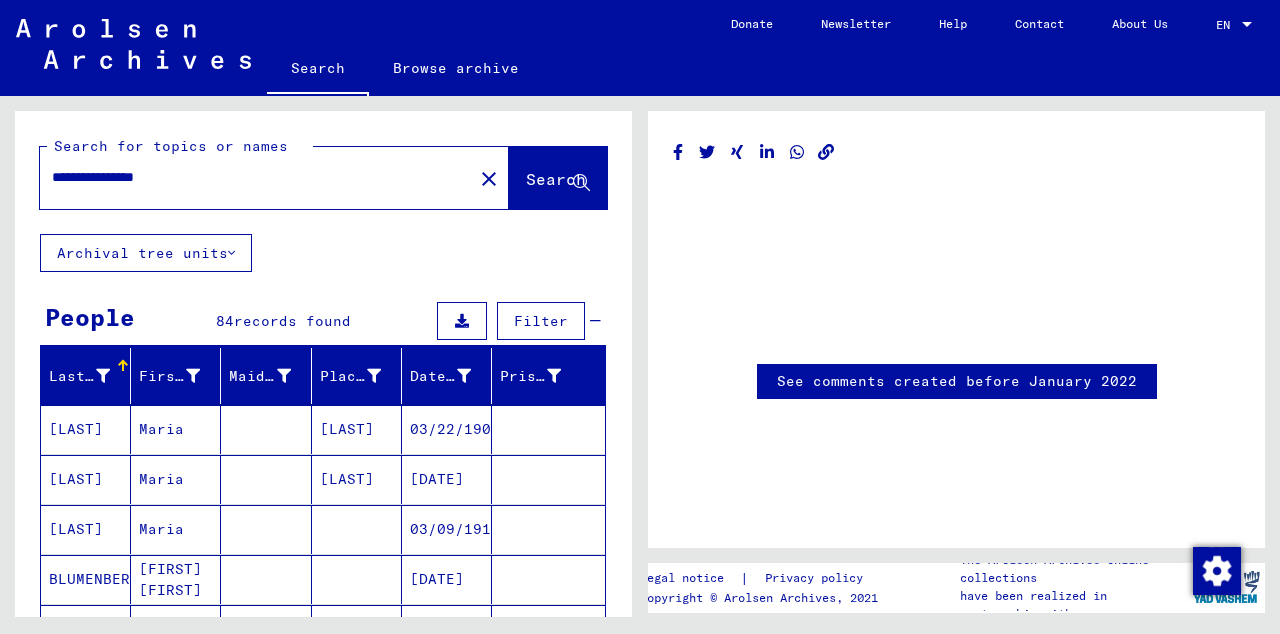 click on "**********" at bounding box center (256, 177) 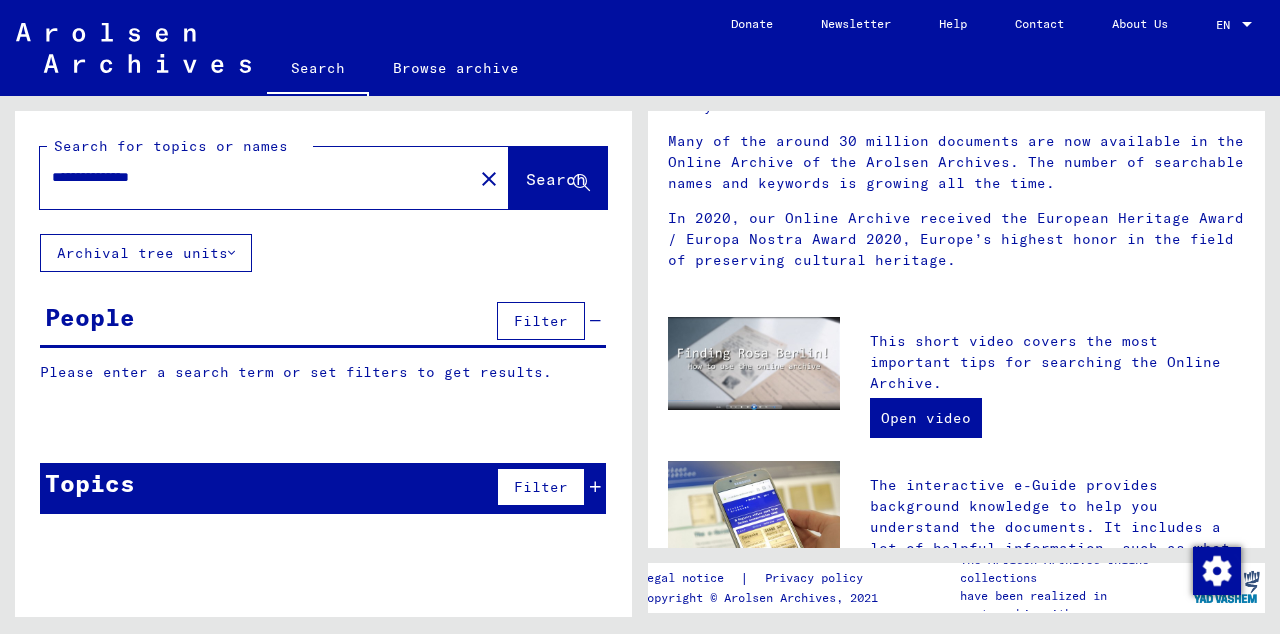 scroll, scrollTop: 0, scrollLeft: 0, axis: both 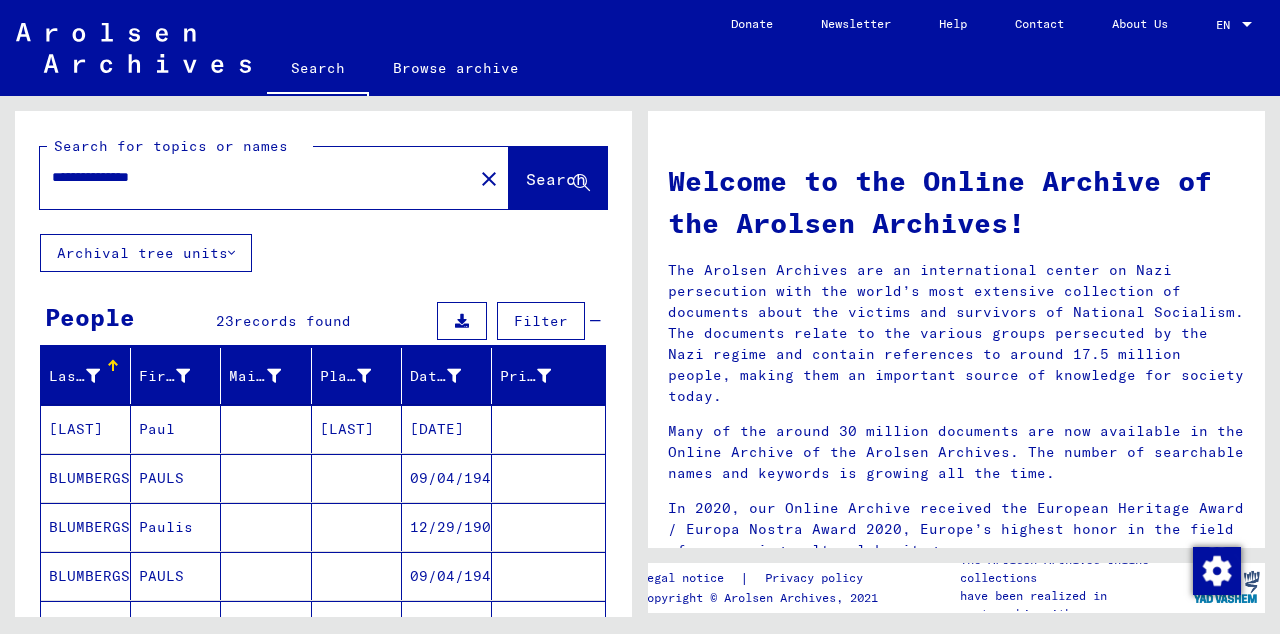 click on "Search" 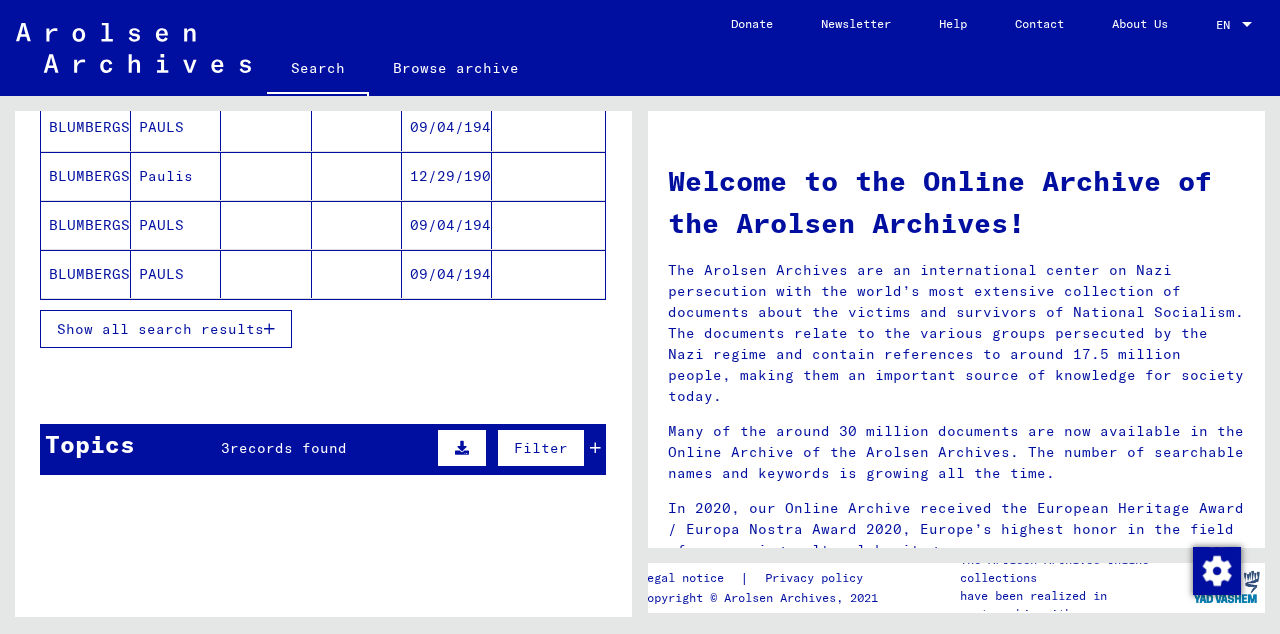 scroll, scrollTop: 352, scrollLeft: 0, axis: vertical 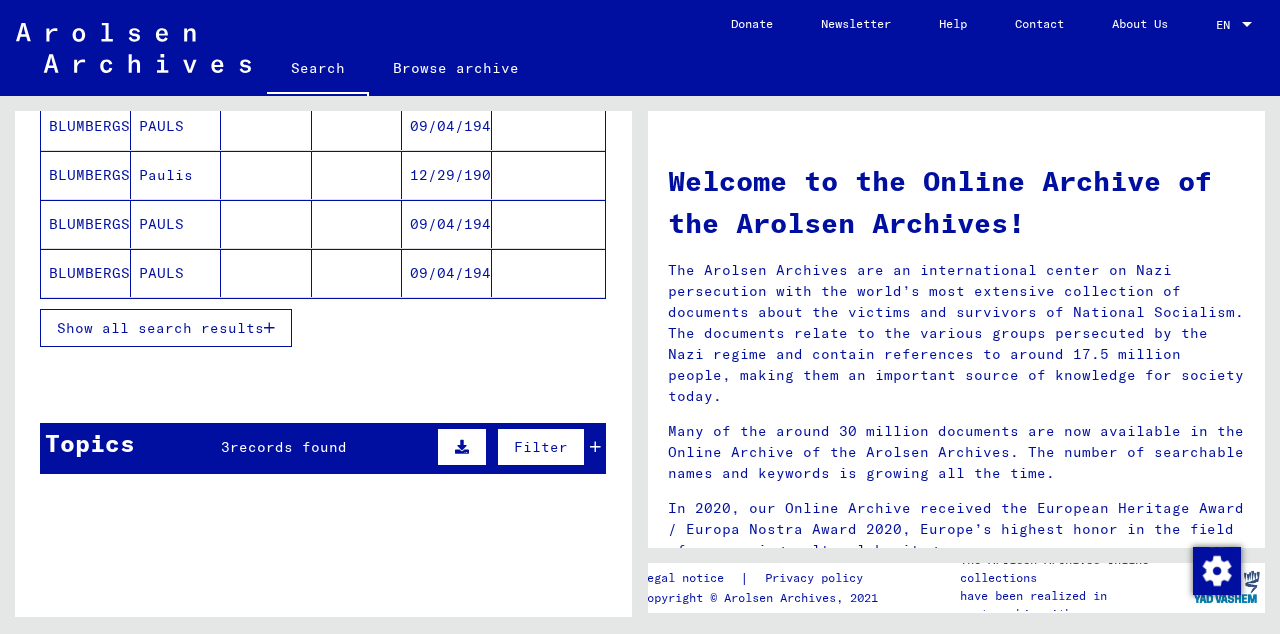 click on "Show all search results" at bounding box center (160, 328) 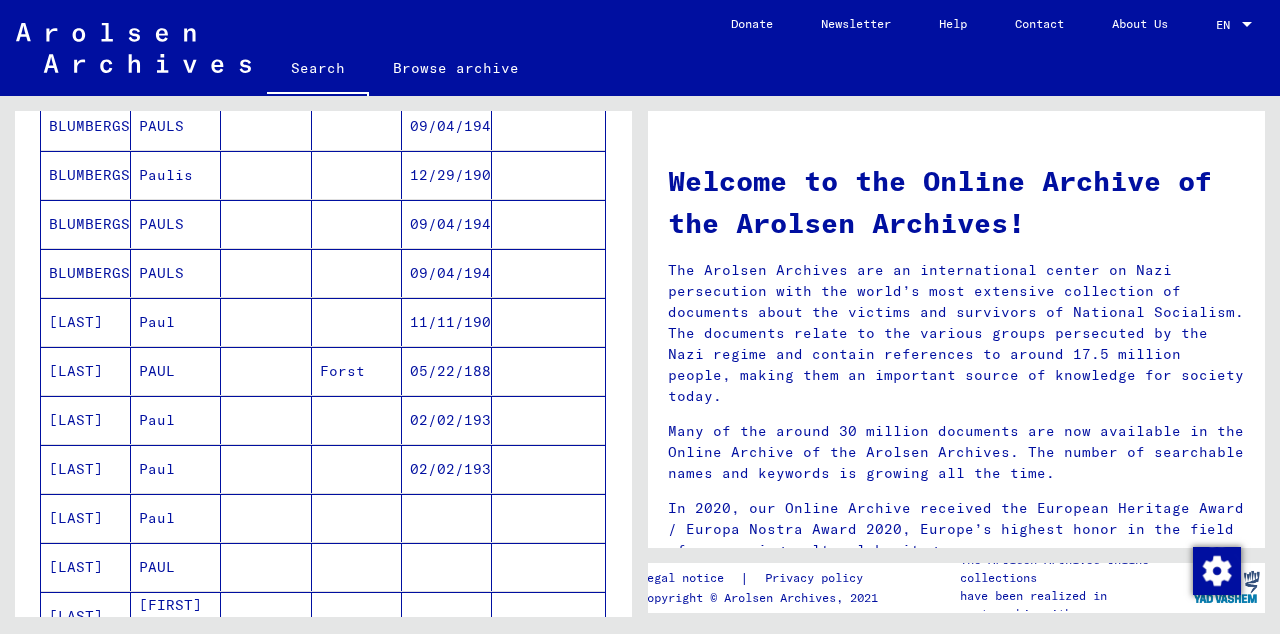 click at bounding box center (266, 518) 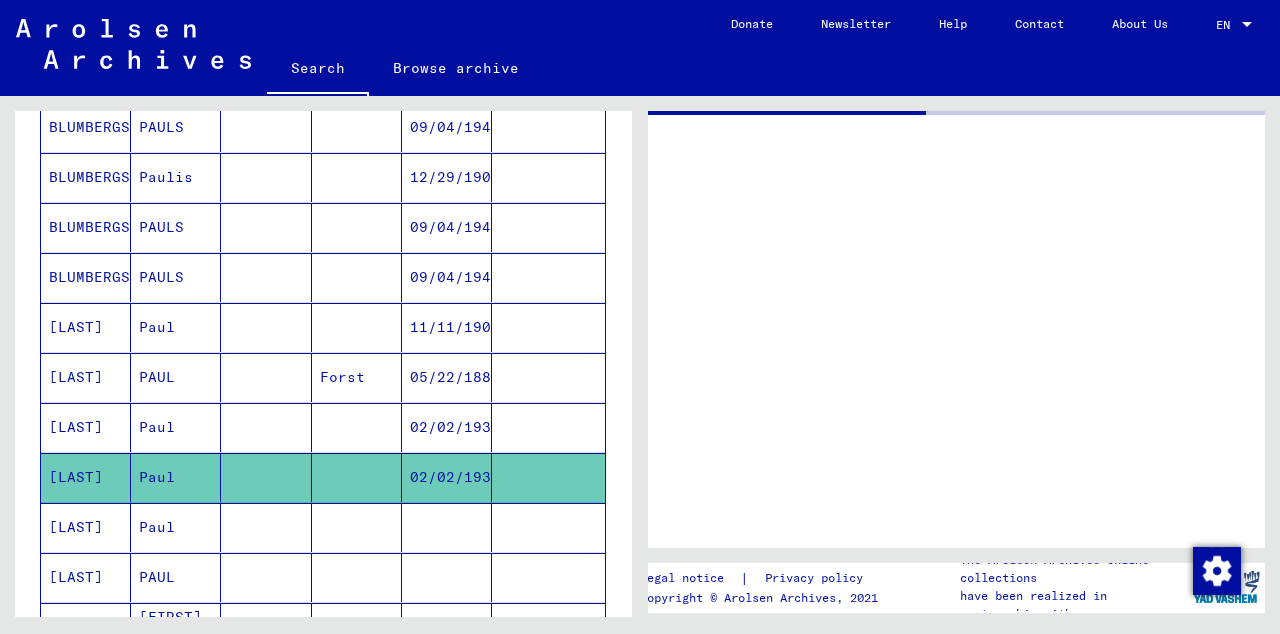 scroll, scrollTop: 353, scrollLeft: 0, axis: vertical 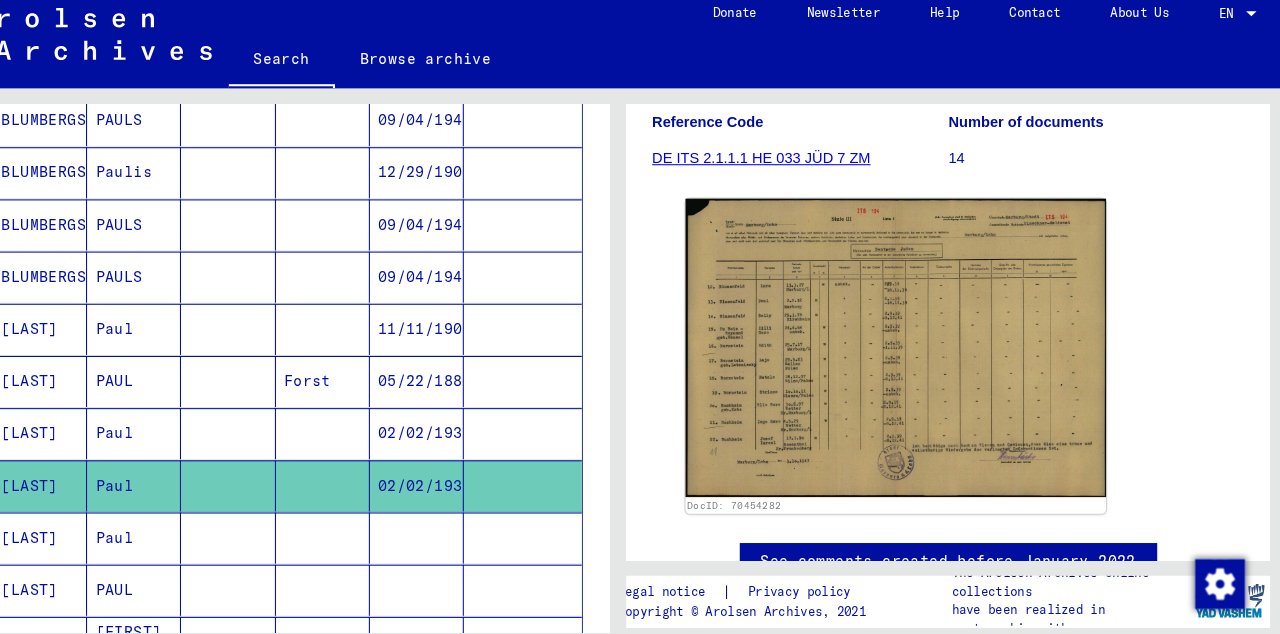 click at bounding box center [447, 576] 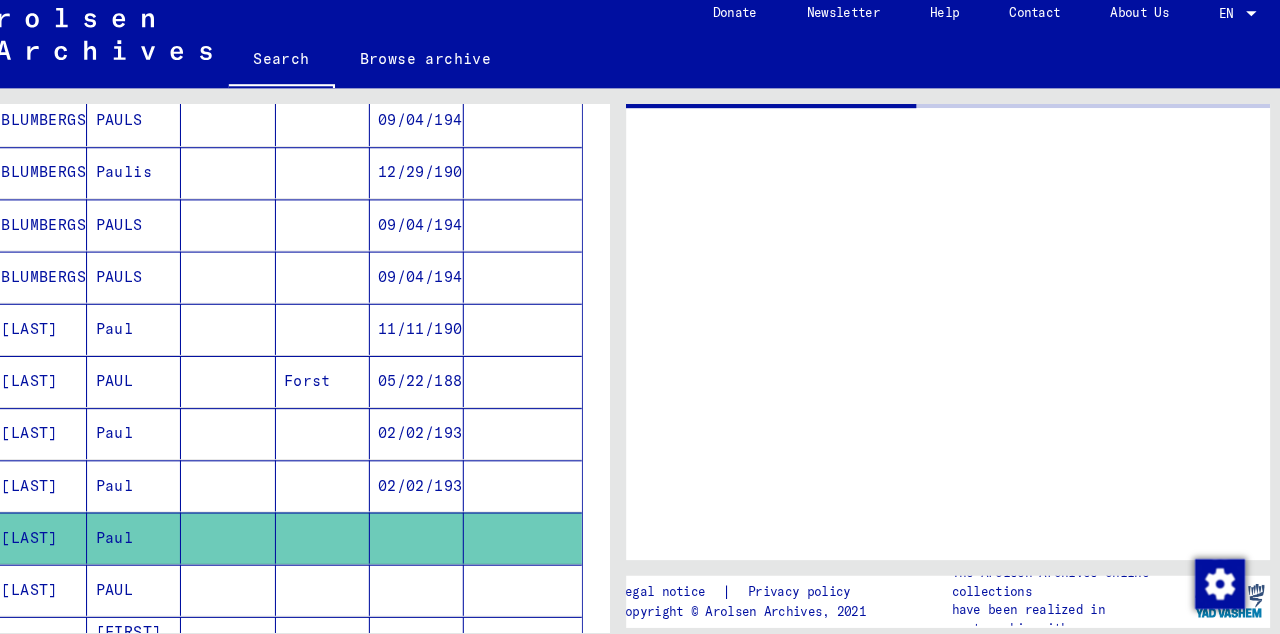 scroll, scrollTop: 0, scrollLeft: 0, axis: both 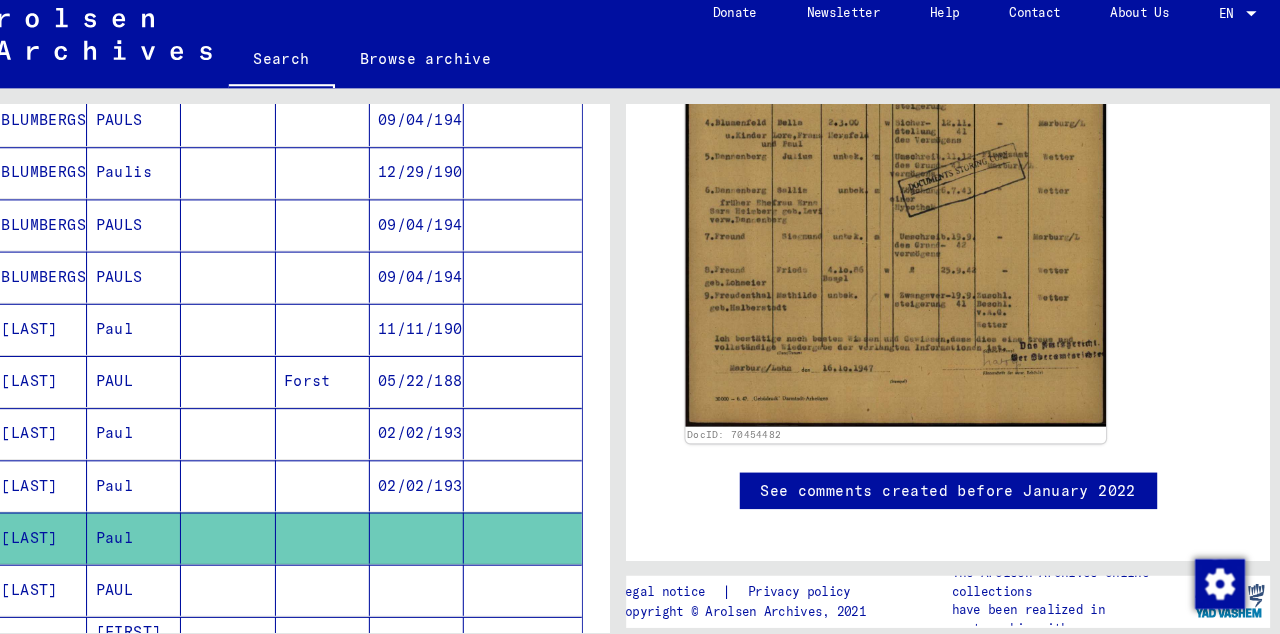click at bounding box center [447, 626] 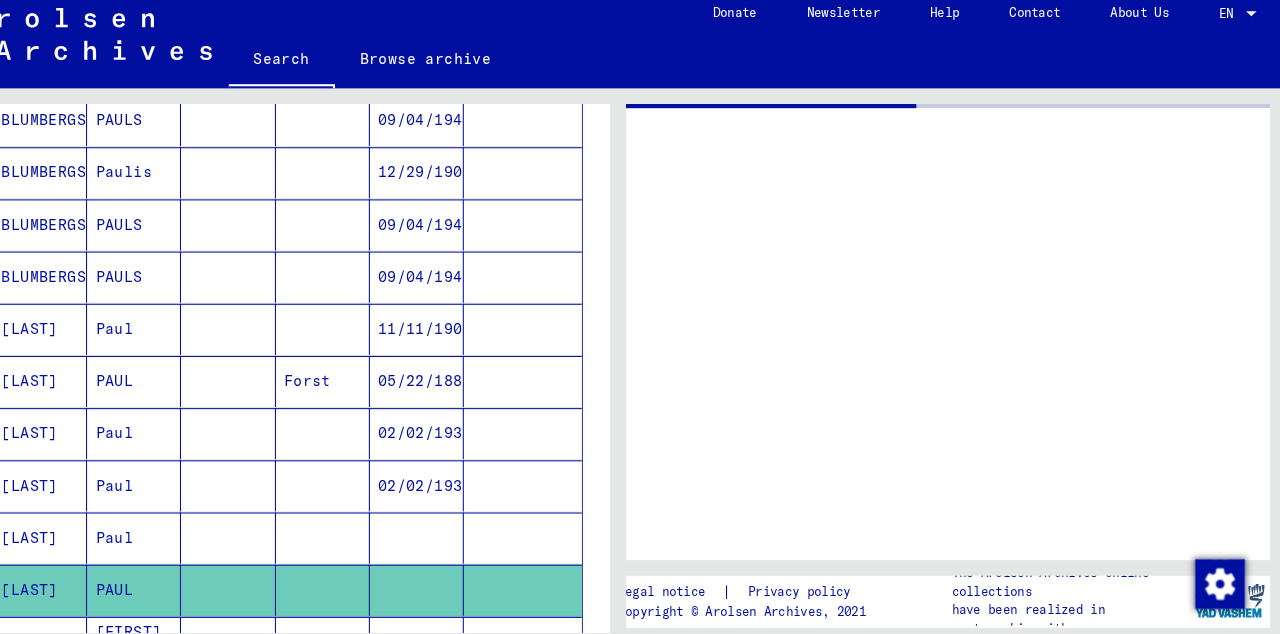 scroll, scrollTop: 0, scrollLeft: 0, axis: both 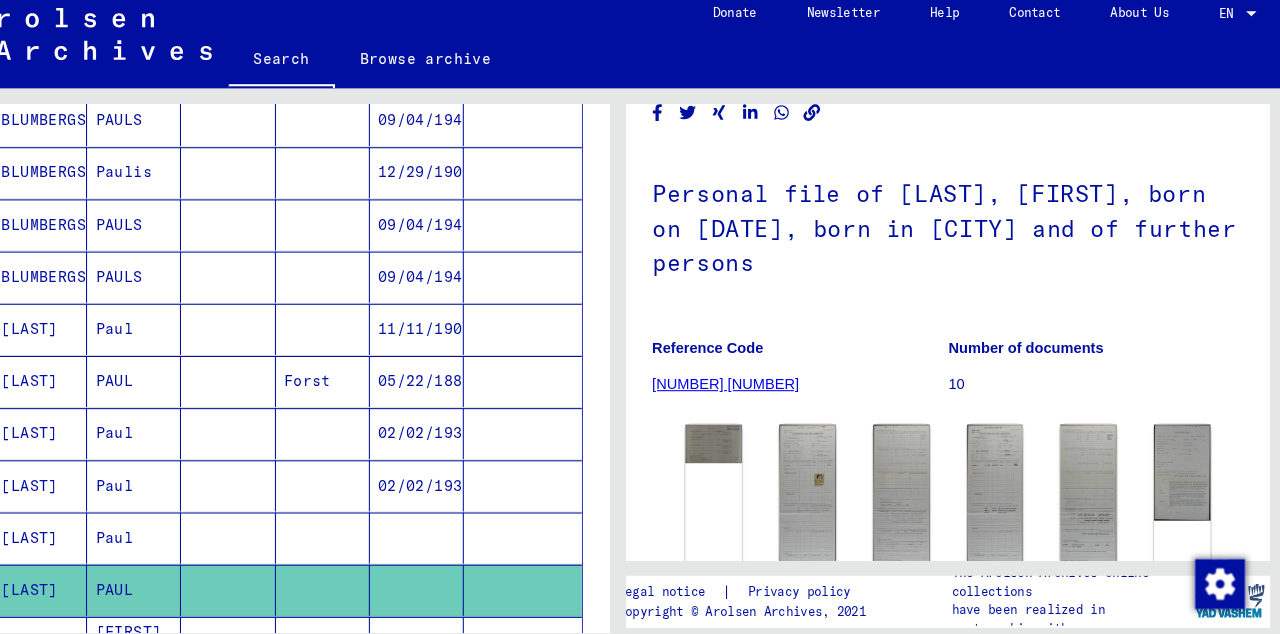 click at bounding box center [447, 676] 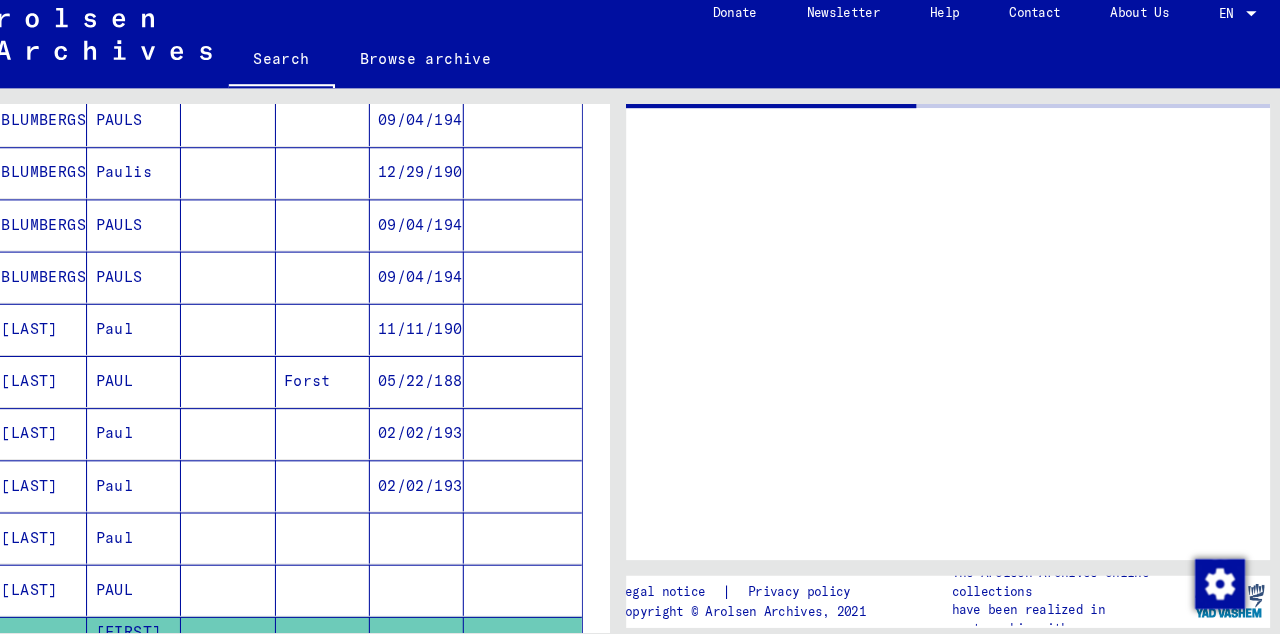 scroll, scrollTop: 0, scrollLeft: 0, axis: both 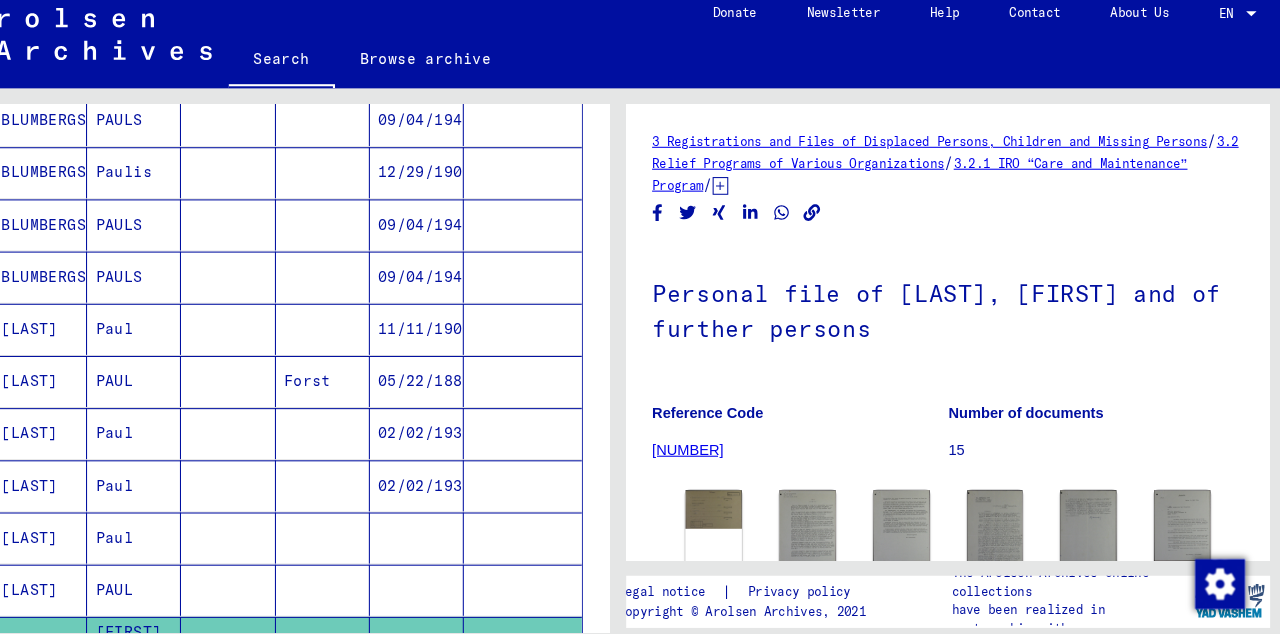 click on "DocID: 80920057" 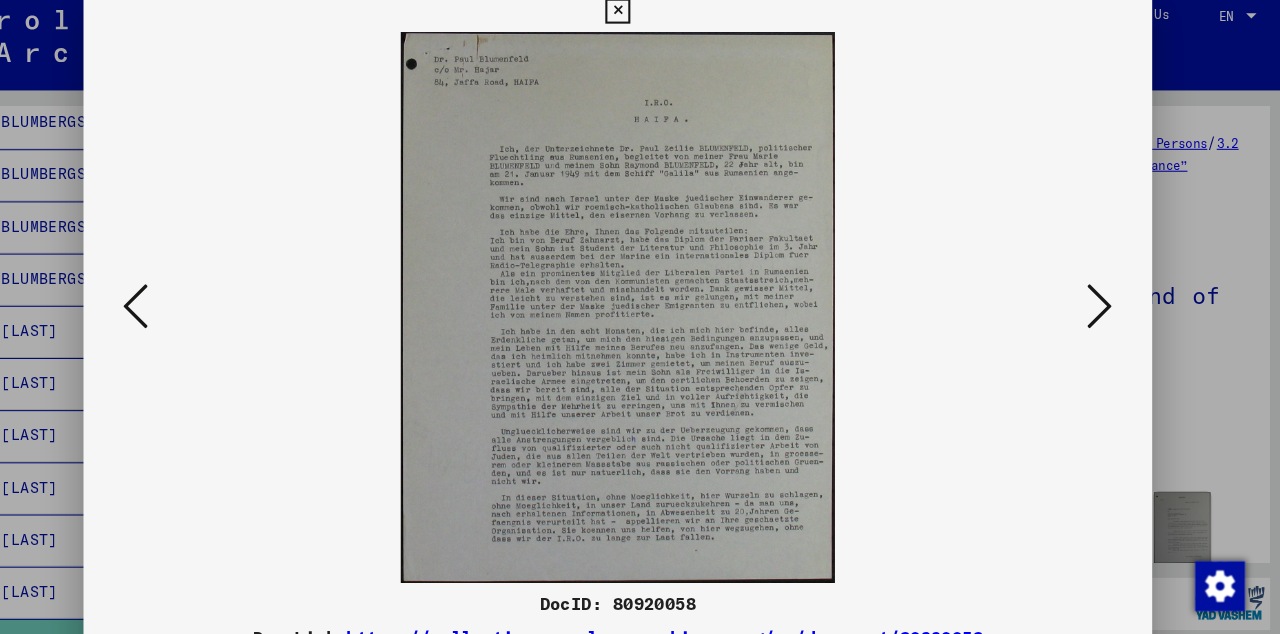 click at bounding box center [178, 303] 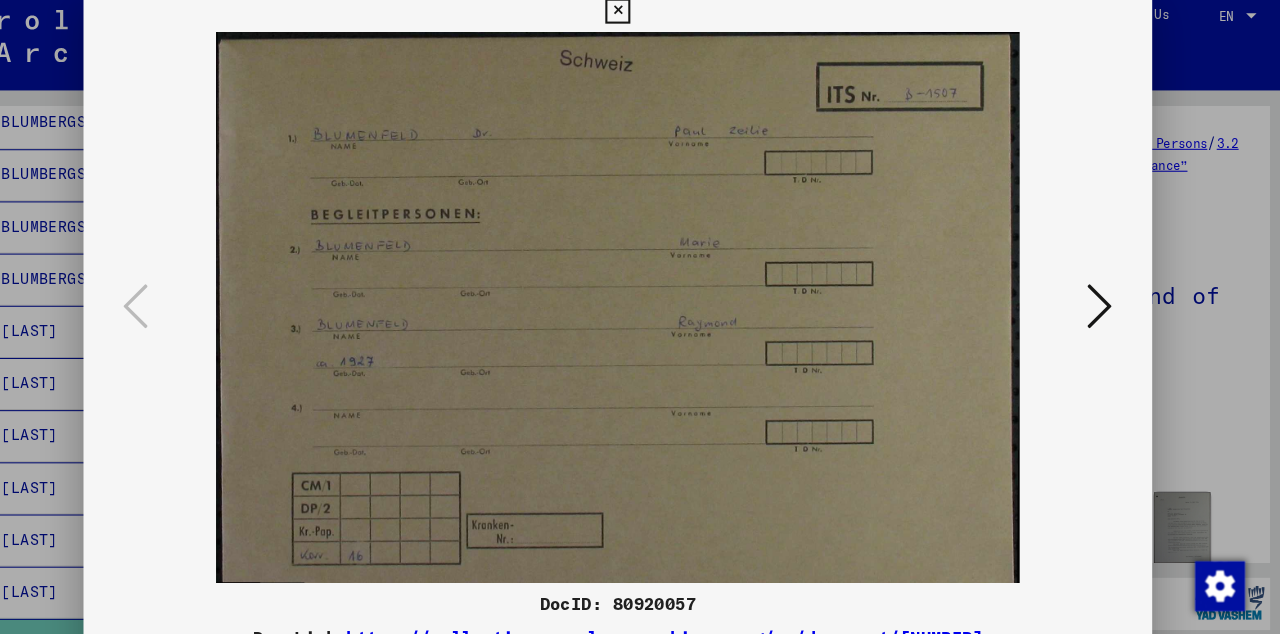 click at bounding box center (1102, 304) 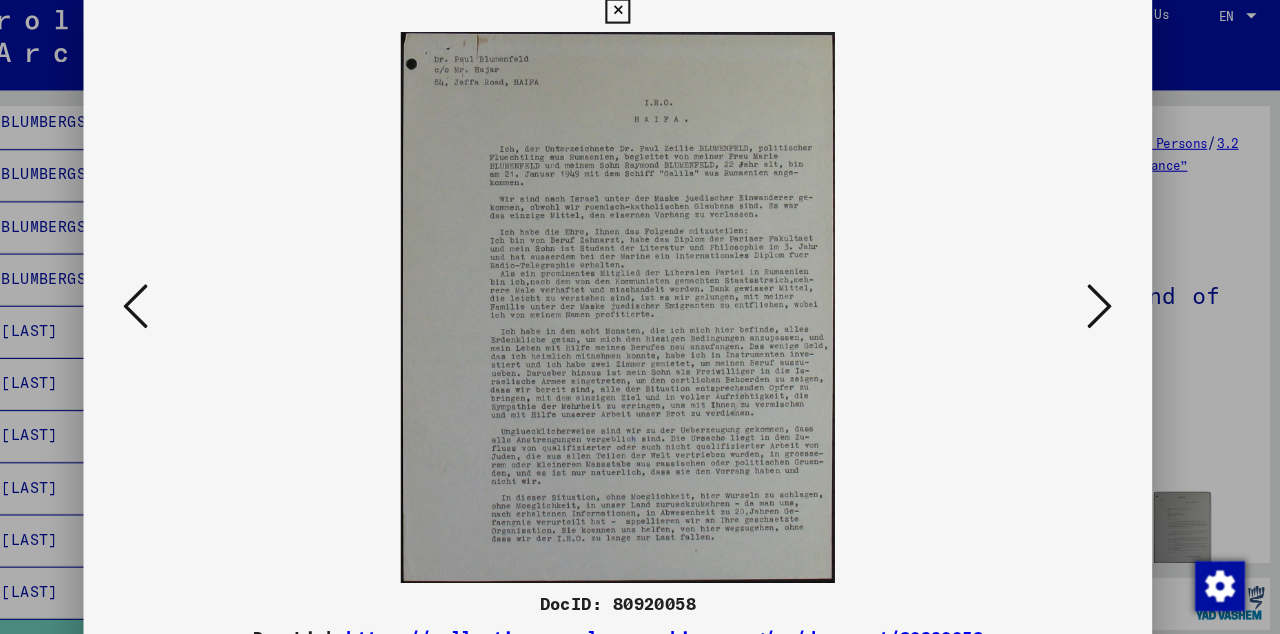 click at bounding box center [1102, 303] 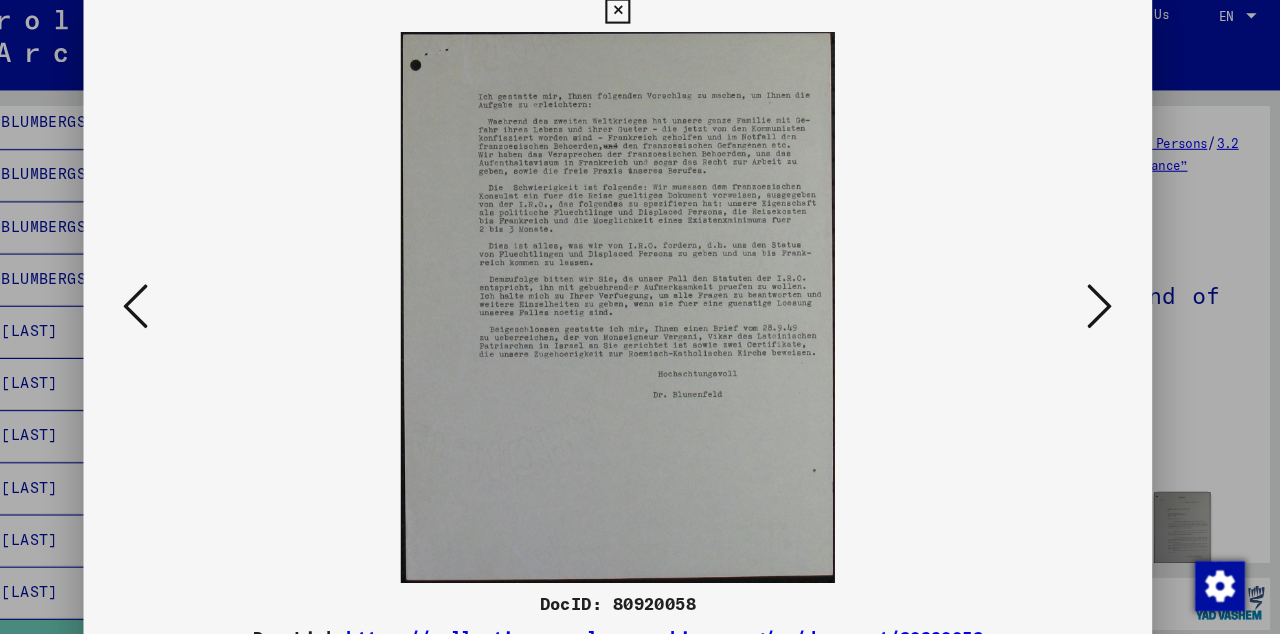 click at bounding box center [1102, 304] 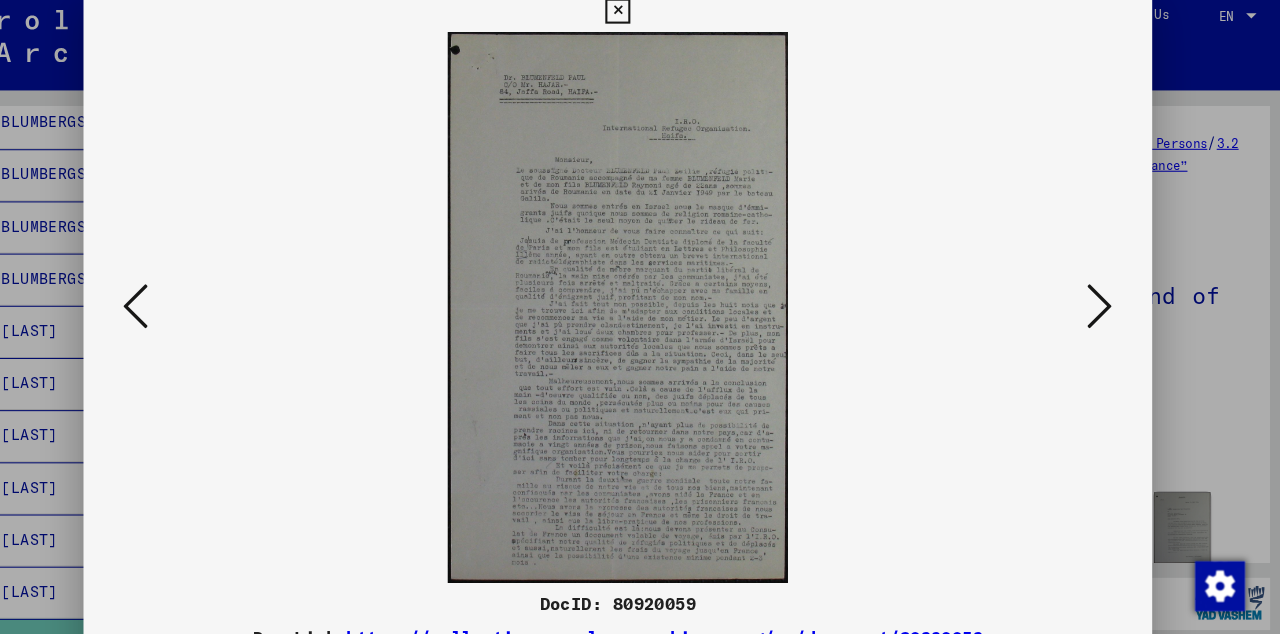 click at bounding box center [1102, 303] 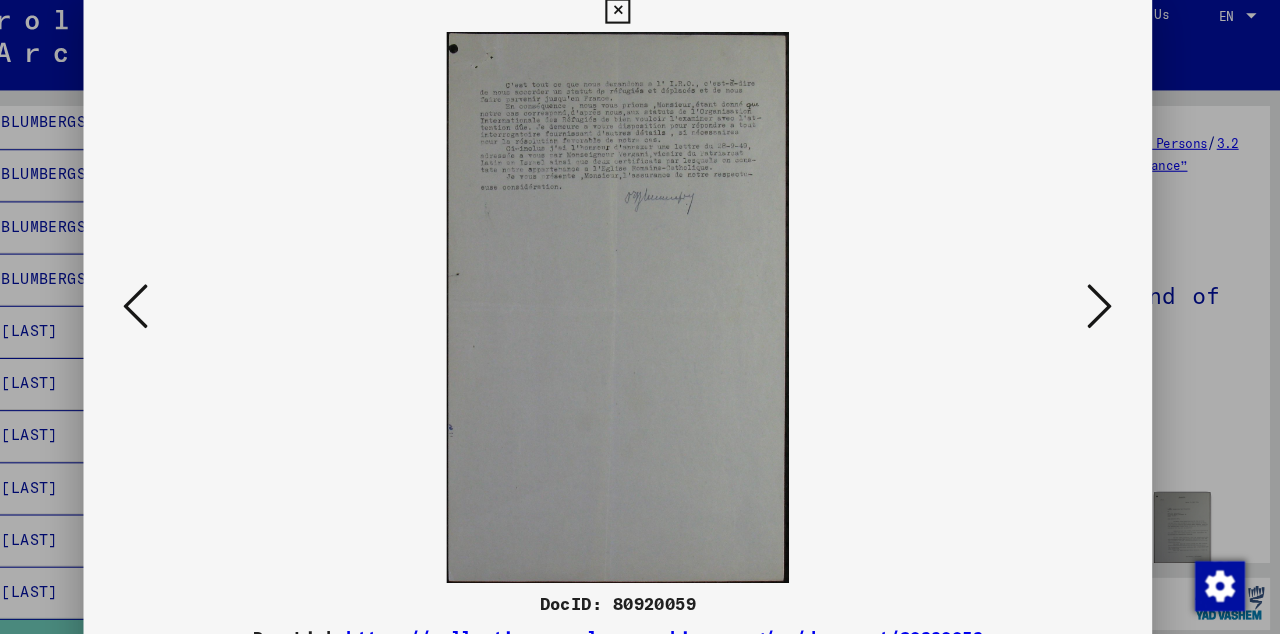 click at bounding box center [1102, 303] 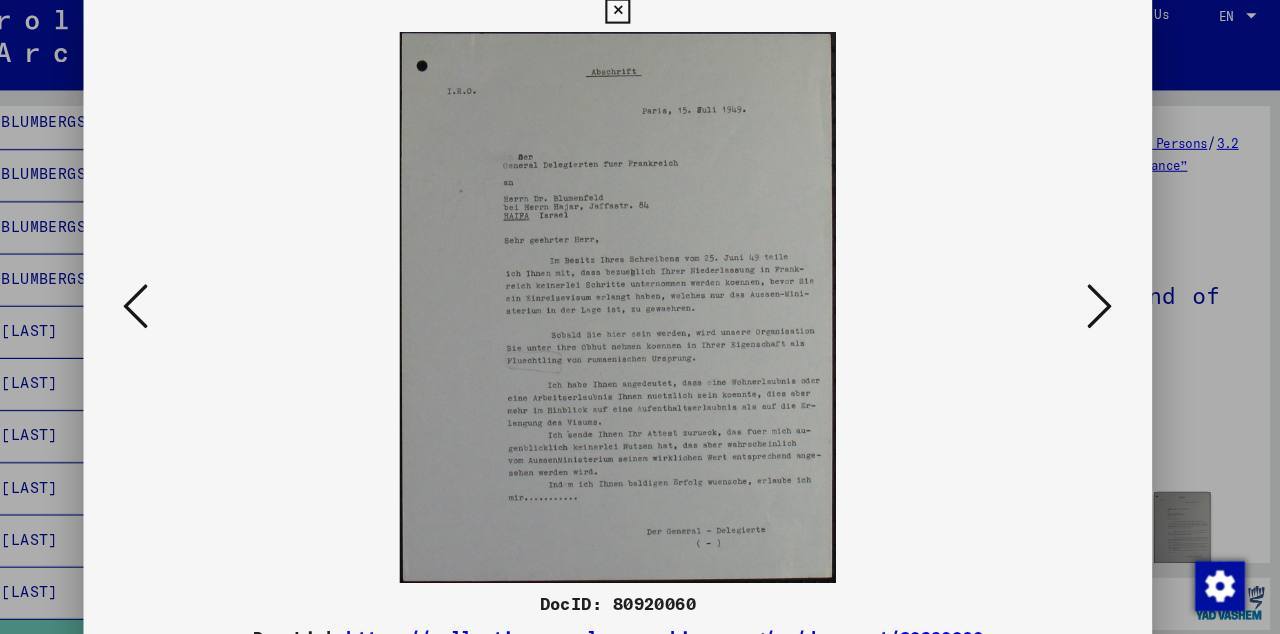 click at bounding box center (1102, 303) 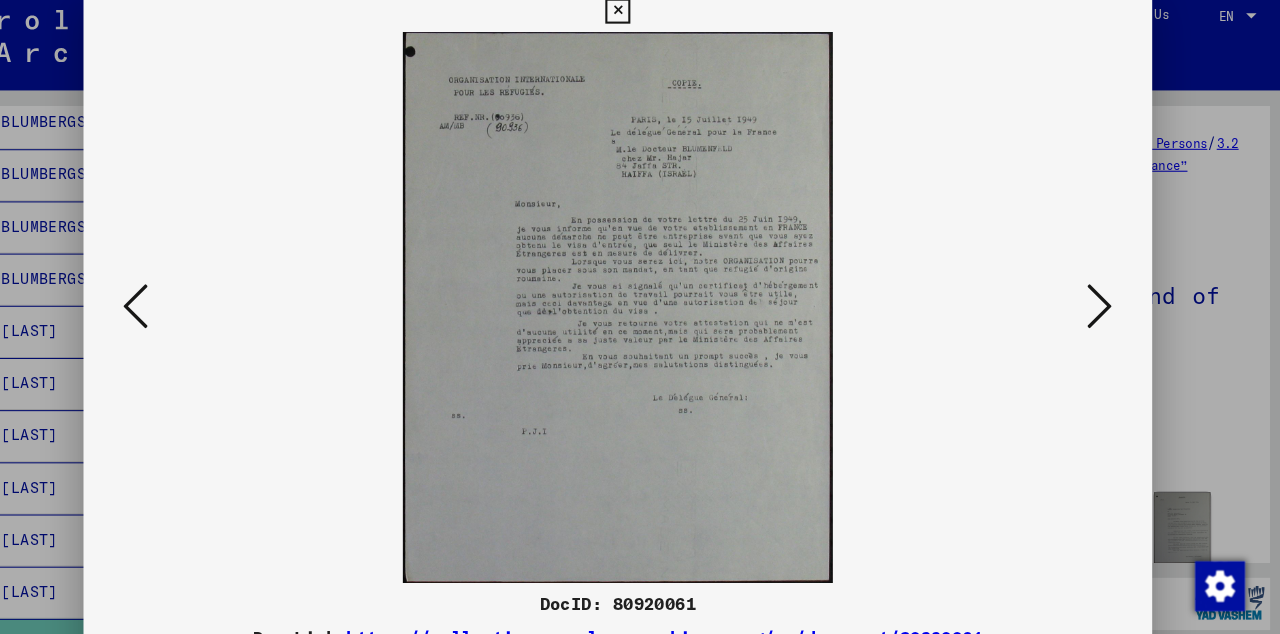 click at bounding box center (1102, 303) 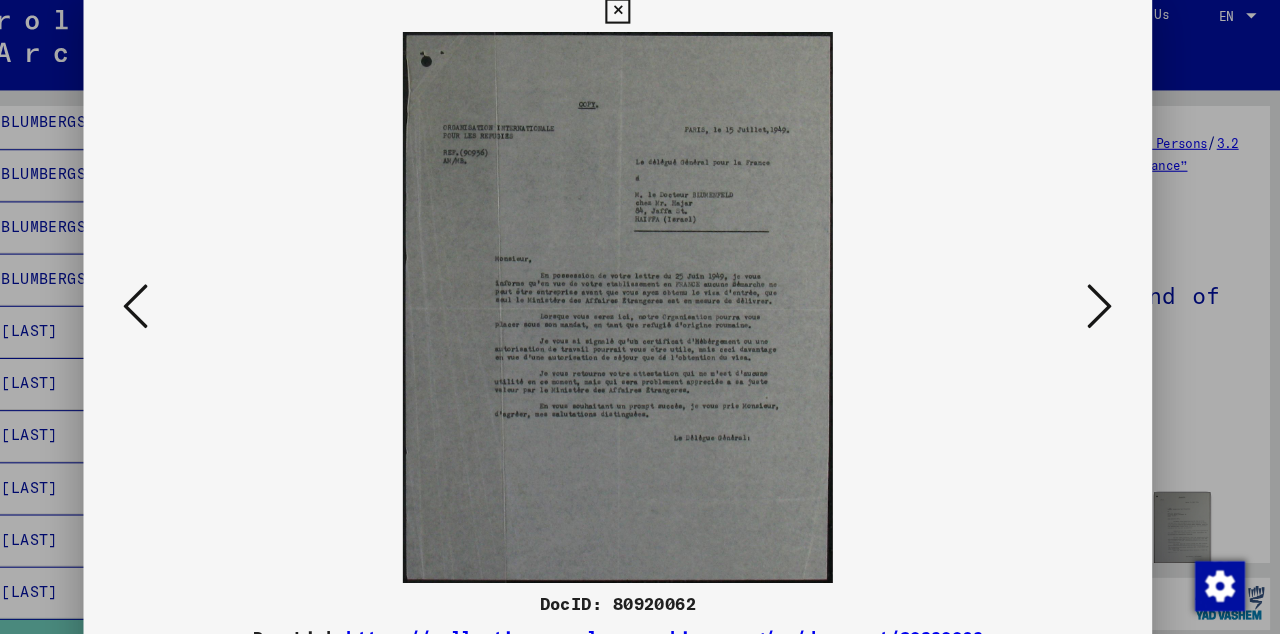 click at bounding box center [1102, 303] 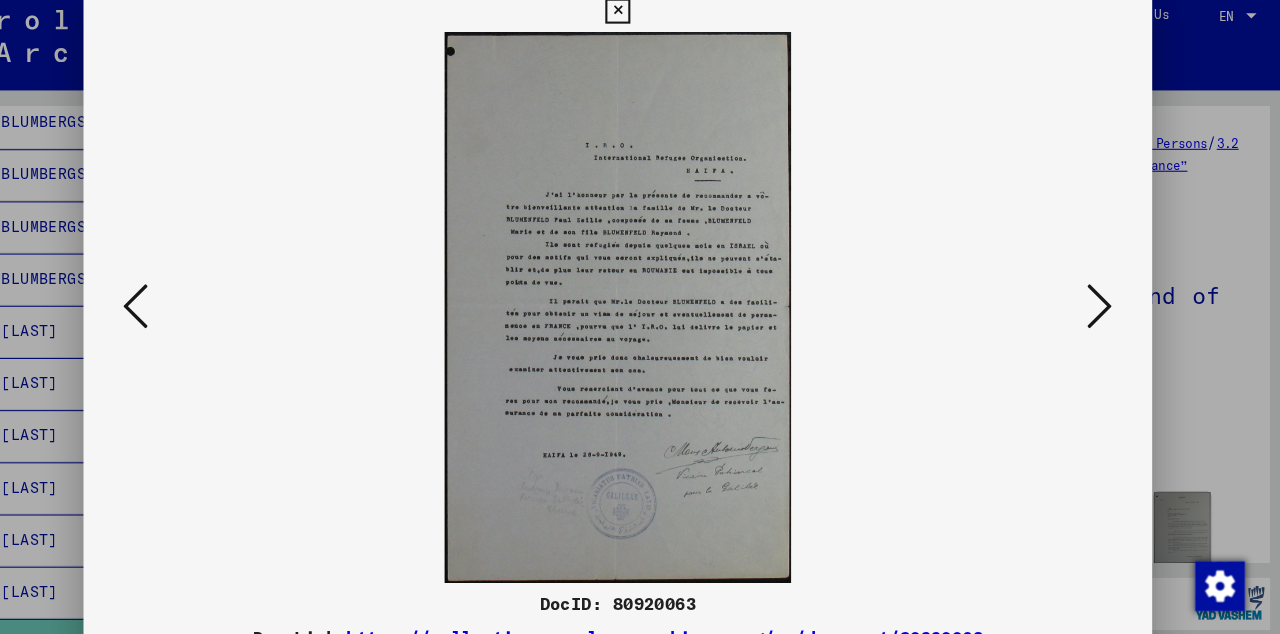 click at bounding box center (1102, 303) 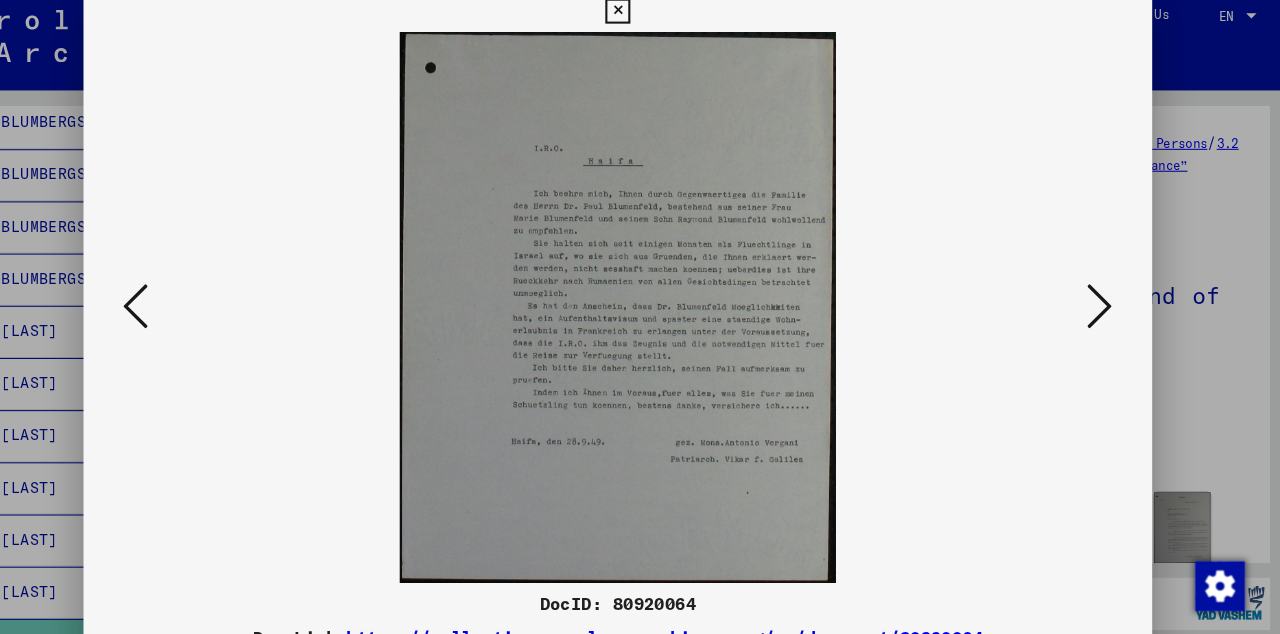 click at bounding box center (1102, 303) 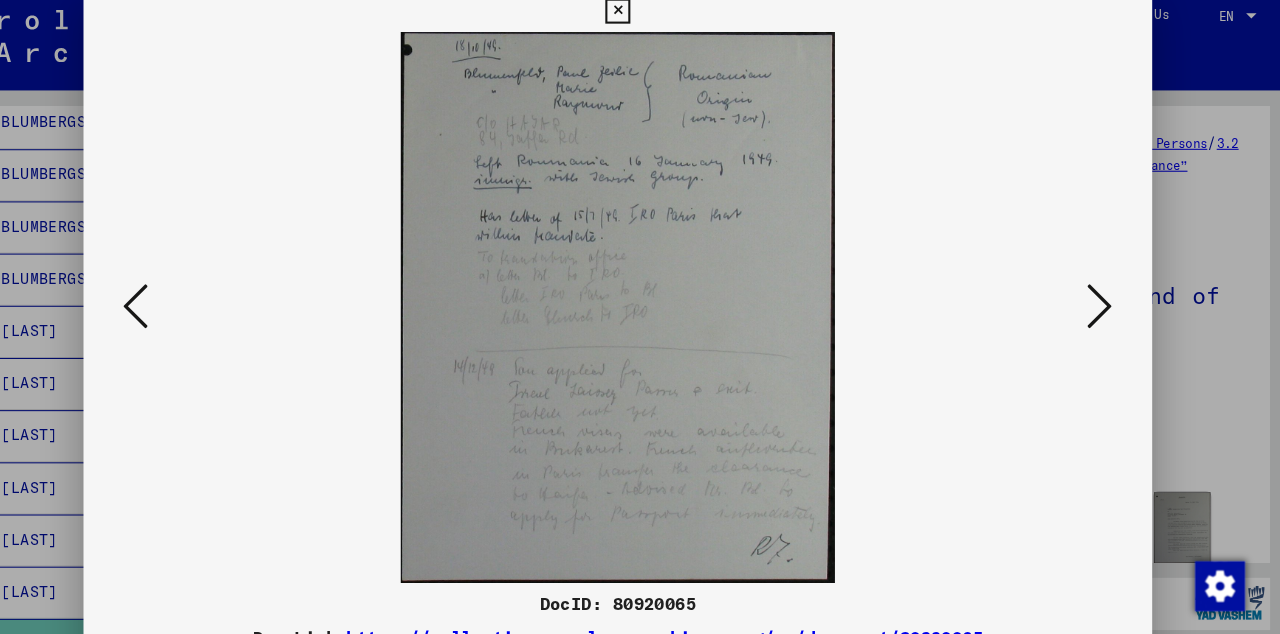click at bounding box center (1102, 303) 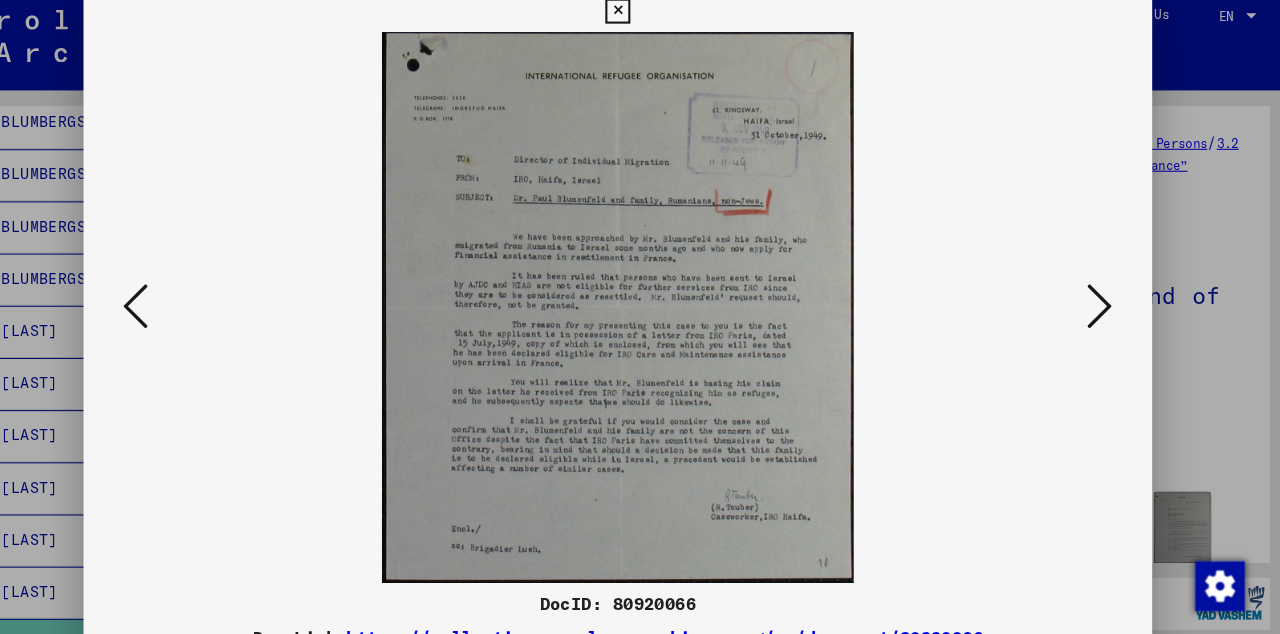 click at bounding box center (1102, 304) 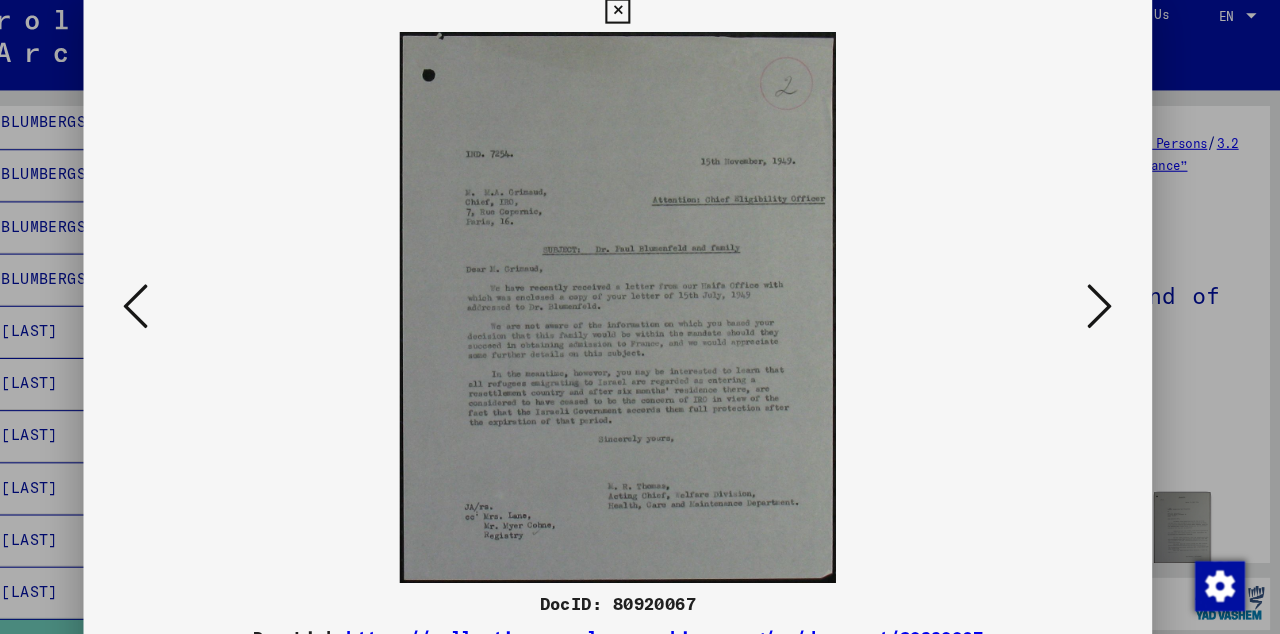 click at bounding box center [1102, 303] 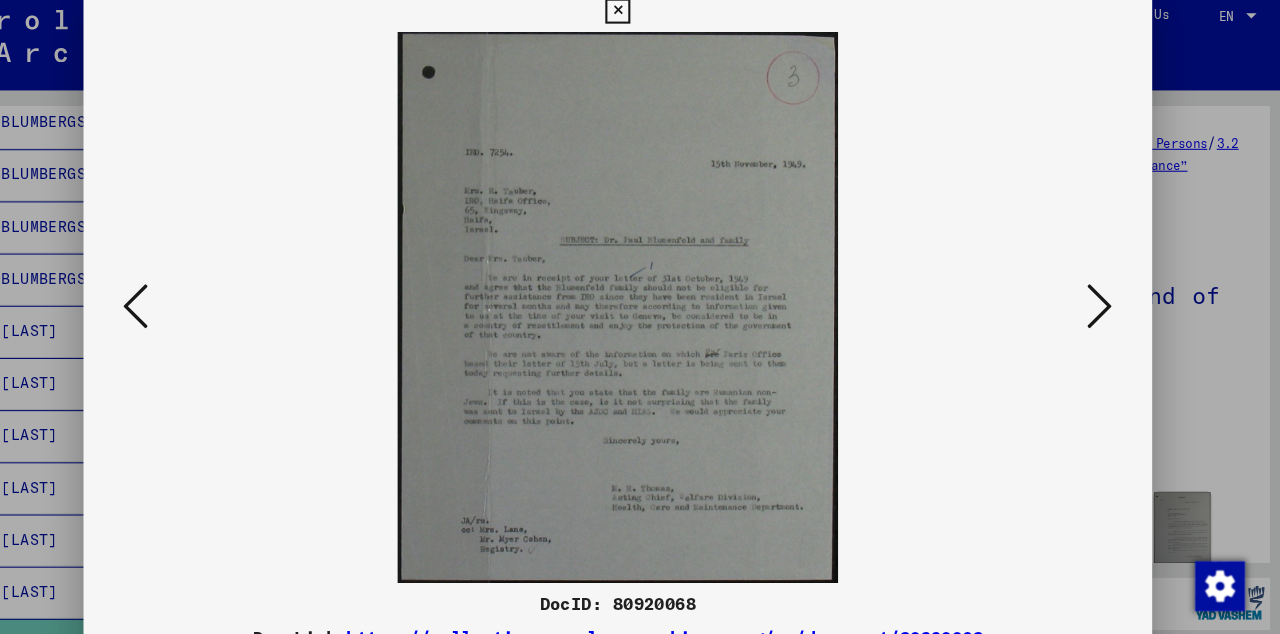 click at bounding box center [1102, 303] 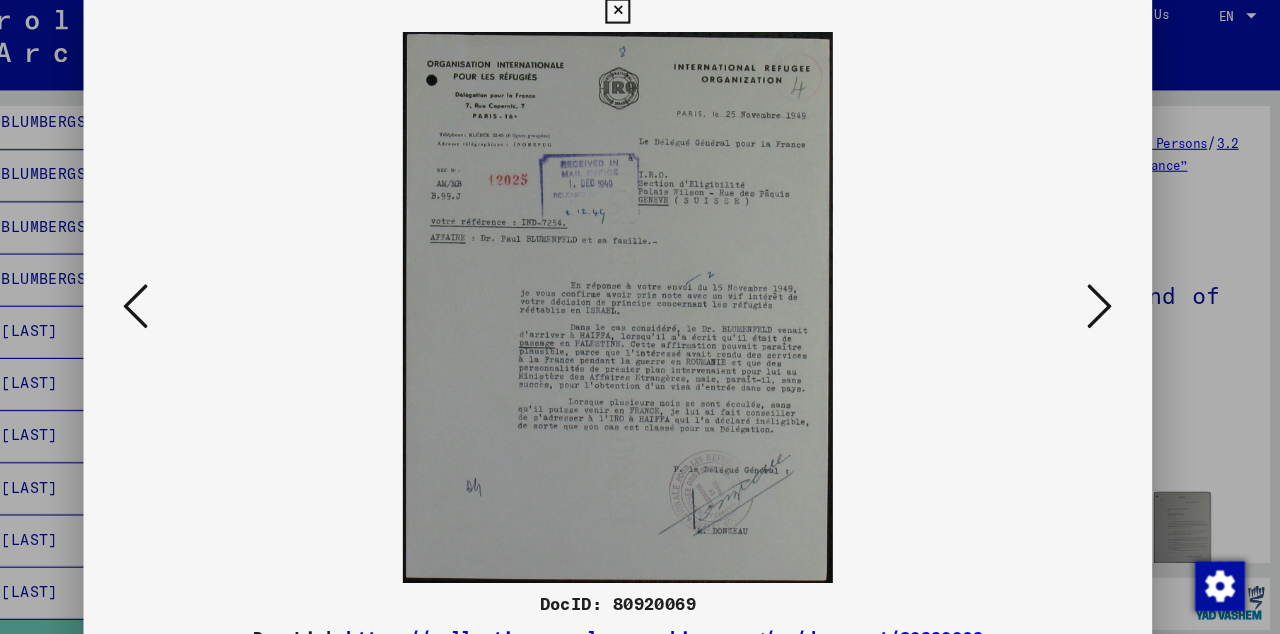 click at bounding box center [1102, 303] 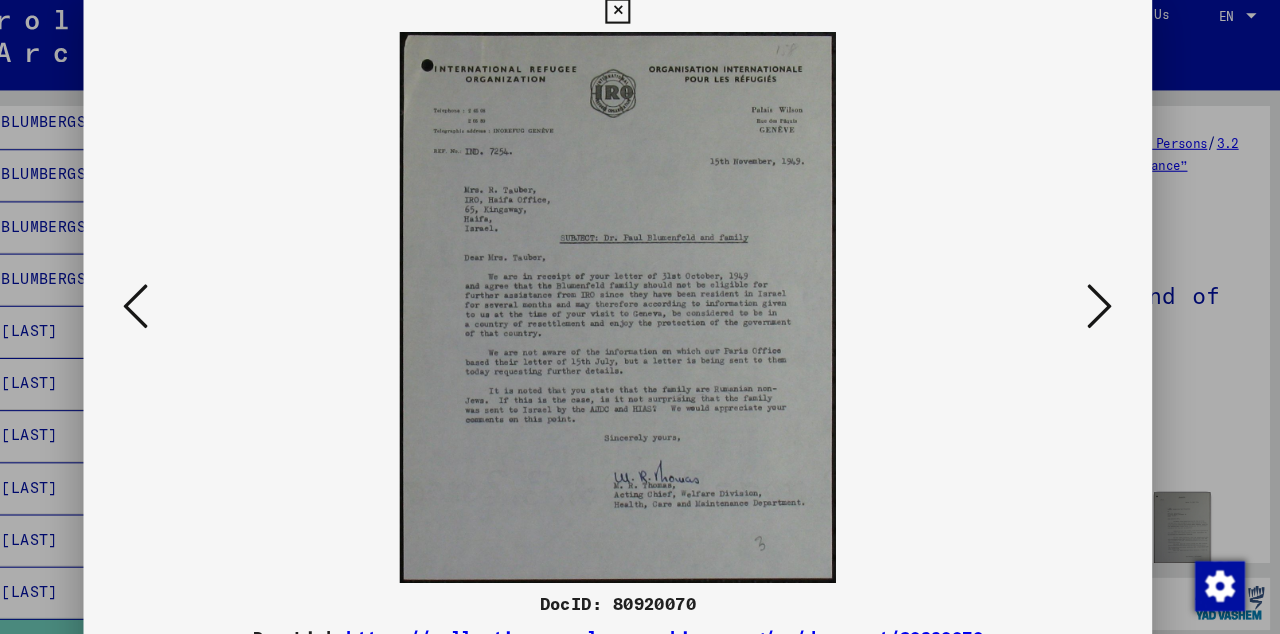 click at bounding box center (1102, 303) 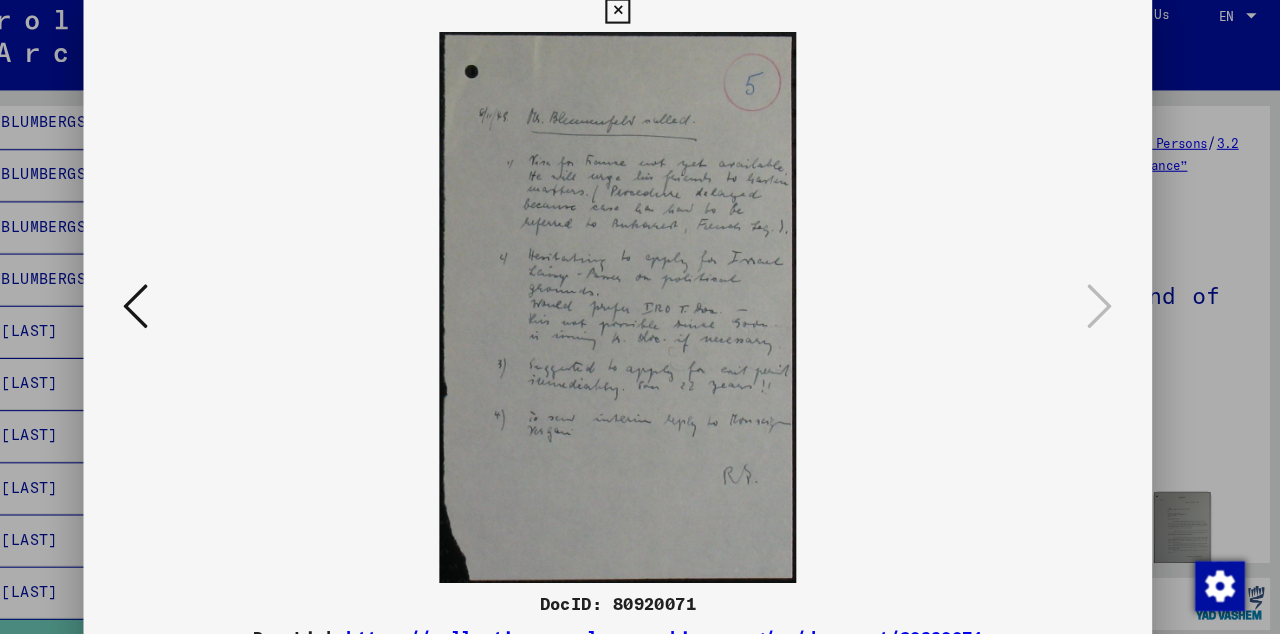click at bounding box center (178, 304) 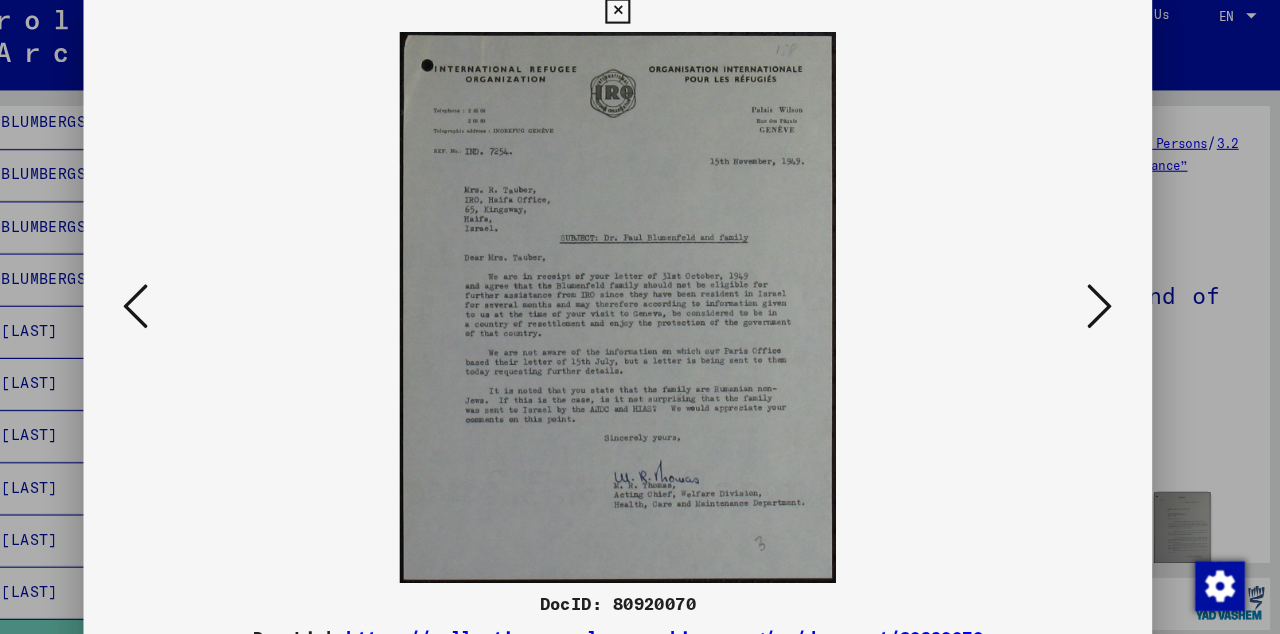 click at bounding box center [640, 304] 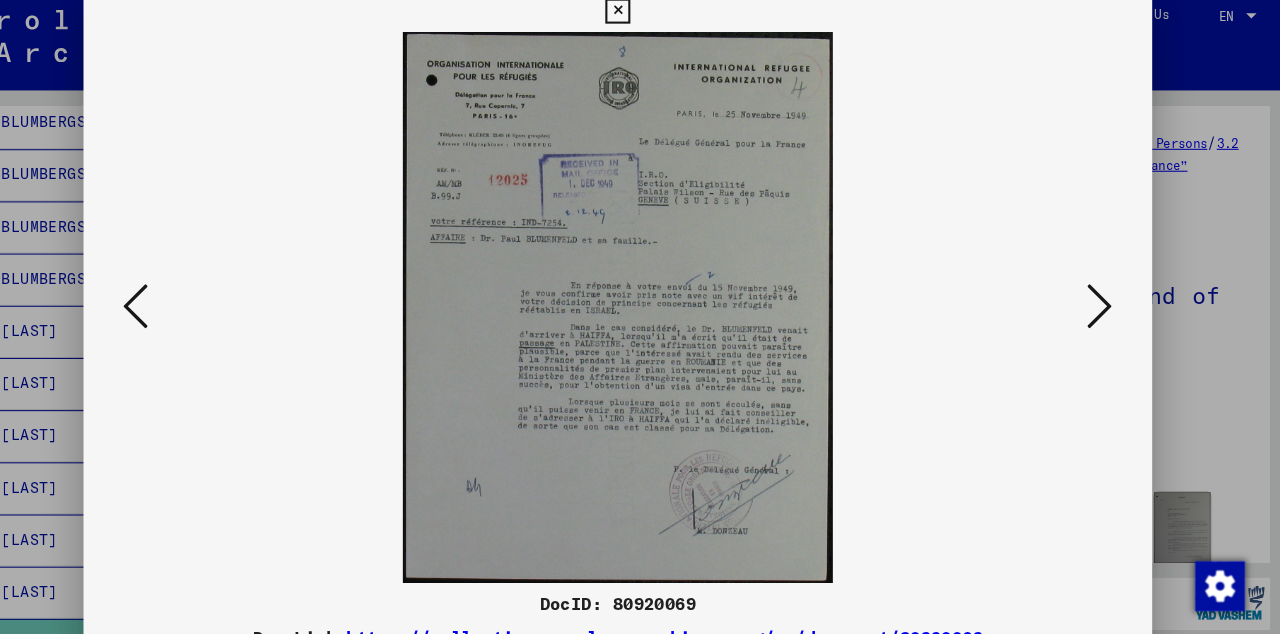 click at bounding box center (178, 303) 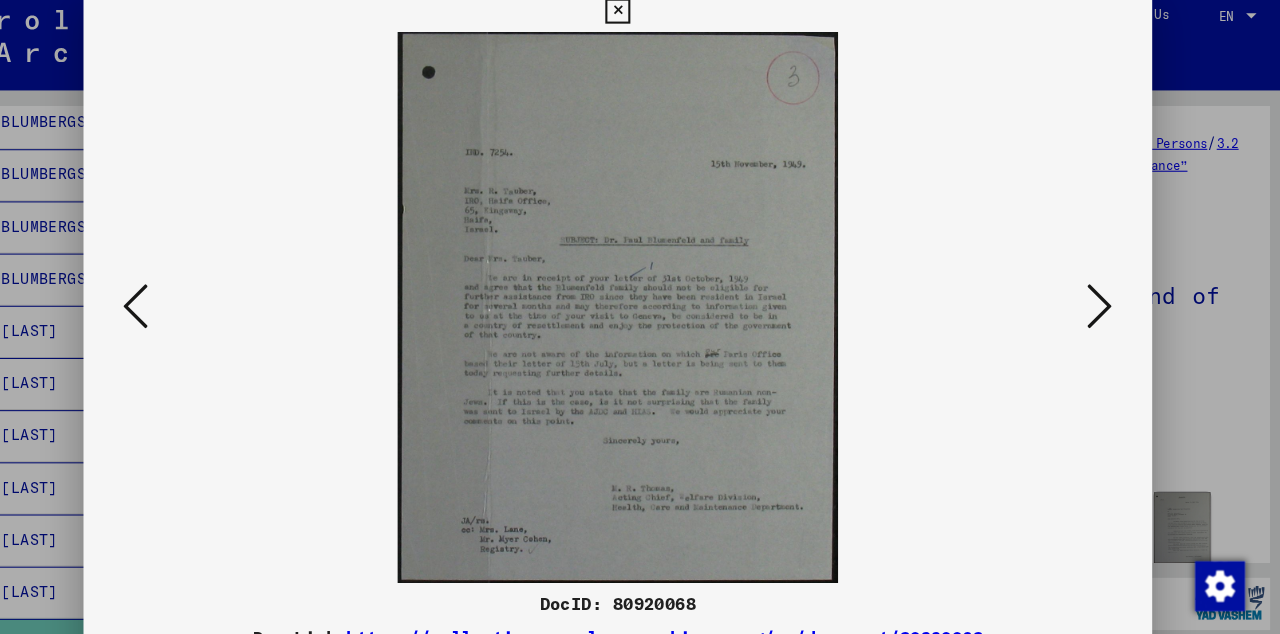 click at bounding box center [178, 303] 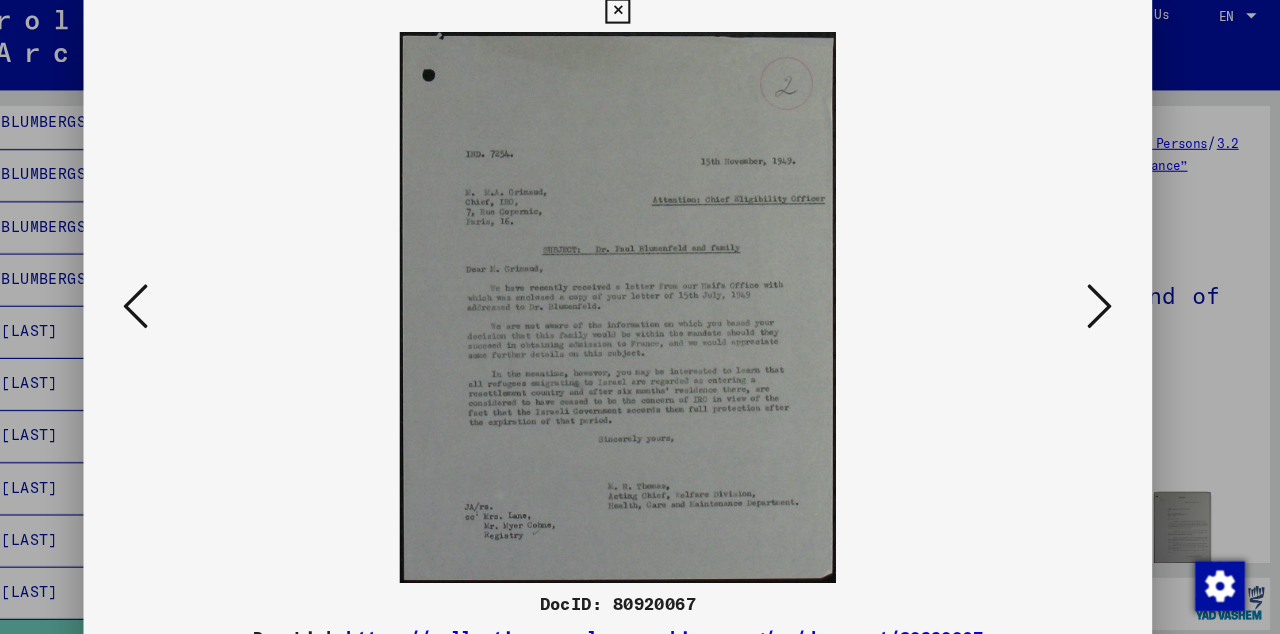 click at bounding box center [178, 304] 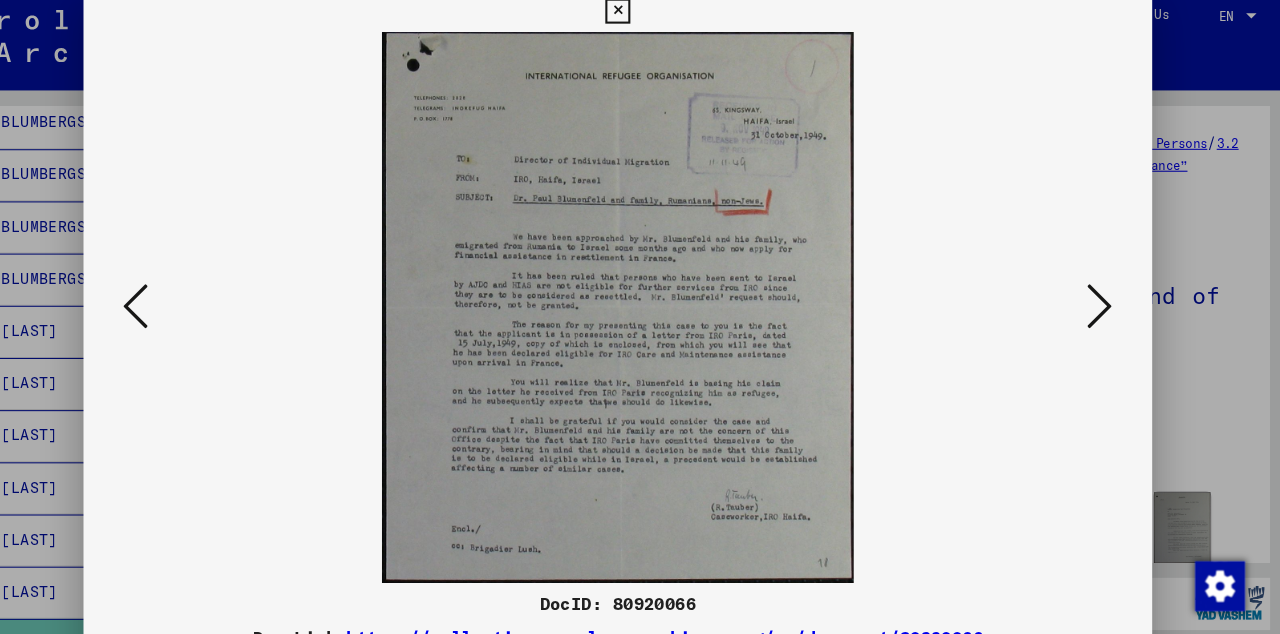 click at bounding box center [178, 304] 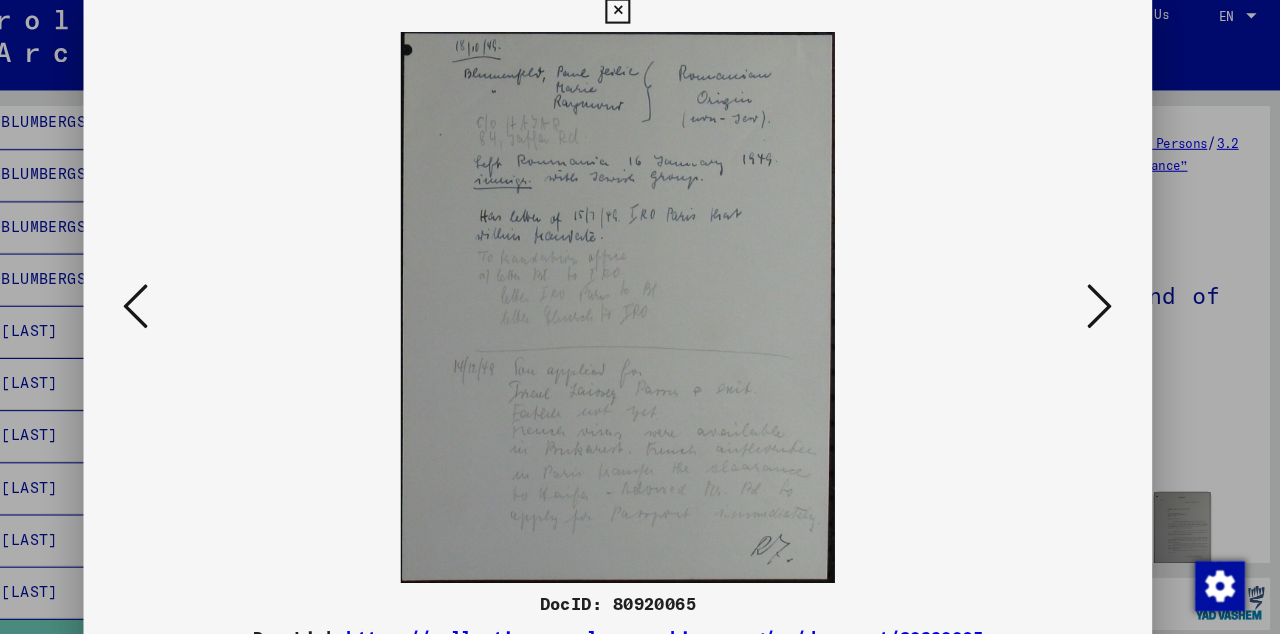 click at bounding box center (178, 303) 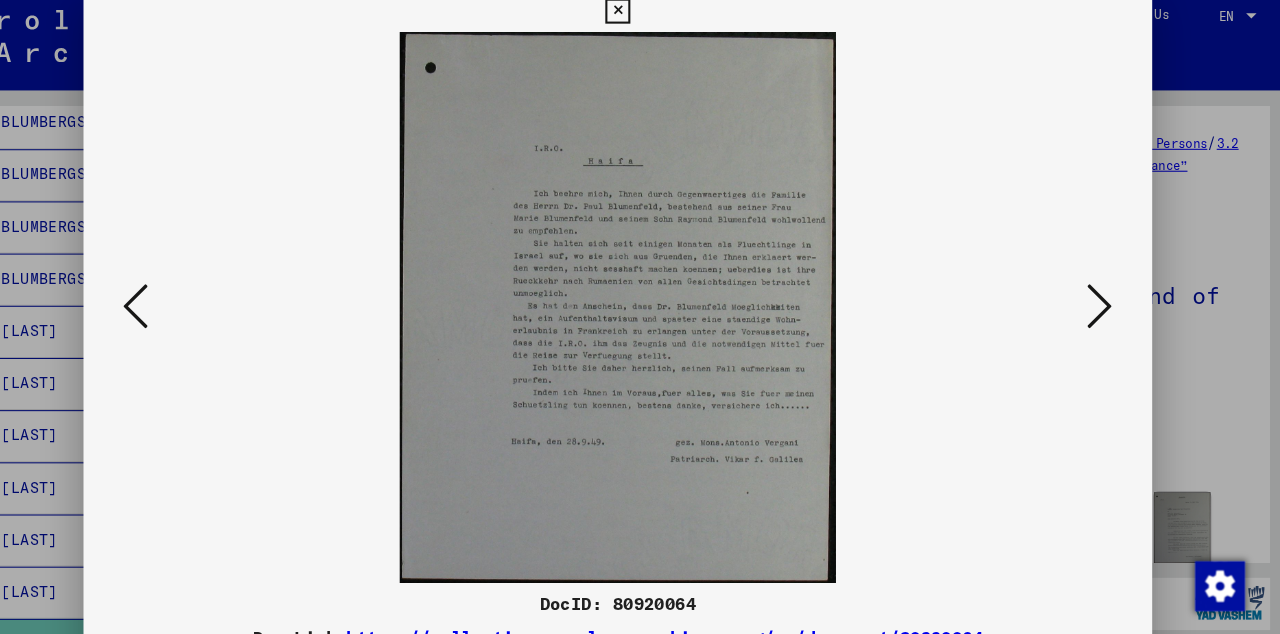 click at bounding box center [178, 303] 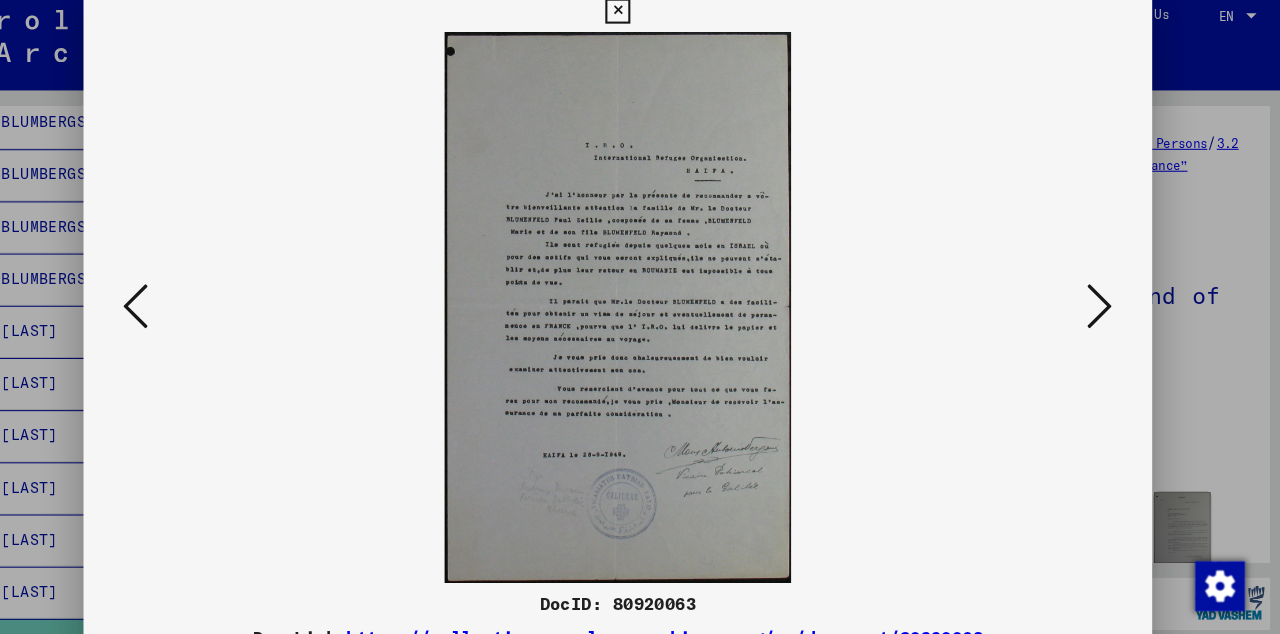 click at bounding box center (178, 303) 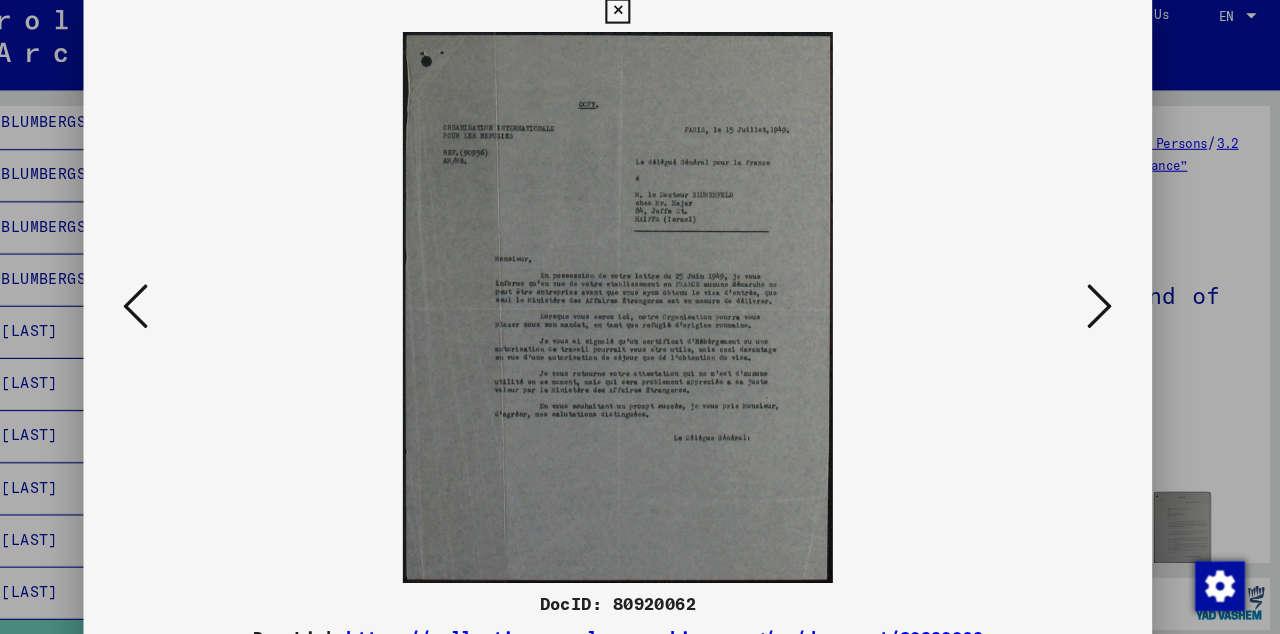 click at bounding box center [178, 303] 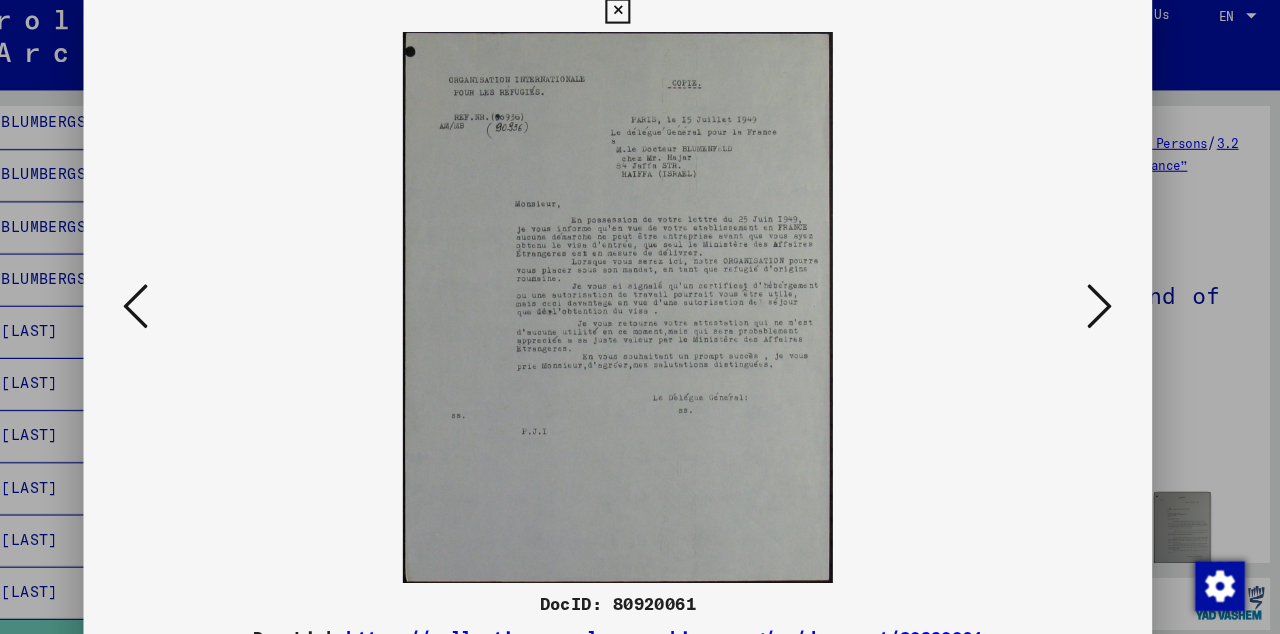 click at bounding box center (178, 303) 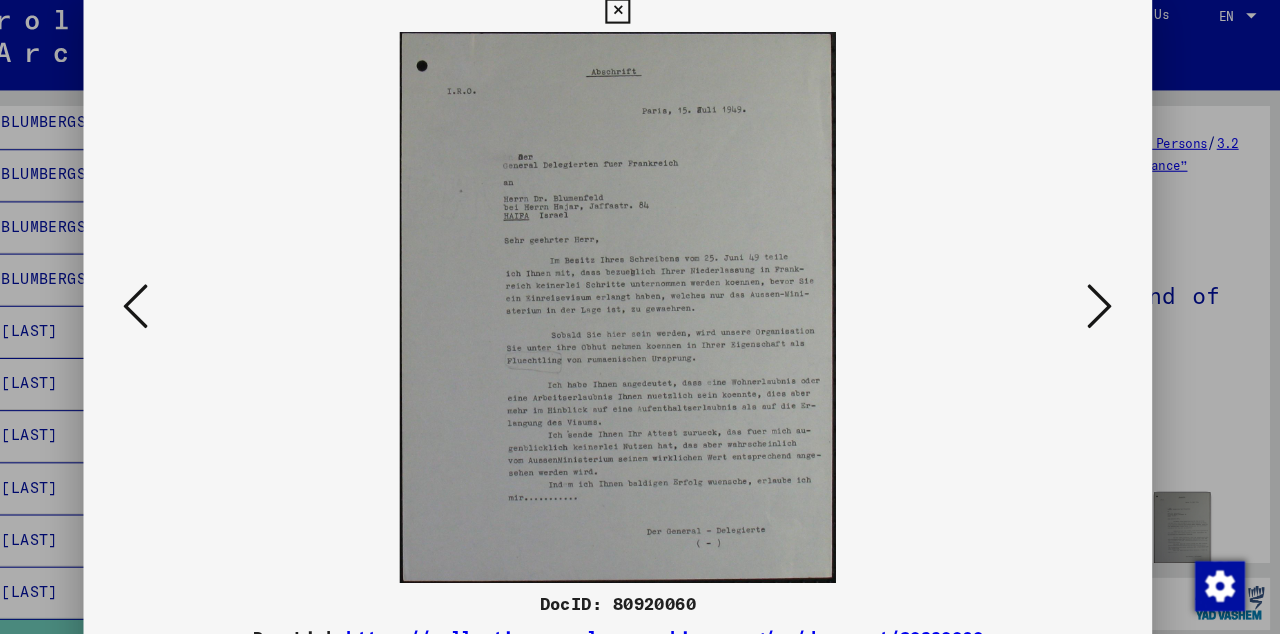 click at bounding box center (178, 303) 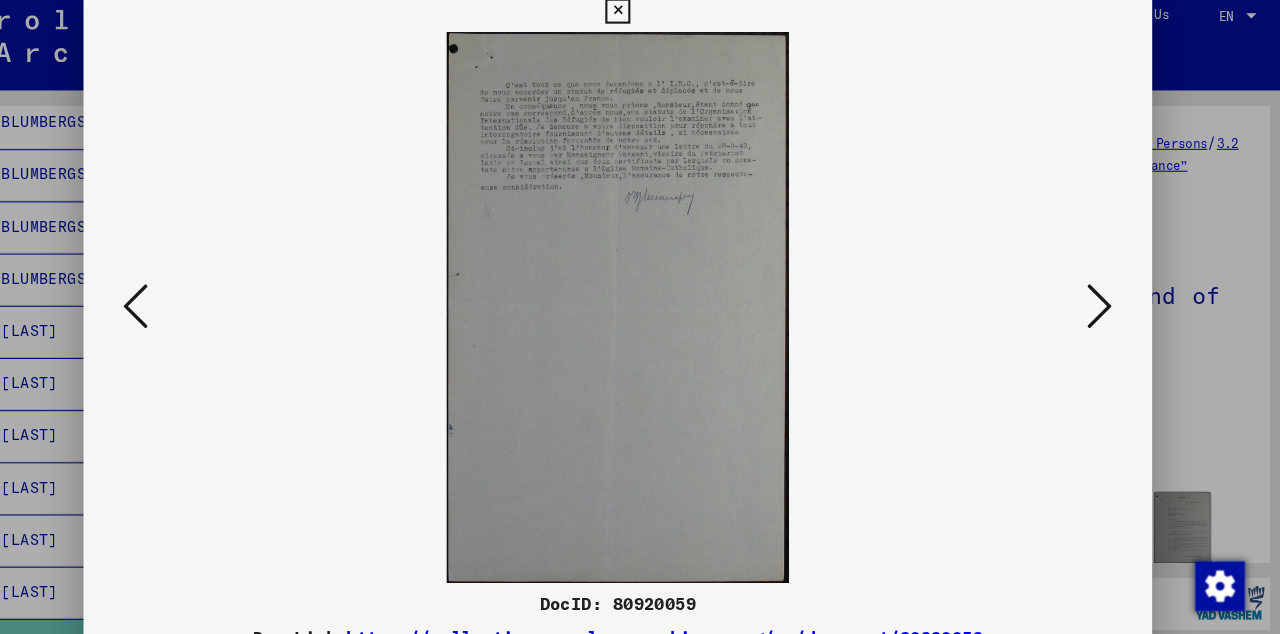 click at bounding box center [178, 303] 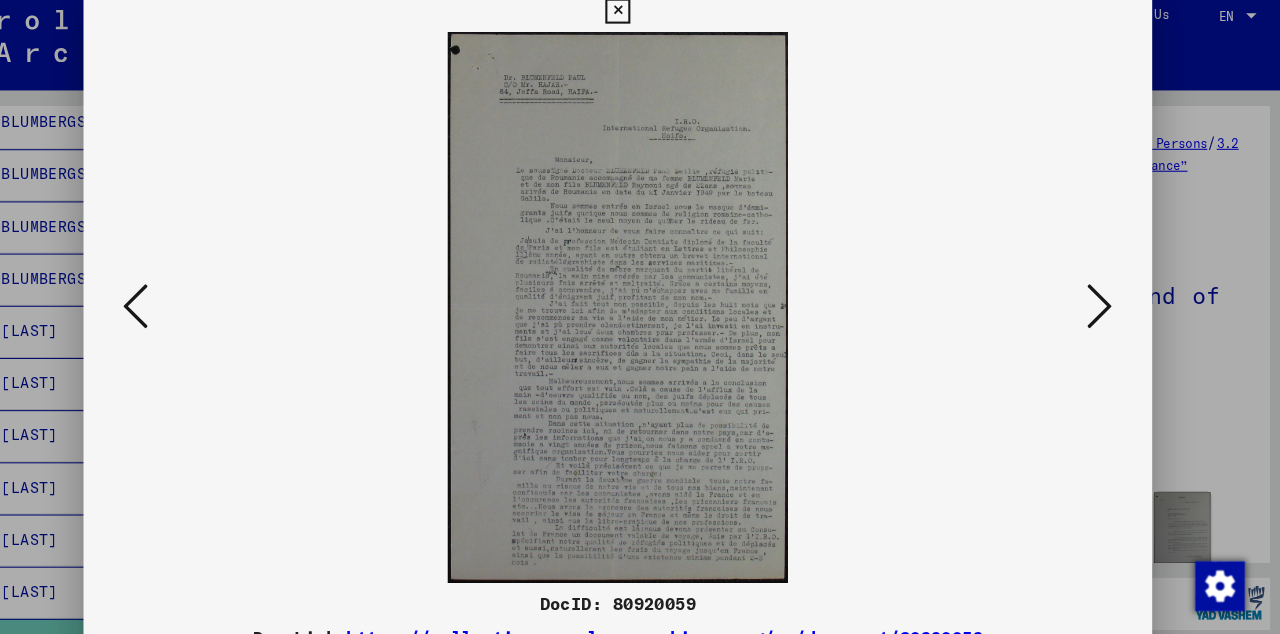 click at bounding box center (178, 303) 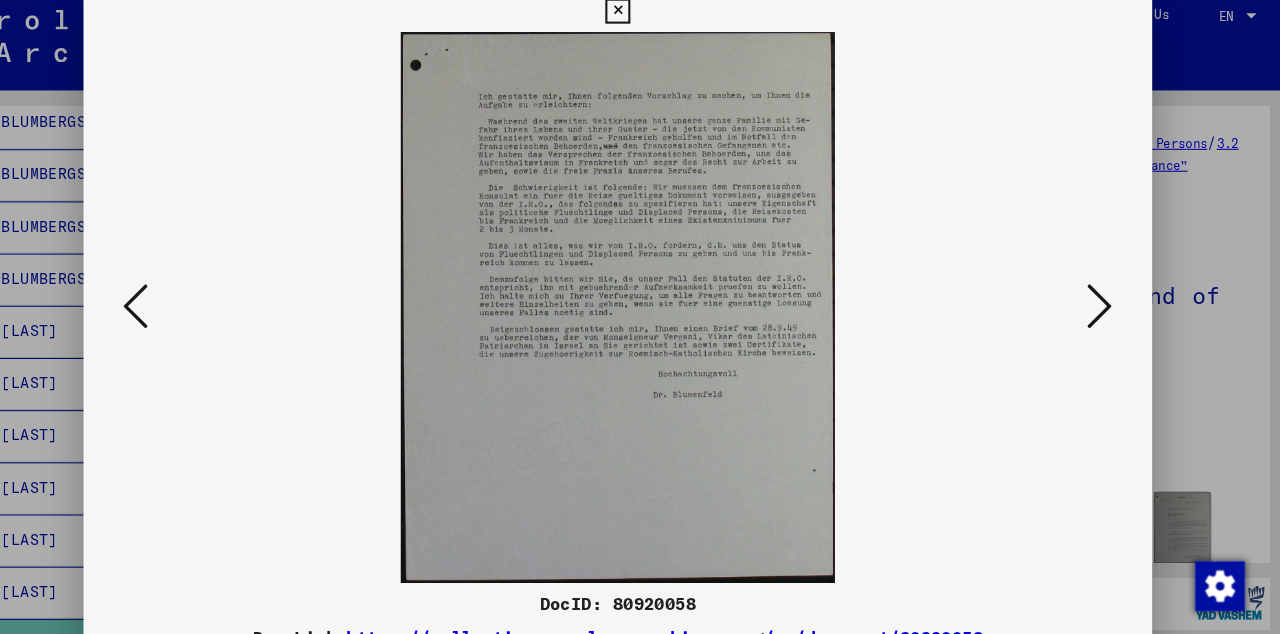 click at bounding box center (178, 303) 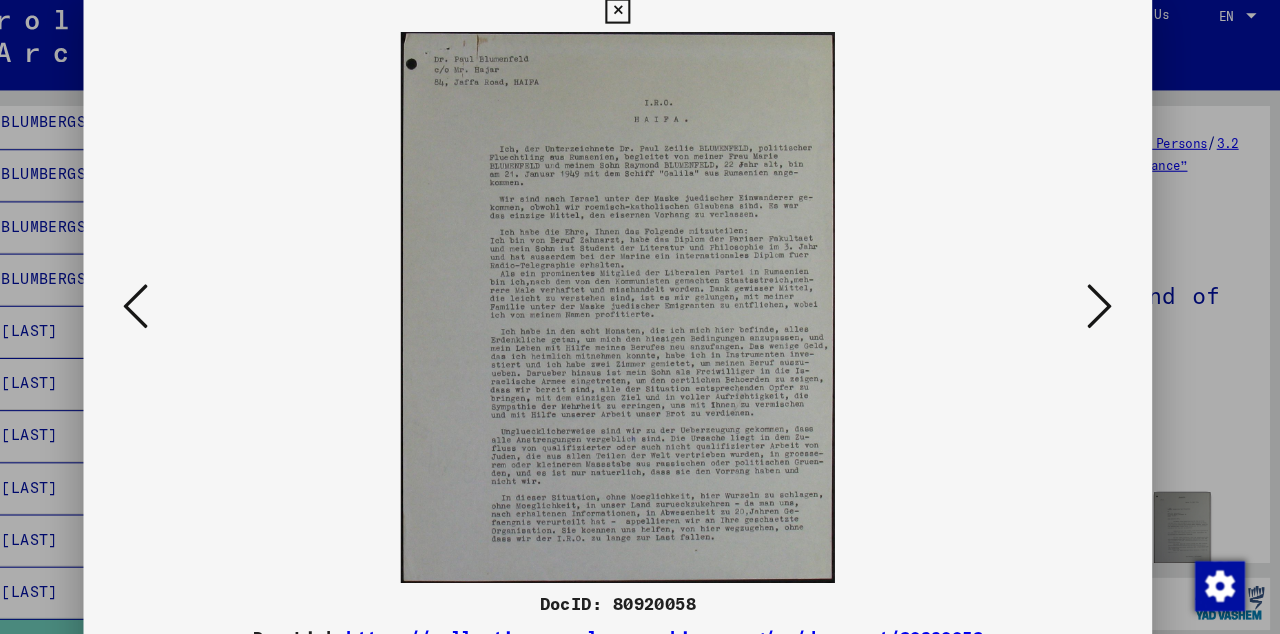 click at bounding box center [178, 303] 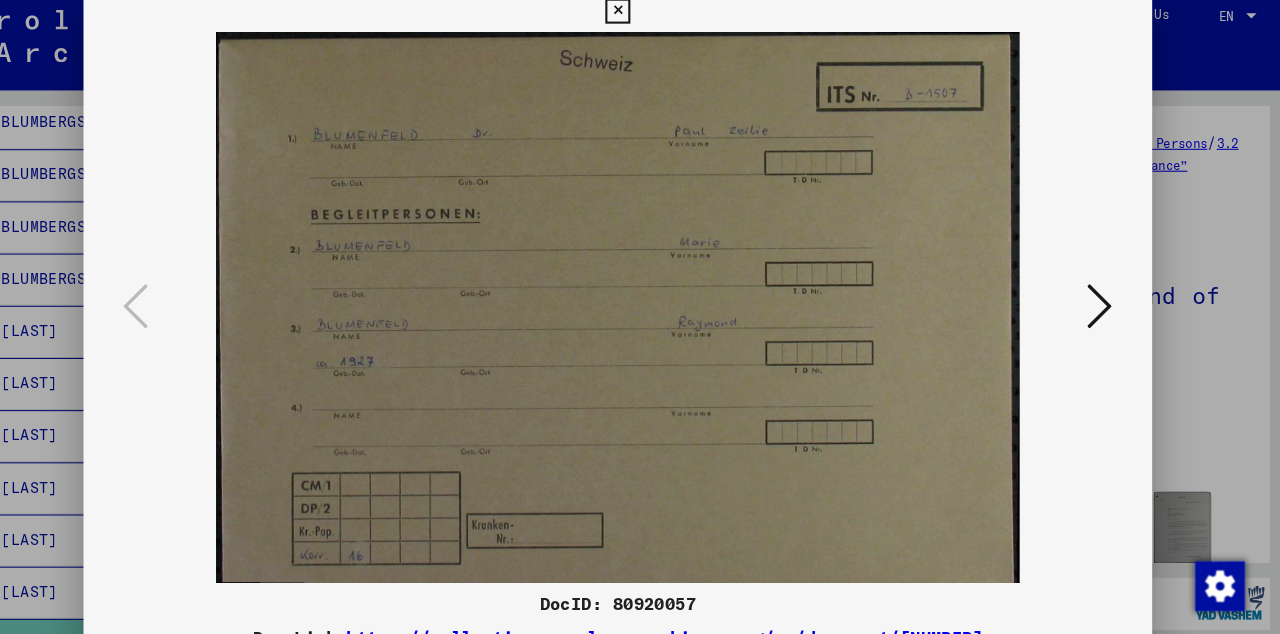 click at bounding box center (639, 20) 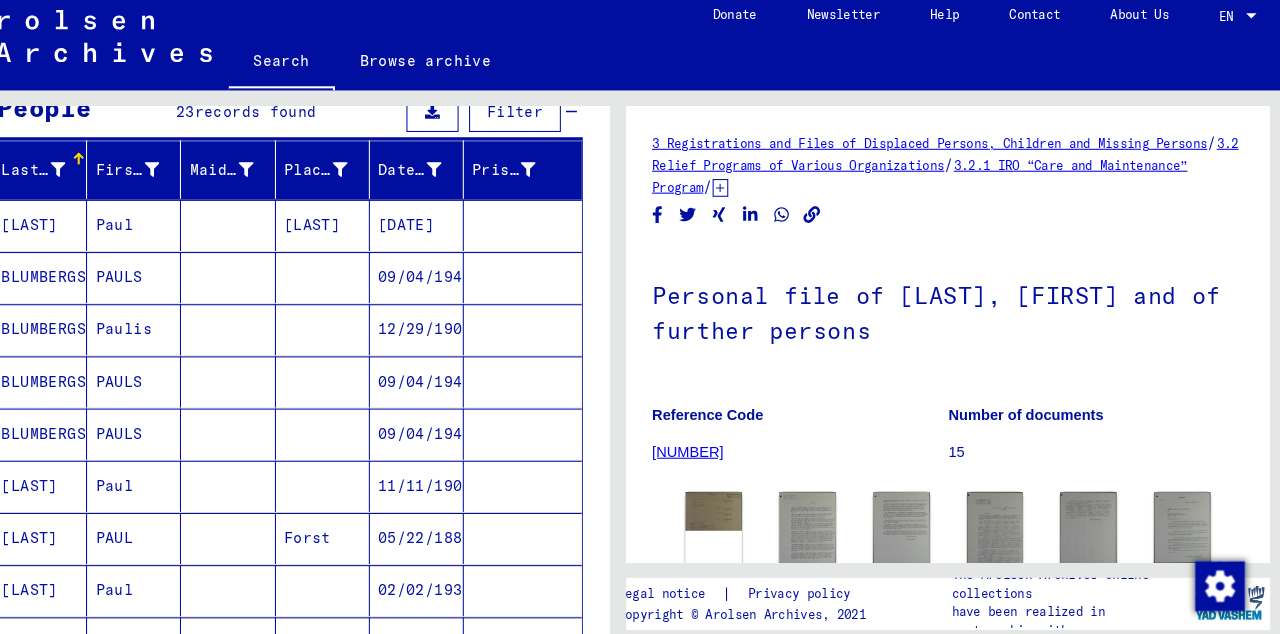 scroll, scrollTop: 0, scrollLeft: 0, axis: both 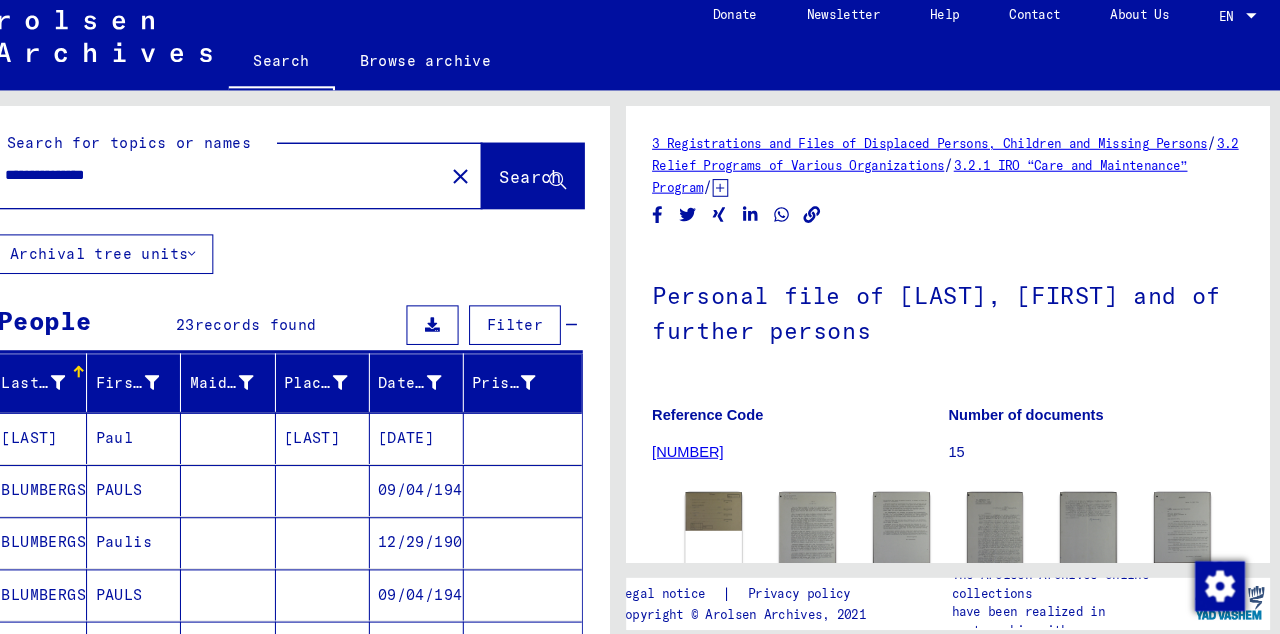click on "**********" at bounding box center [256, 177] 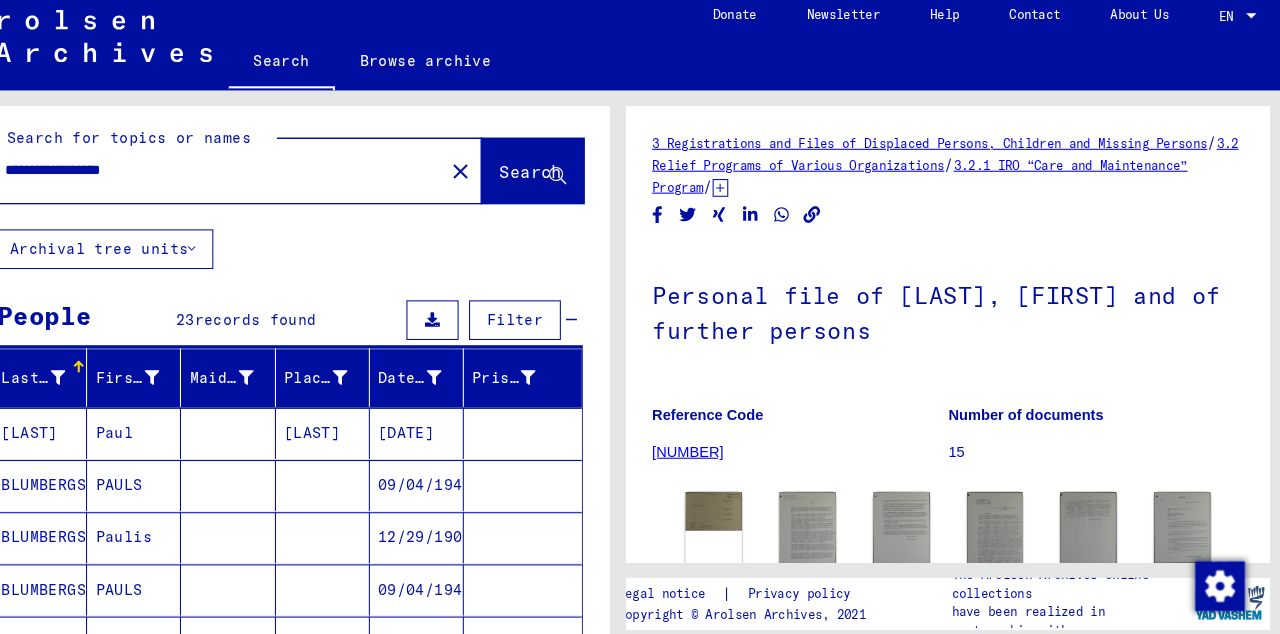 scroll, scrollTop: 0, scrollLeft: 0, axis: both 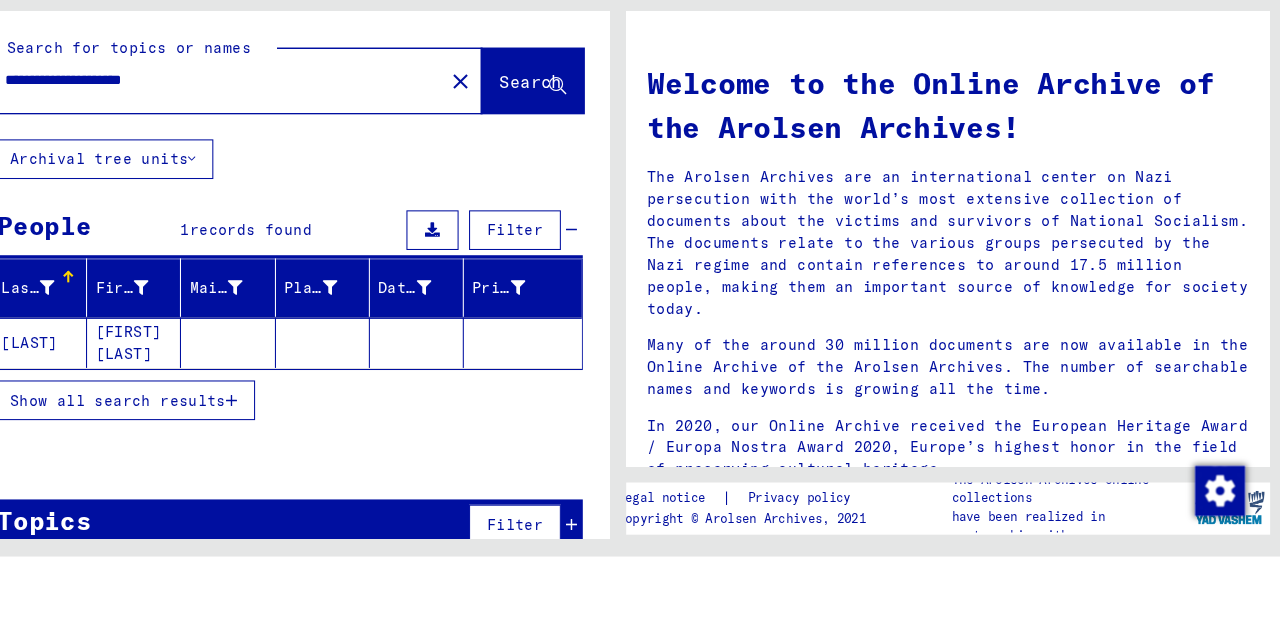 click 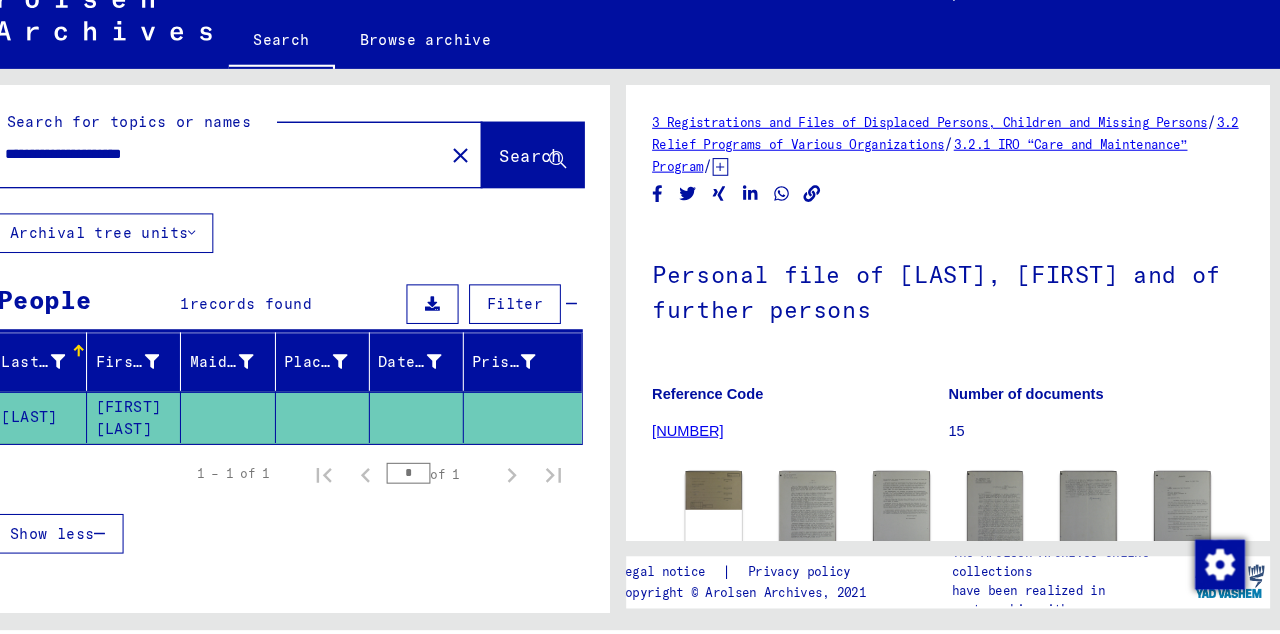 scroll, scrollTop: 0, scrollLeft: 0, axis: both 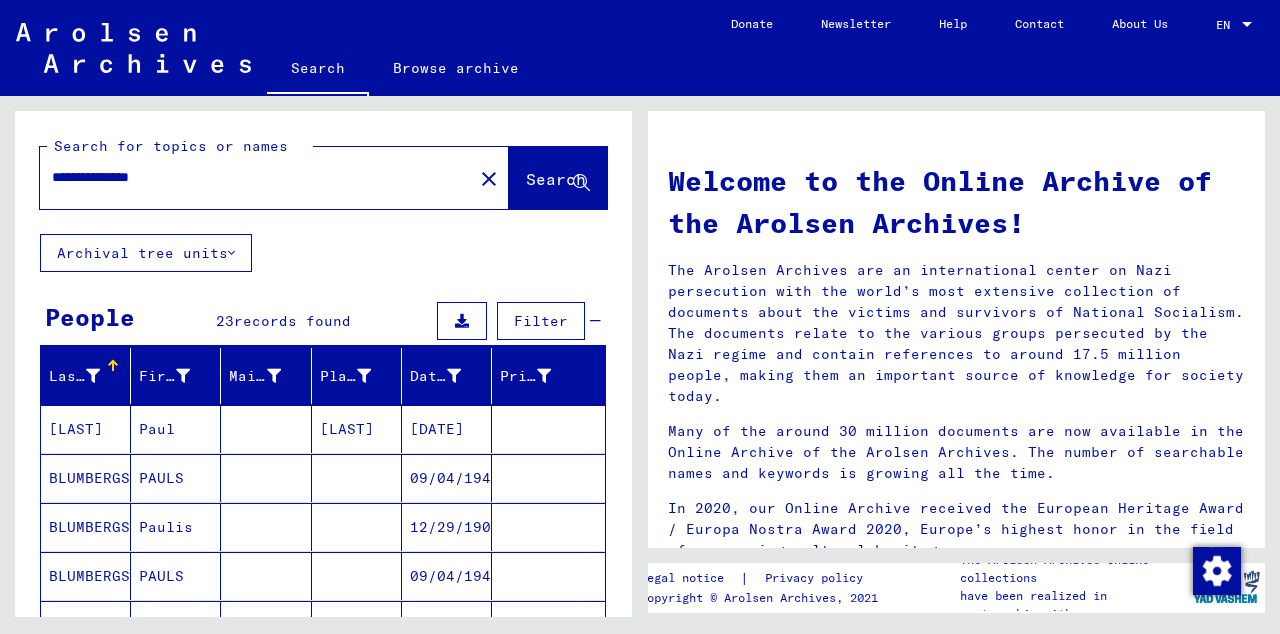 type on "**********" 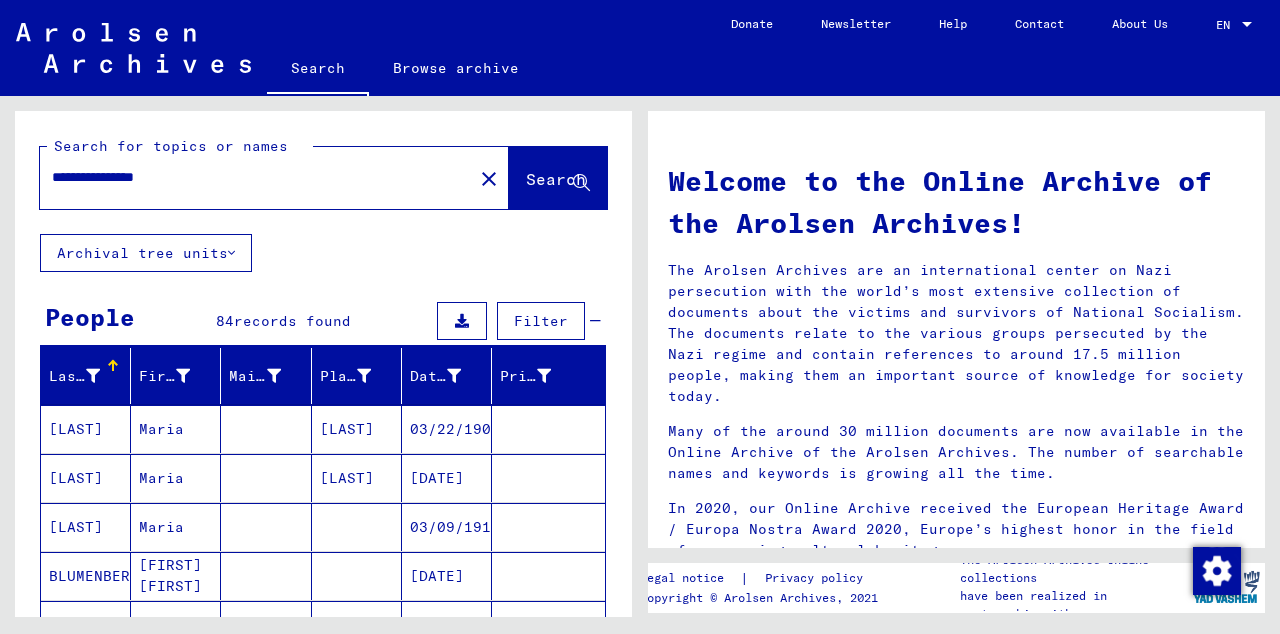 type 